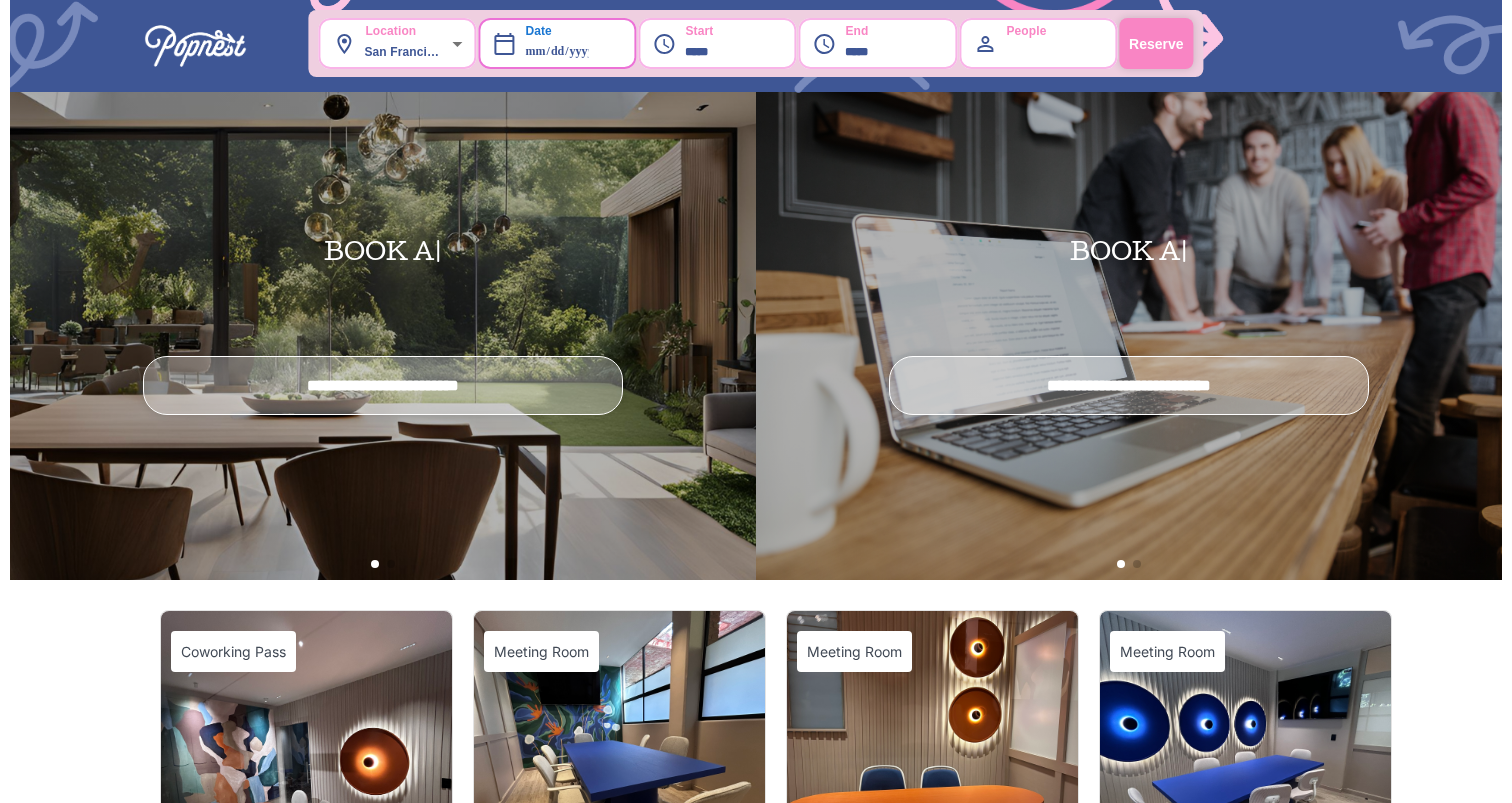 scroll, scrollTop: 0, scrollLeft: 0, axis: both 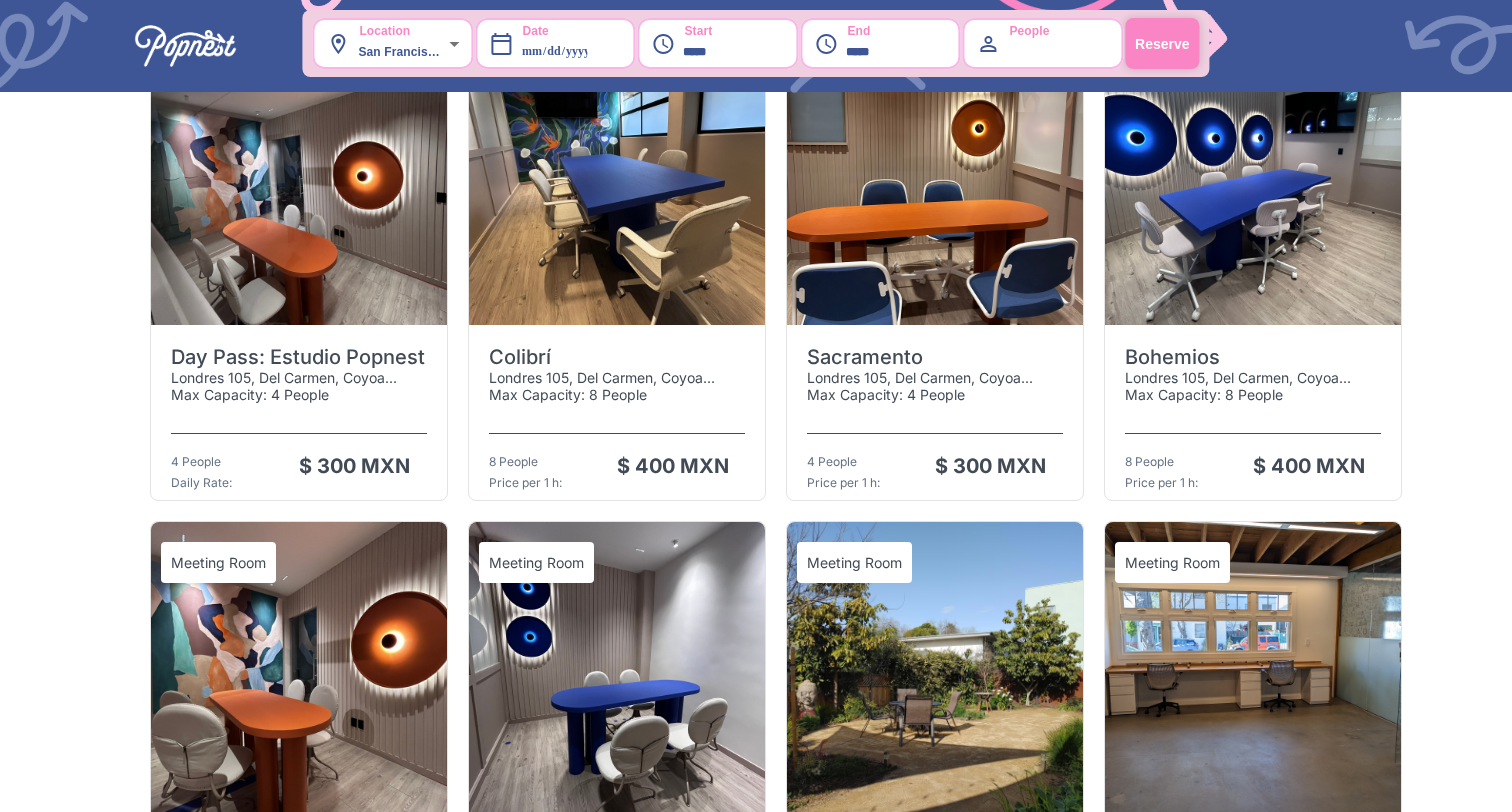 click at bounding box center [299, 175] 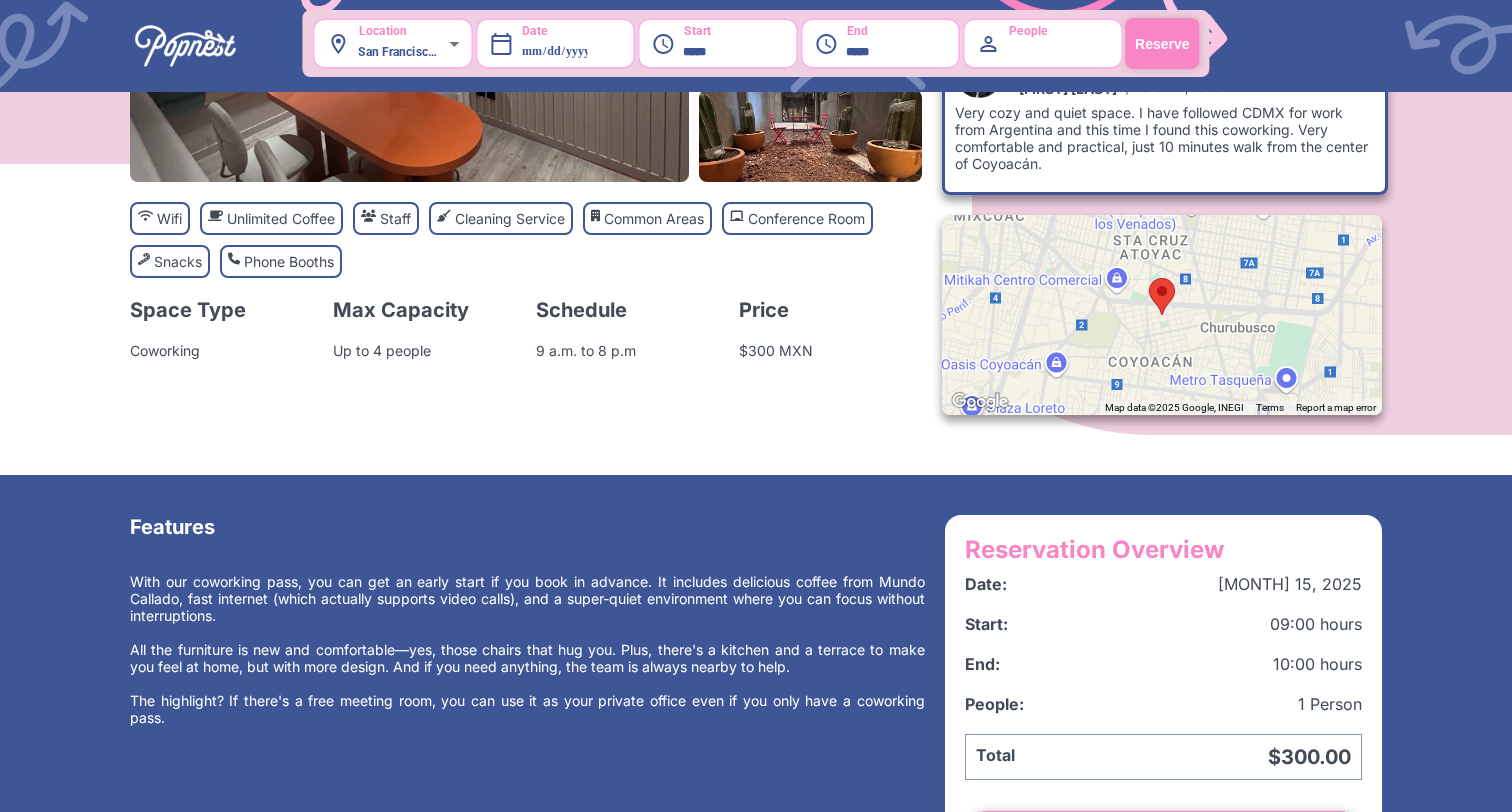 scroll, scrollTop: 443, scrollLeft: 0, axis: vertical 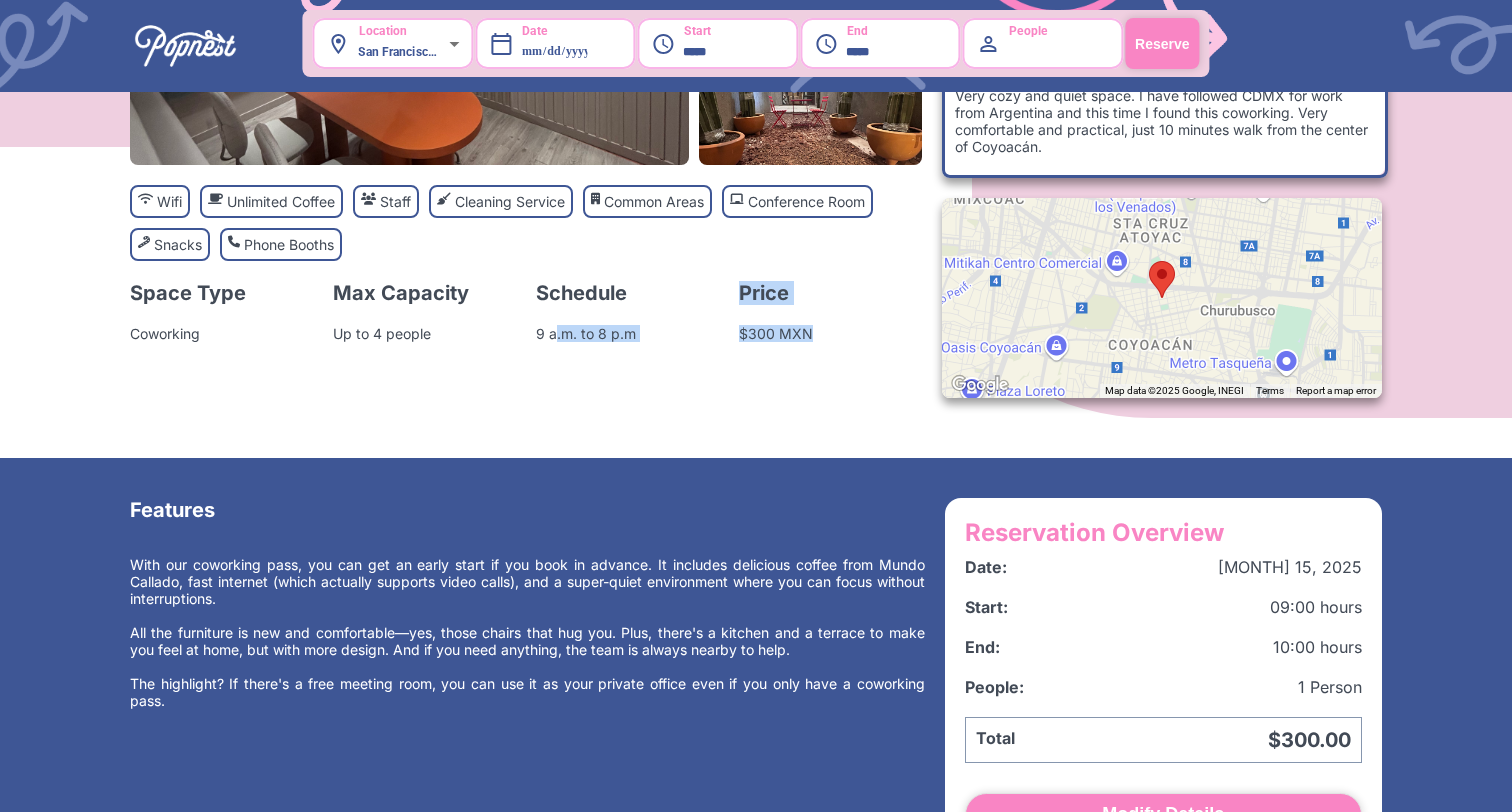 drag, startPoint x: 812, startPoint y: 336, endPoint x: 557, endPoint y: 335, distance: 255.00197 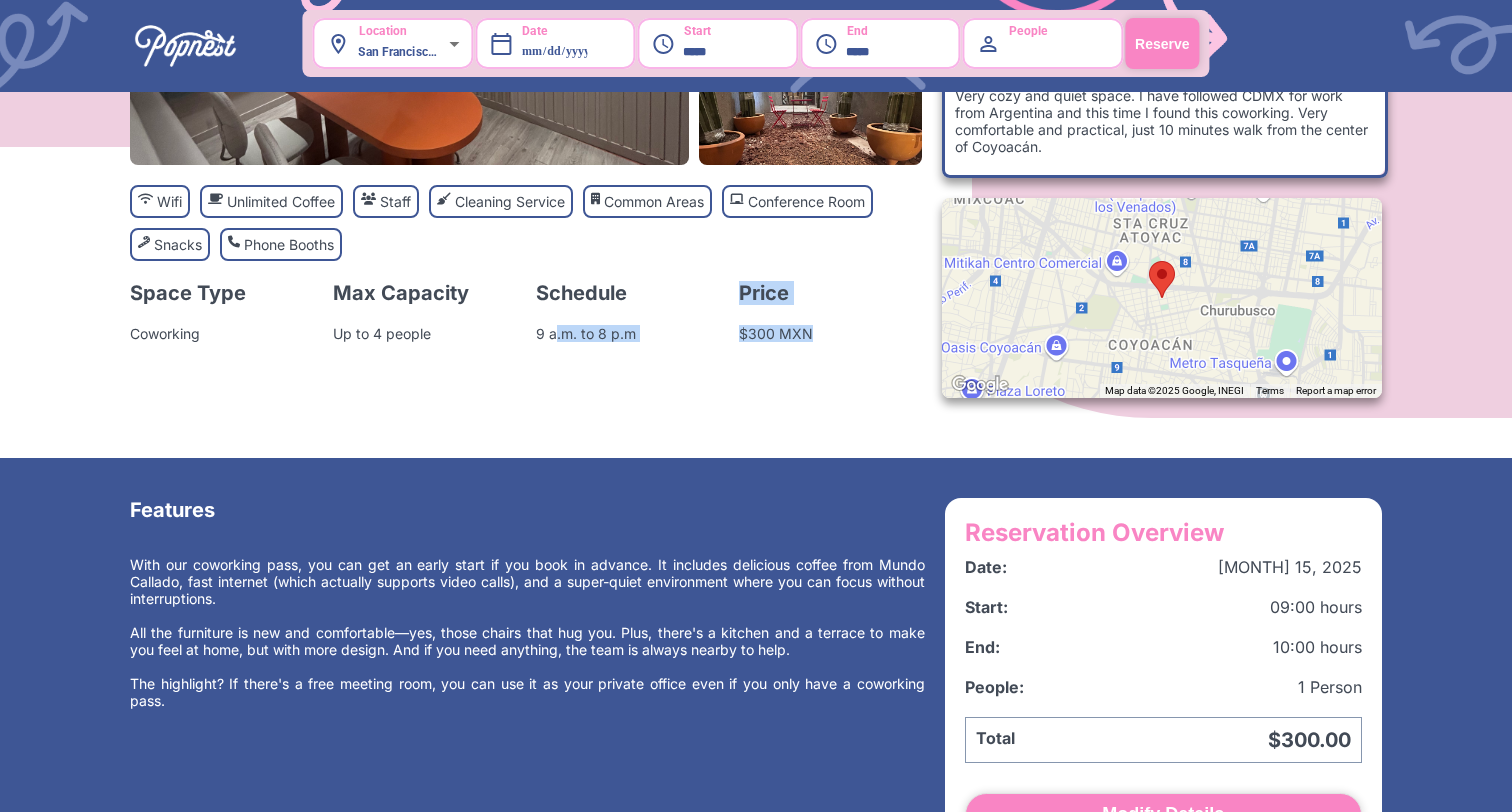click on "Space Type Coworking Max Capacity Up to 4 people Schedule 9 a.m. to 8 p.m Price $300 MXN" at bounding box center [526, 306] 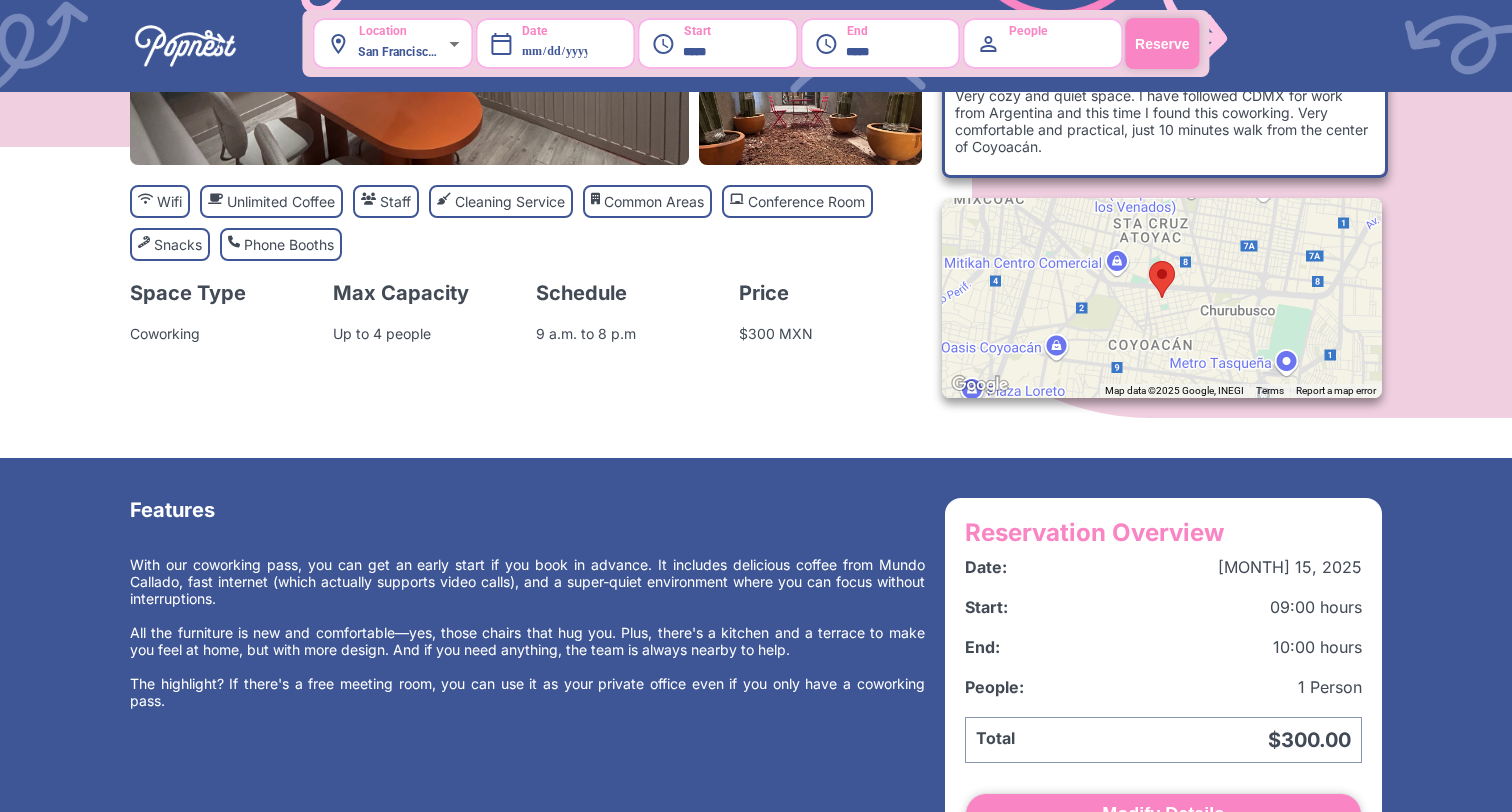 click on "Up to 4 people" at bounding box center (424, 333) 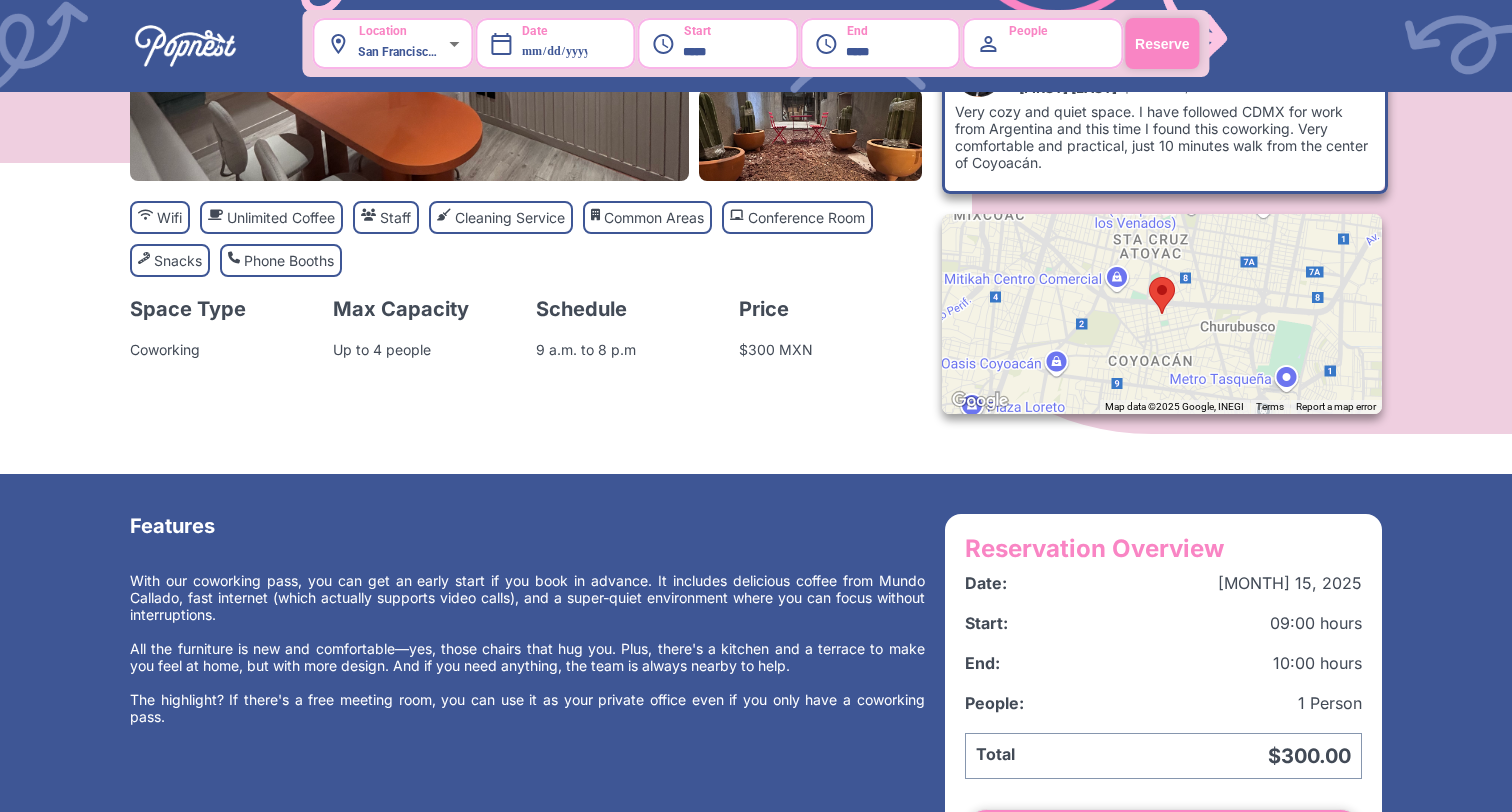 scroll, scrollTop: 0, scrollLeft: 0, axis: both 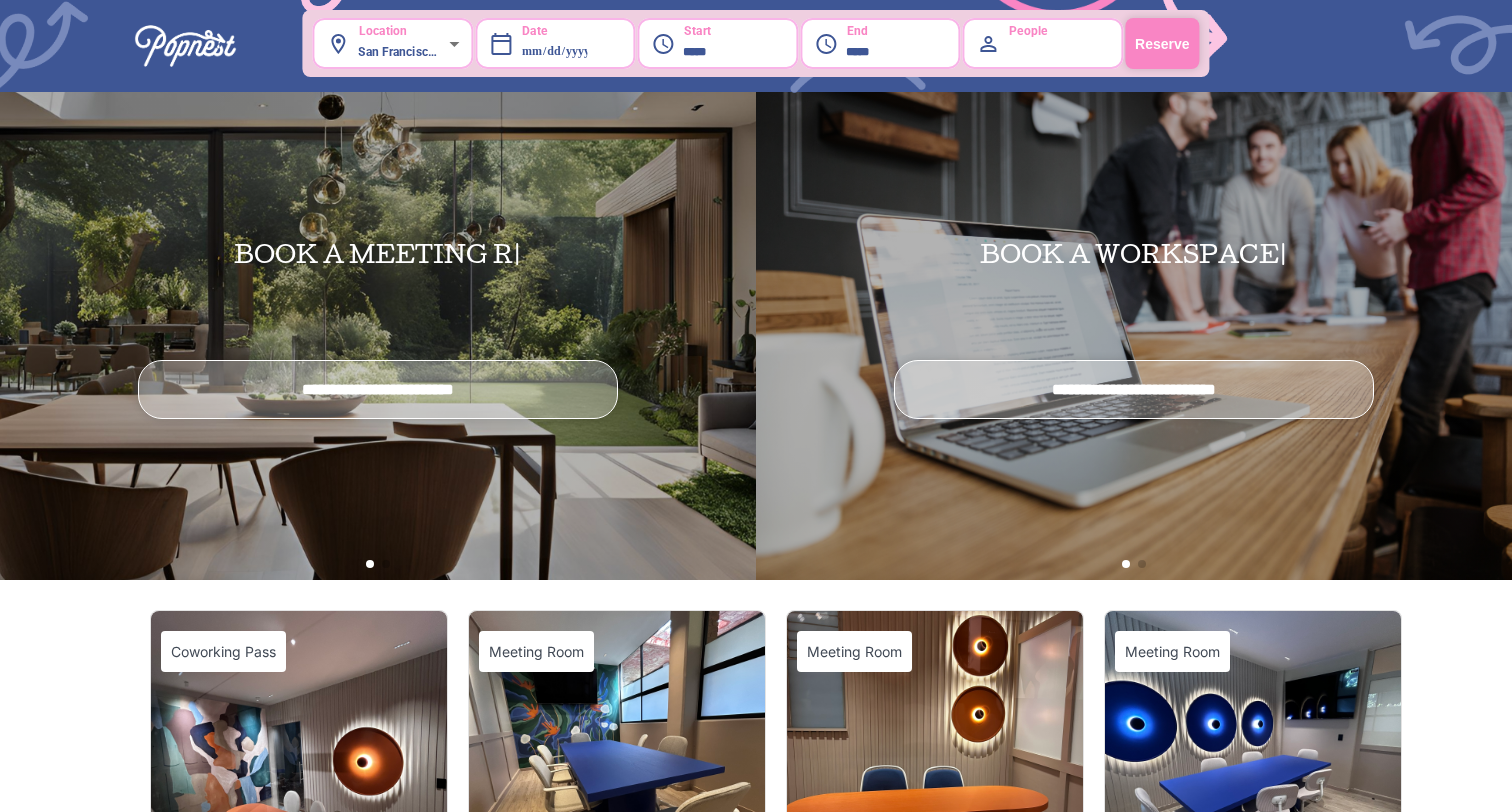 click at bounding box center [299, 761] 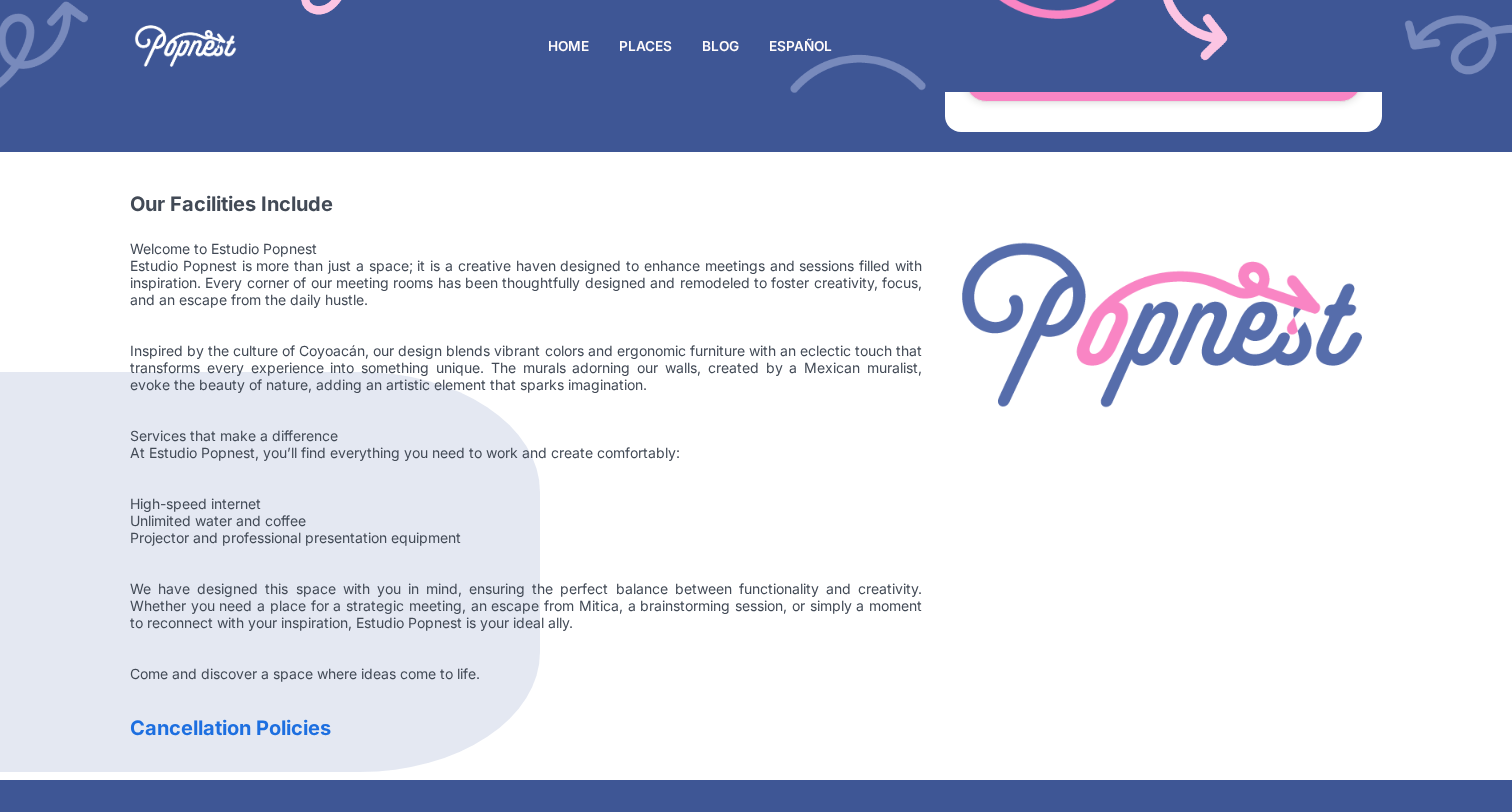 scroll, scrollTop: 1181, scrollLeft: 0, axis: vertical 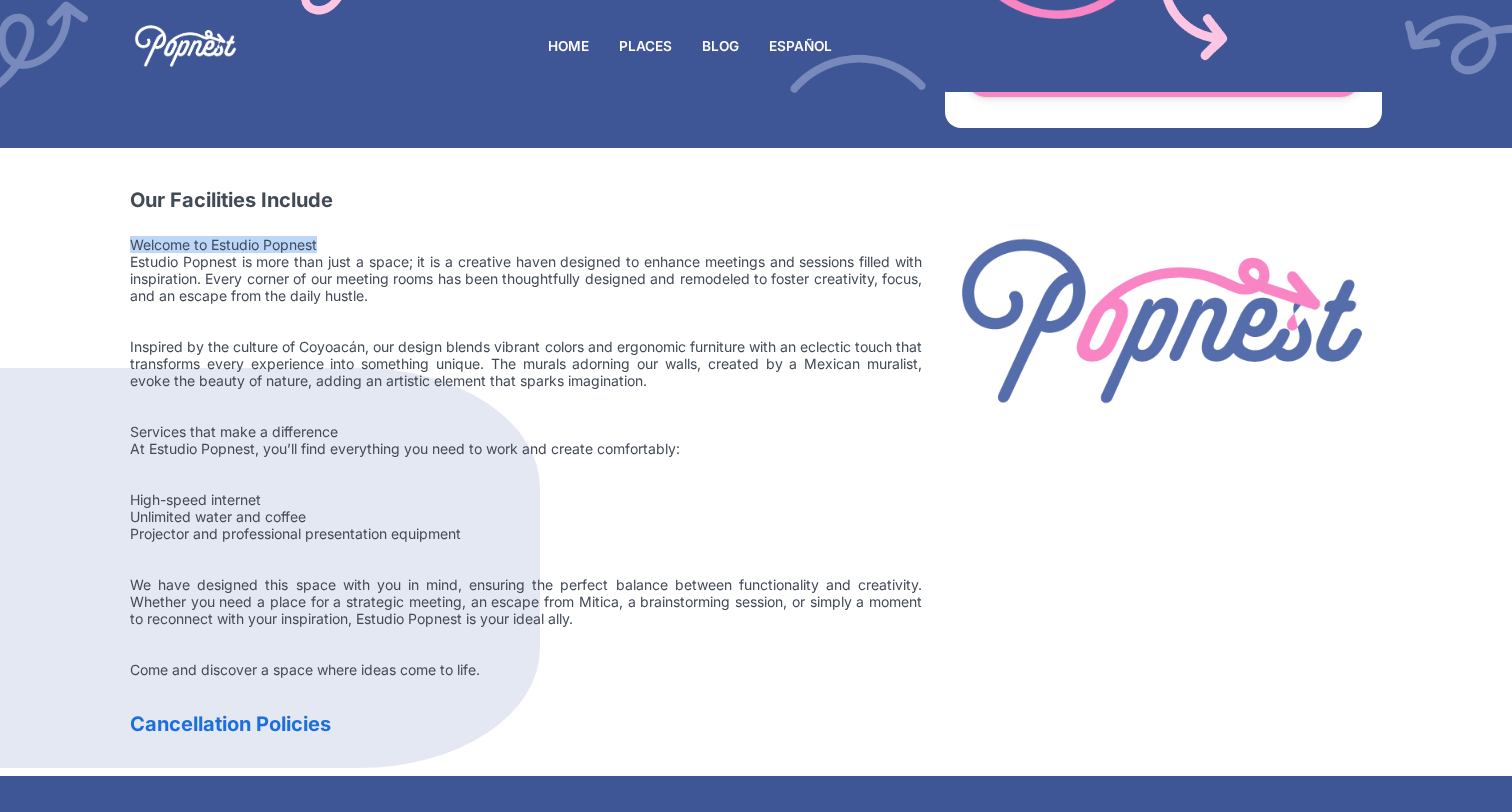 drag, startPoint x: 326, startPoint y: 251, endPoint x: 111, endPoint y: 240, distance: 215.2812 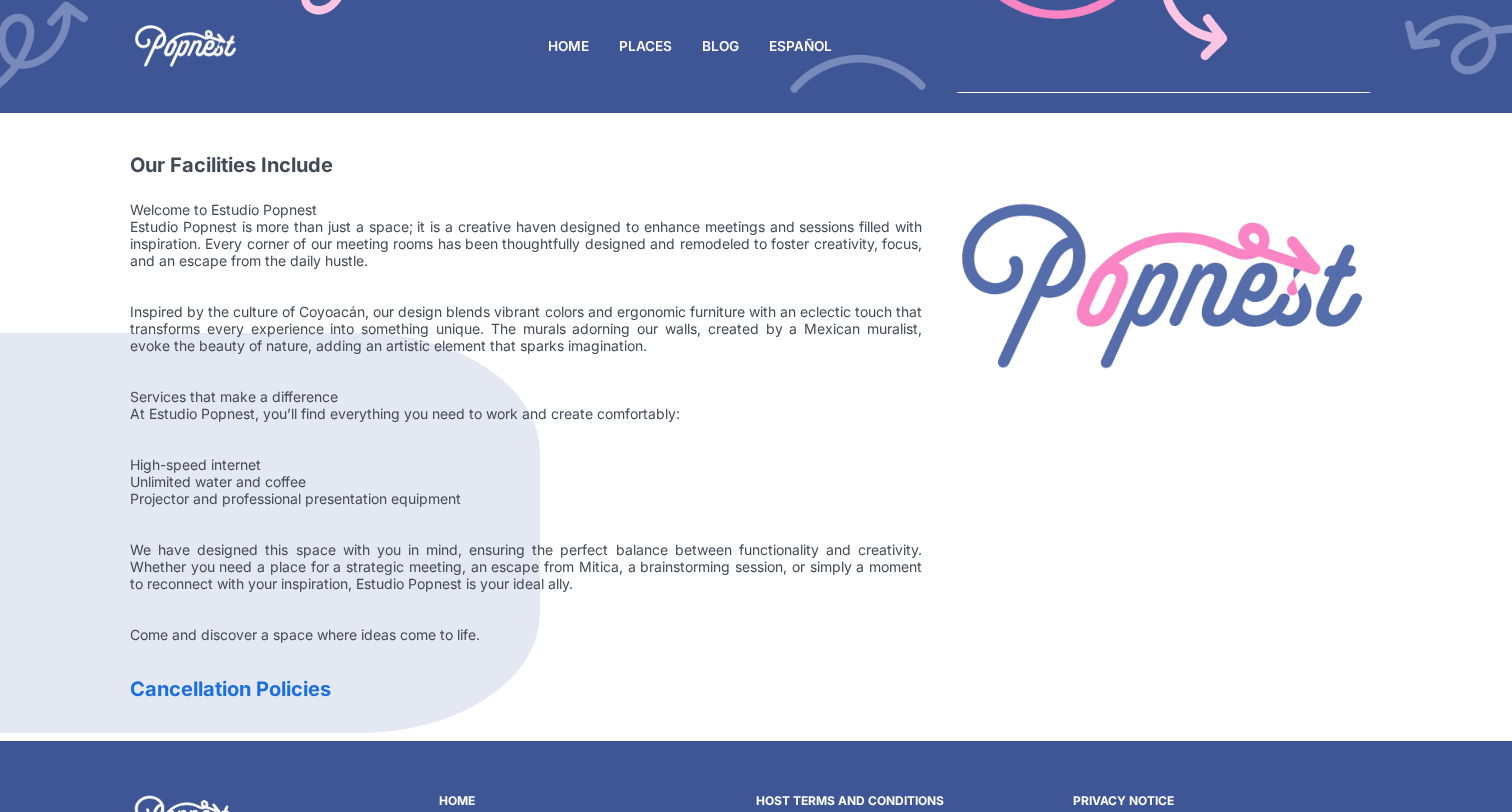scroll, scrollTop: 1248, scrollLeft: 0, axis: vertical 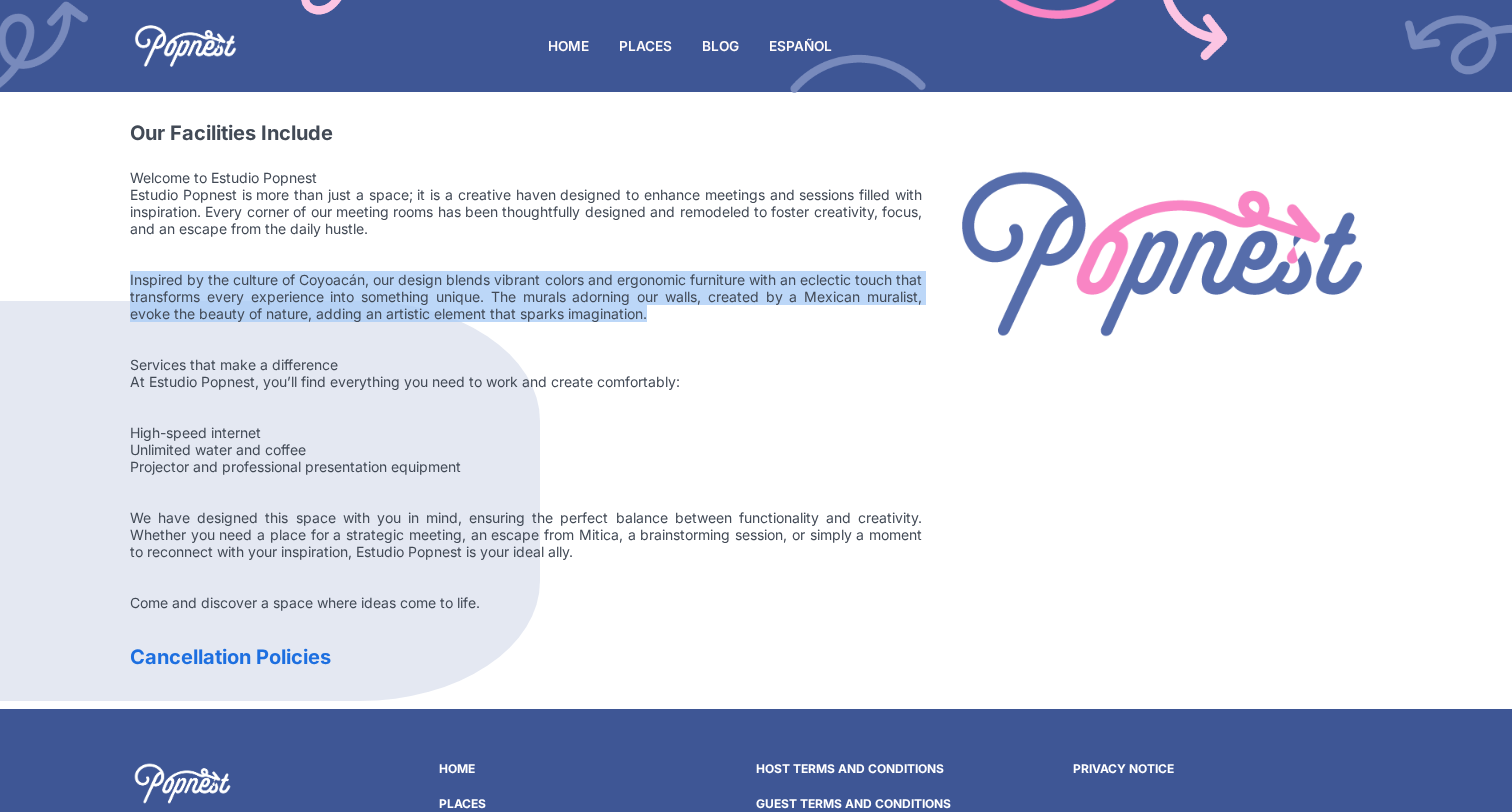 drag, startPoint x: 654, startPoint y: 310, endPoint x: 109, endPoint y: 285, distance: 545.5731 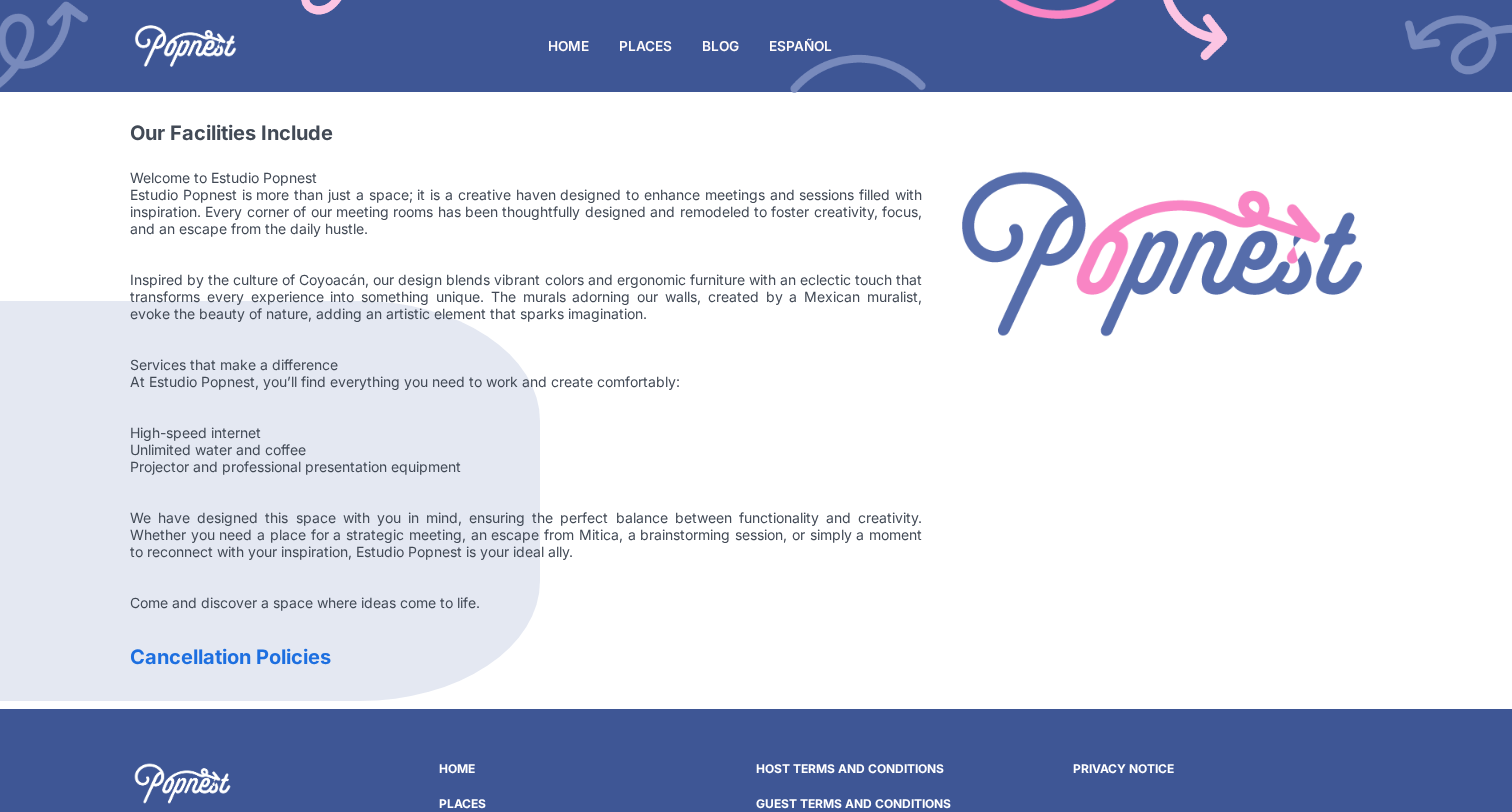click on "Welcome to Estudio Popnest Estudio Popnest is more than just a space; it is a creative haven designed to enhance meetings and sessions filled with inspiration. Every corner of our meeting rooms has been thoughtfully designed and remodeled to foster creativity, focus, and an escape from the daily hustle." at bounding box center [526, 203] 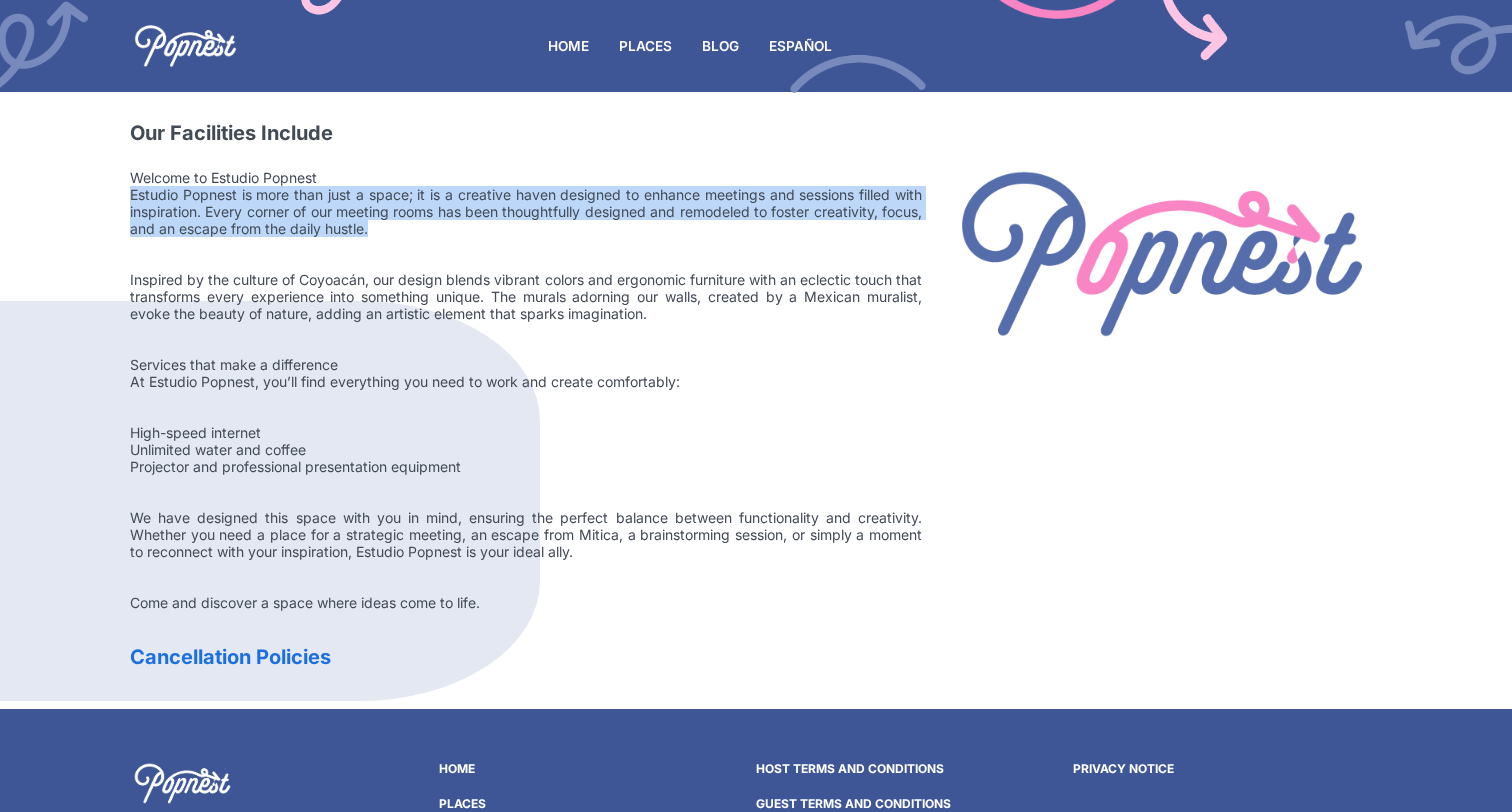 drag, startPoint x: 423, startPoint y: 234, endPoint x: 80, endPoint y: 194, distance: 345.3245 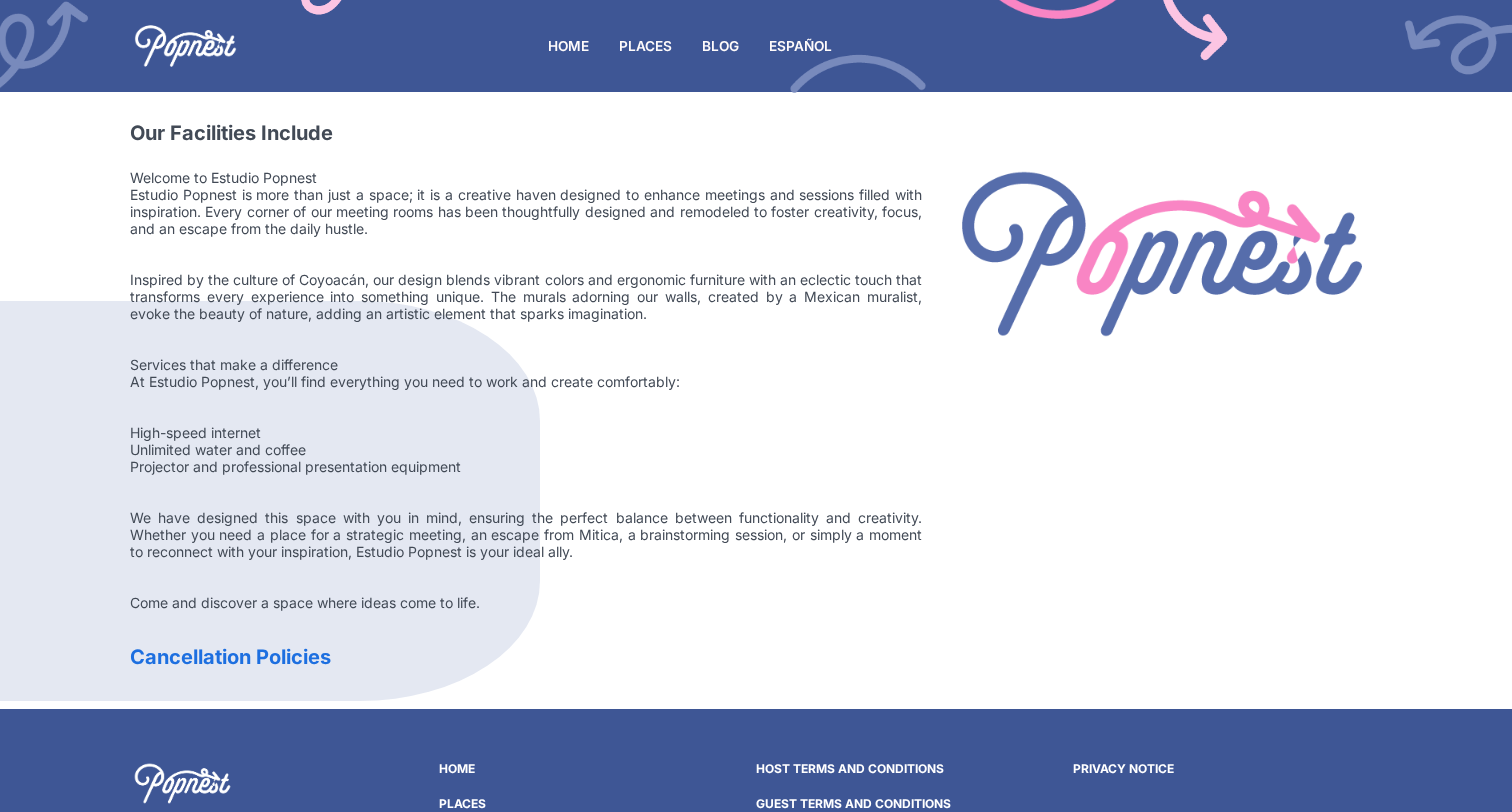 click on "Welcome to Estudio Popnest Estudio Popnest is more than just a space; it is a creative haven designed to enhance meetings and sessions filled with inspiration. Every corner of our meeting rooms has been thoughtfully designed and remodeled to foster creativity, focus, and an escape from the daily hustle.
Inspired by the culture of Coyoacán, our design blends vibrant colors and ergonomic furniture with an eclectic touch that transforms every experience into something unique. The murals adorning our walls, created by a Mexican muralist, evoke the beauty of nature, adding an artistic element that sparks imagination.
Services that make a difference At Estudio Popnest, you’ll find everything you need to work and create comfortably:" at bounding box center (526, 390) 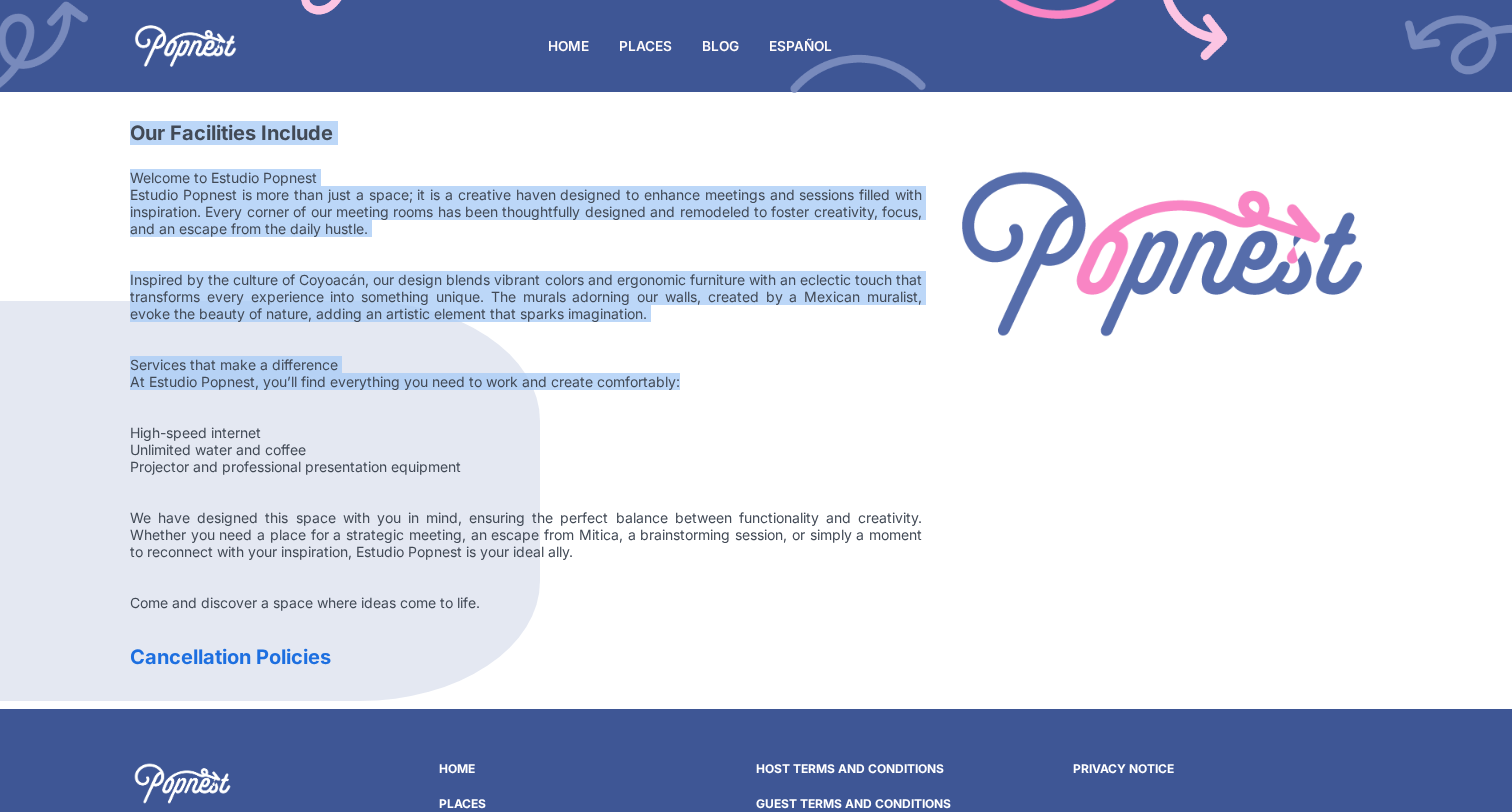 drag, startPoint x: 694, startPoint y: 381, endPoint x: 95, endPoint y: 399, distance: 599.2704 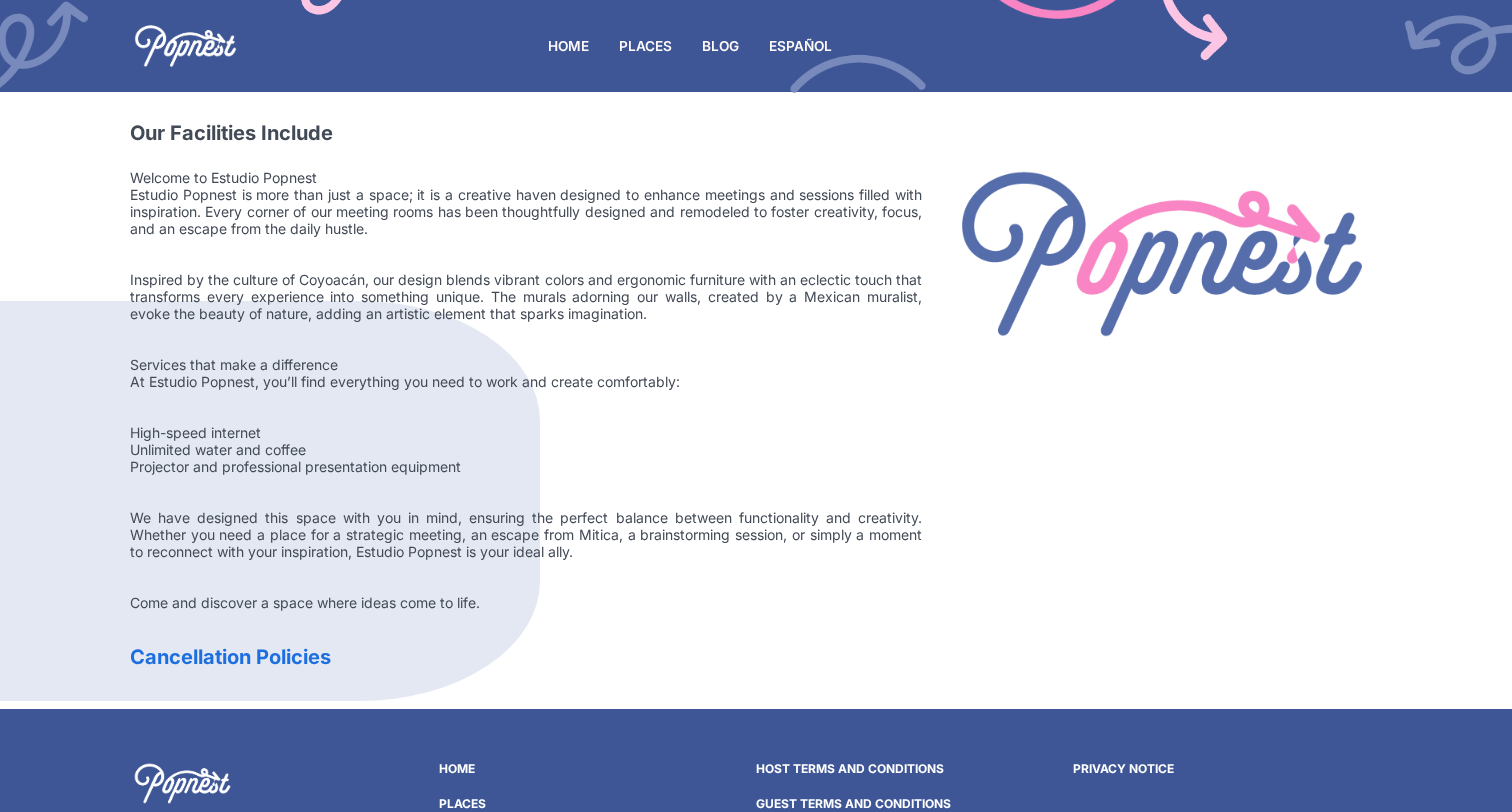 click on "Services that make a difference At Estudio Popnest, you’ll find everything you need to work and create comfortably:" at bounding box center [526, 373] 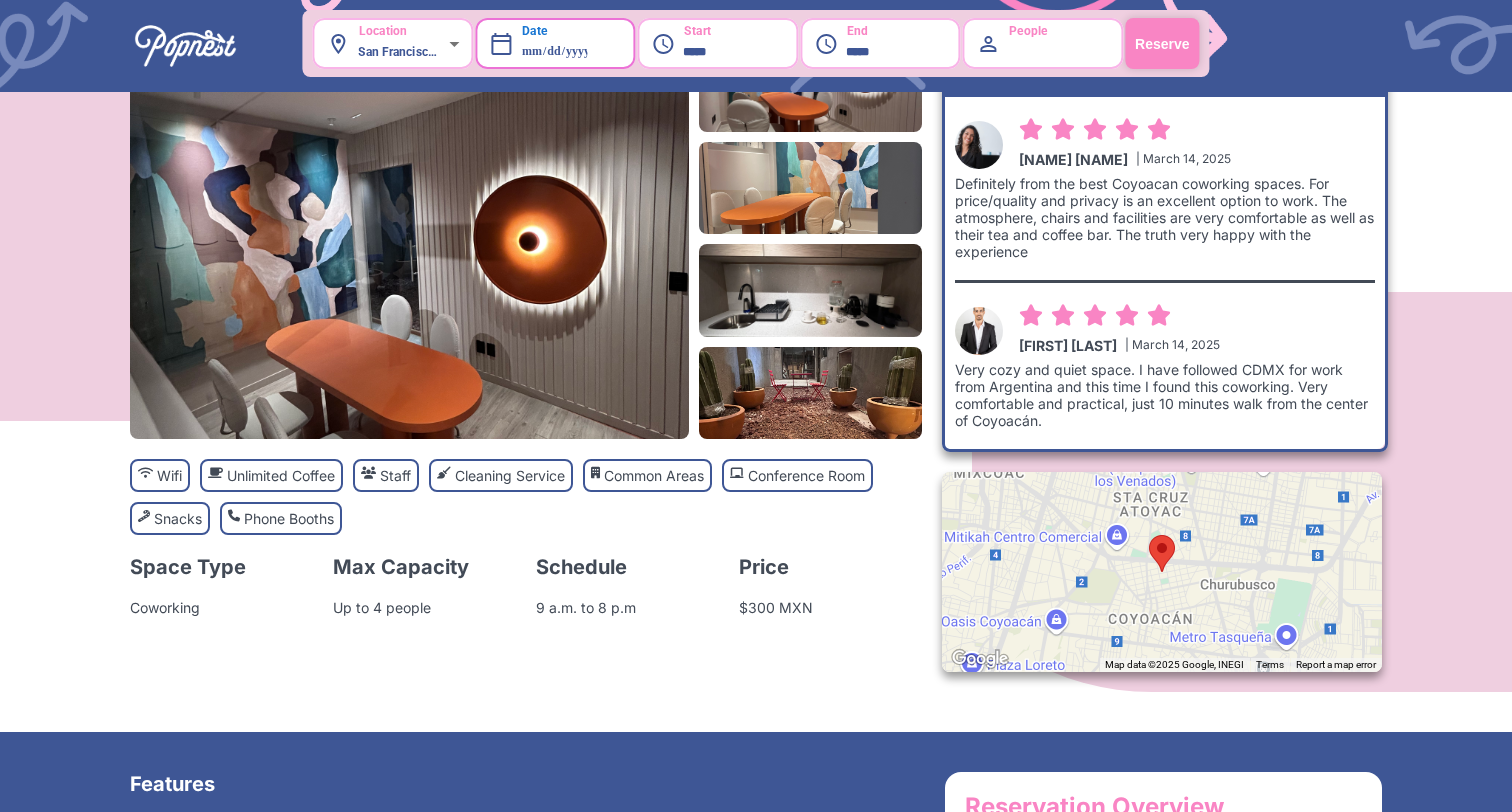 scroll, scrollTop: 0, scrollLeft: 0, axis: both 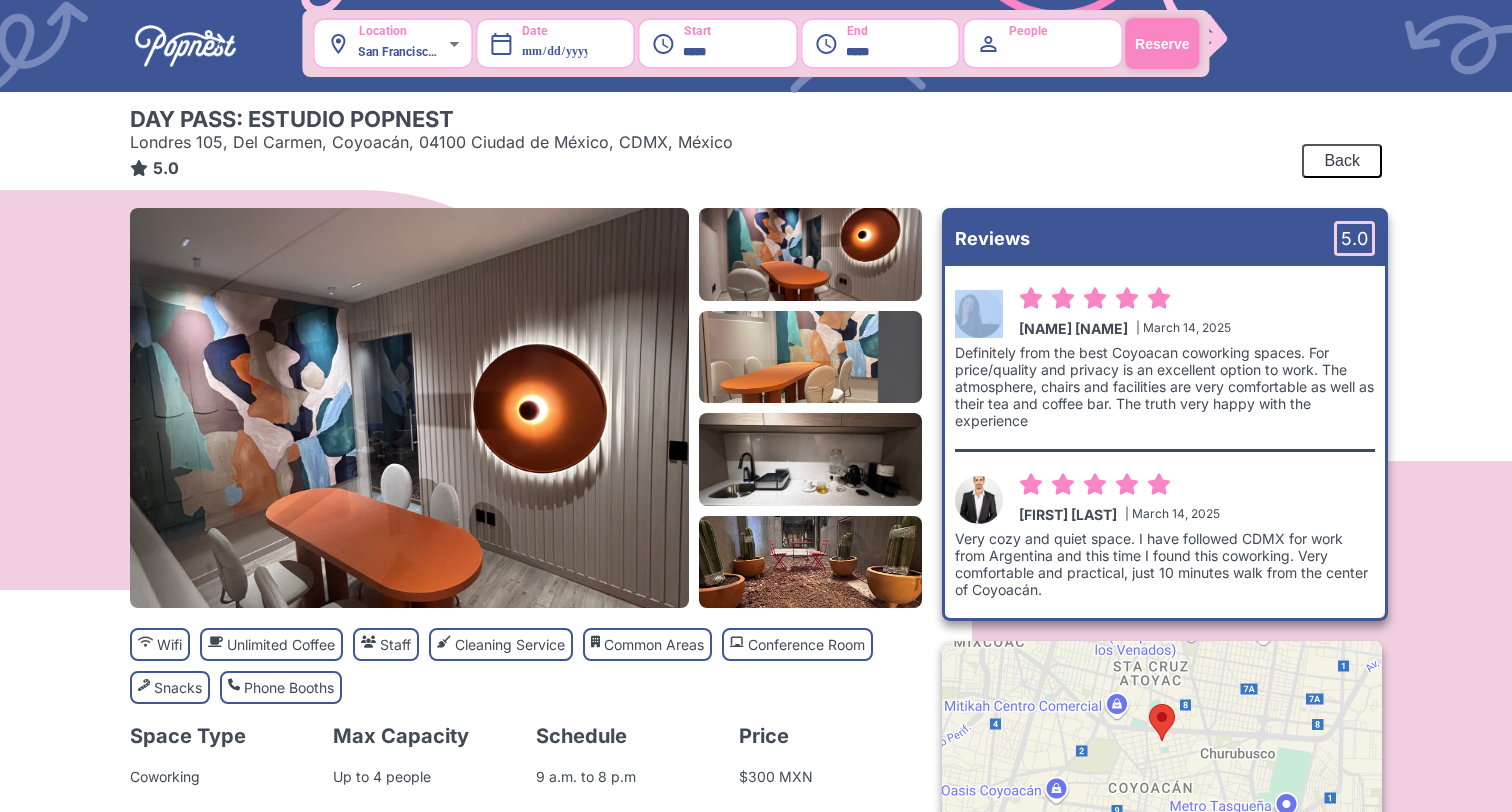 drag, startPoint x: 1176, startPoint y: 303, endPoint x: 1000, endPoint y: 328, distance: 177.76671 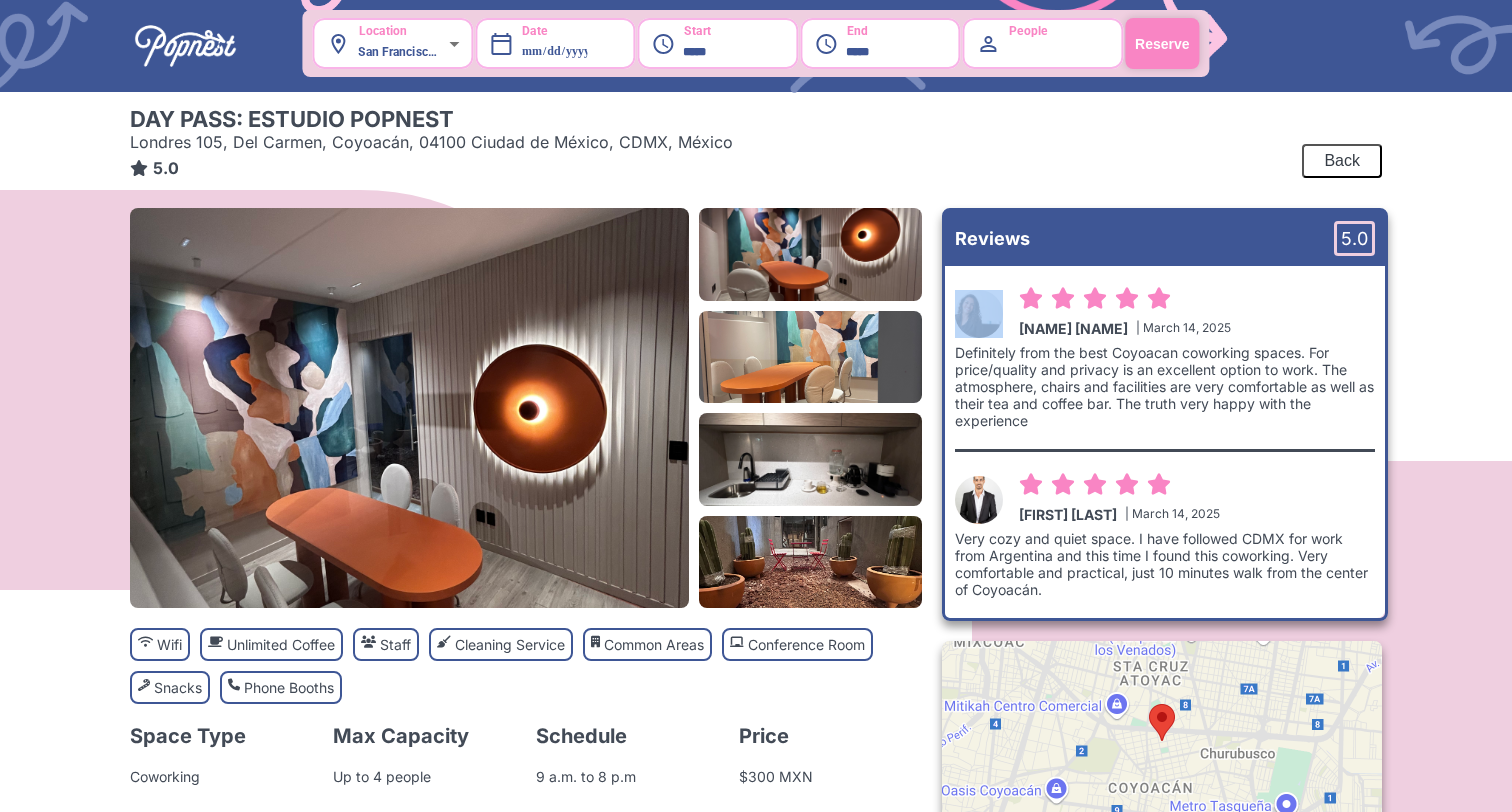 click on "[FIRST] [LAST]    | March 14, 2025" at bounding box center (1165, 312) 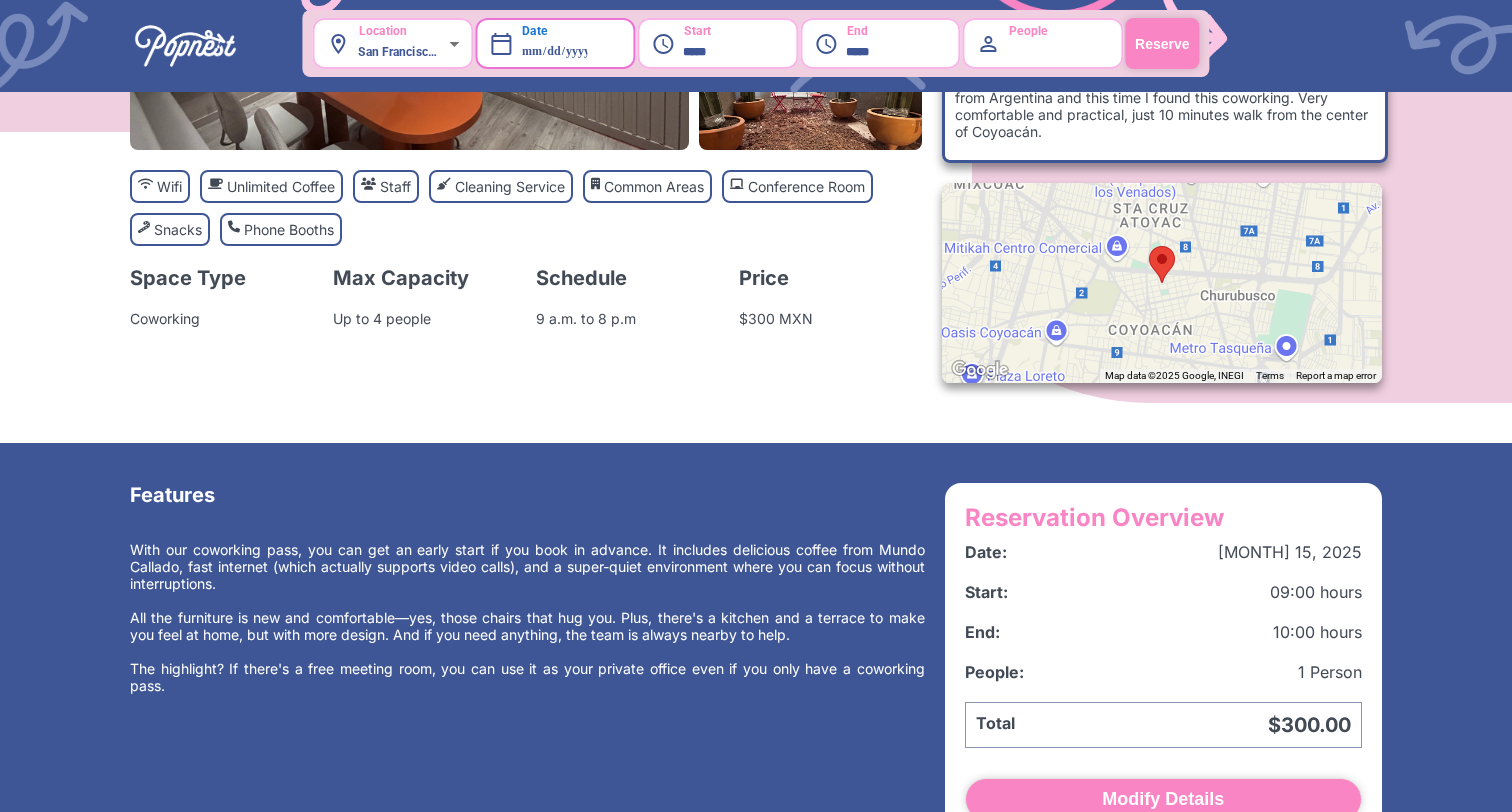 scroll, scrollTop: 439, scrollLeft: 0, axis: vertical 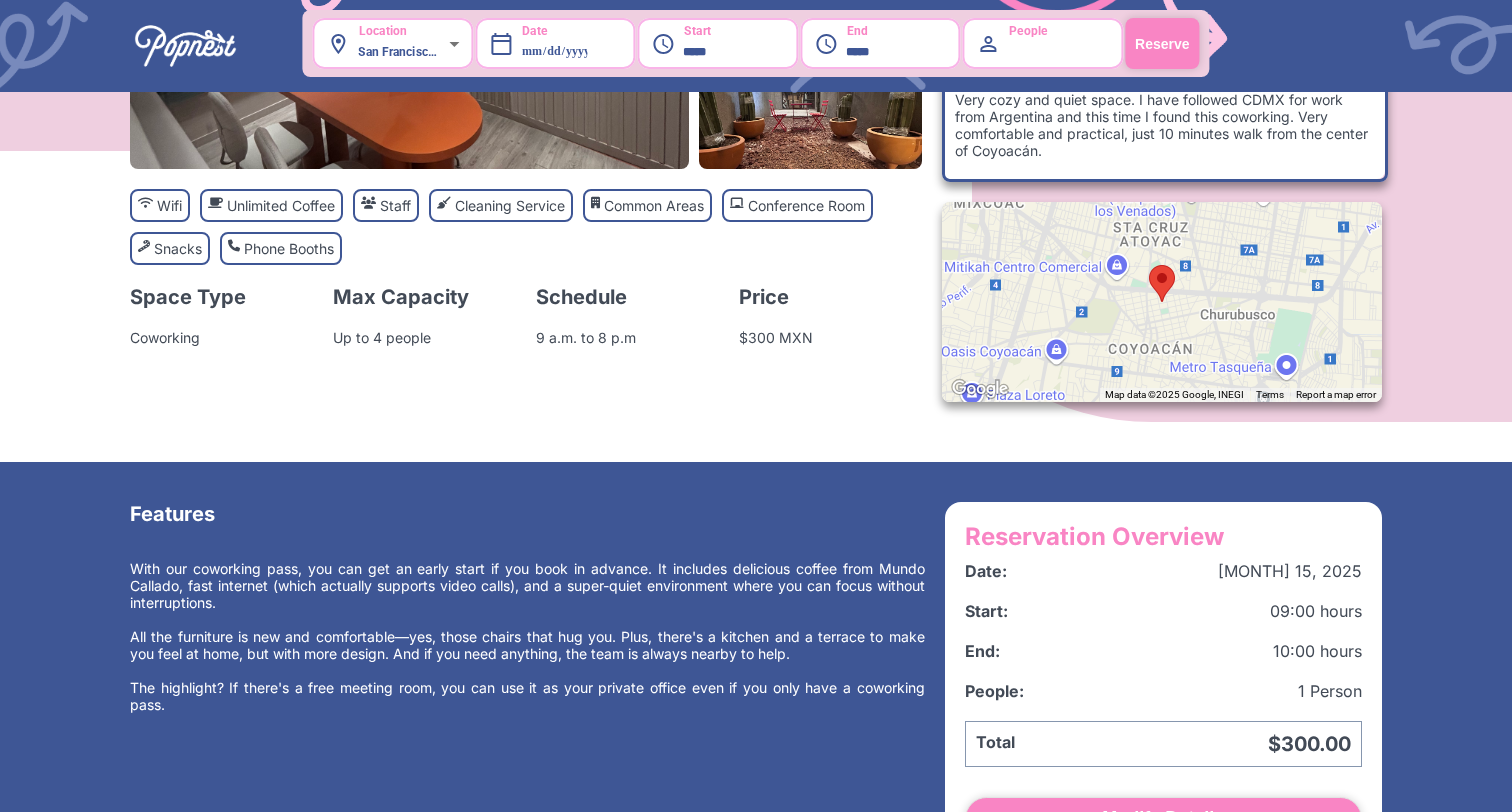 click at bounding box center [1162, 302] 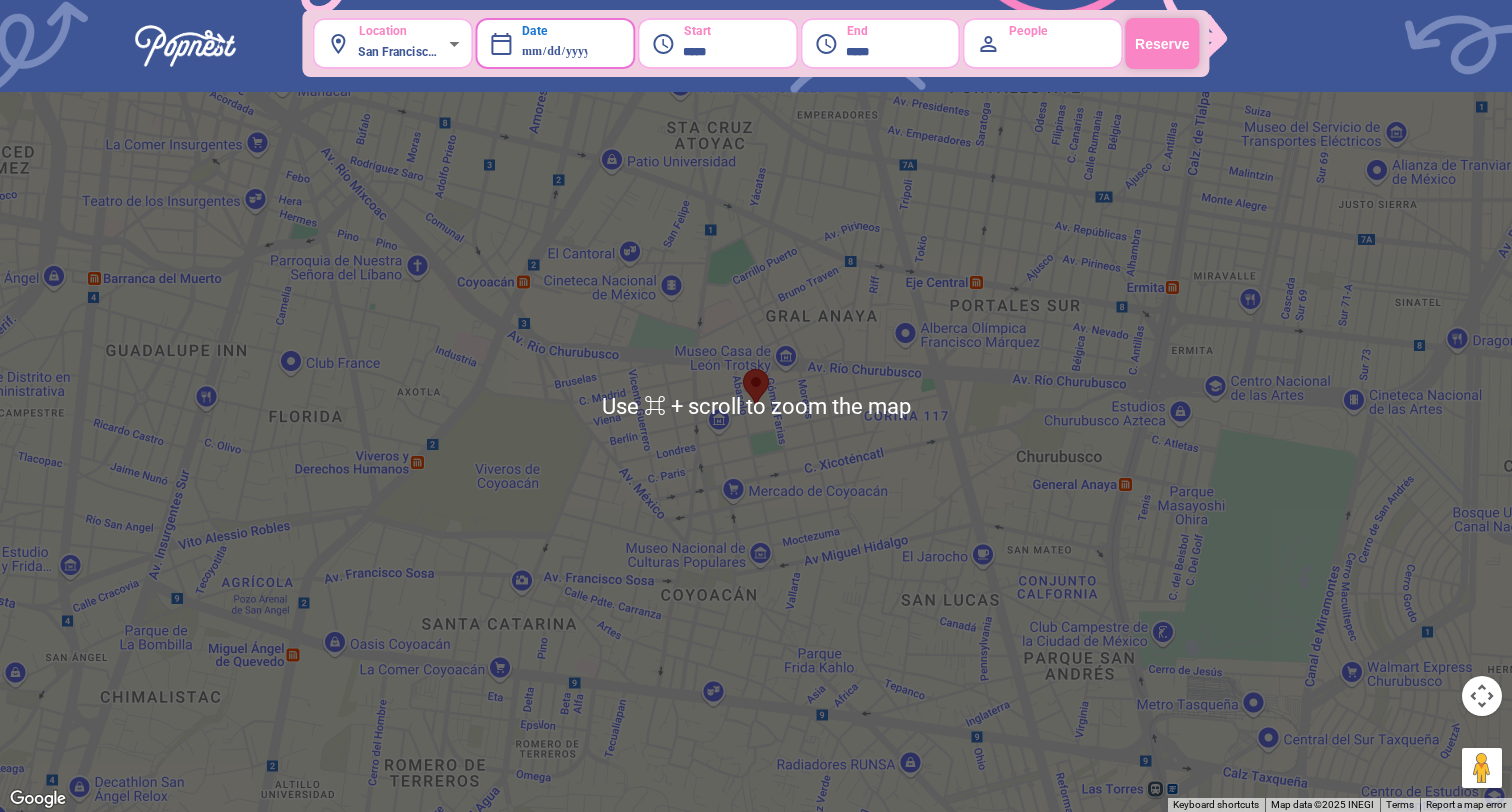 scroll, scrollTop: 0, scrollLeft: 0, axis: both 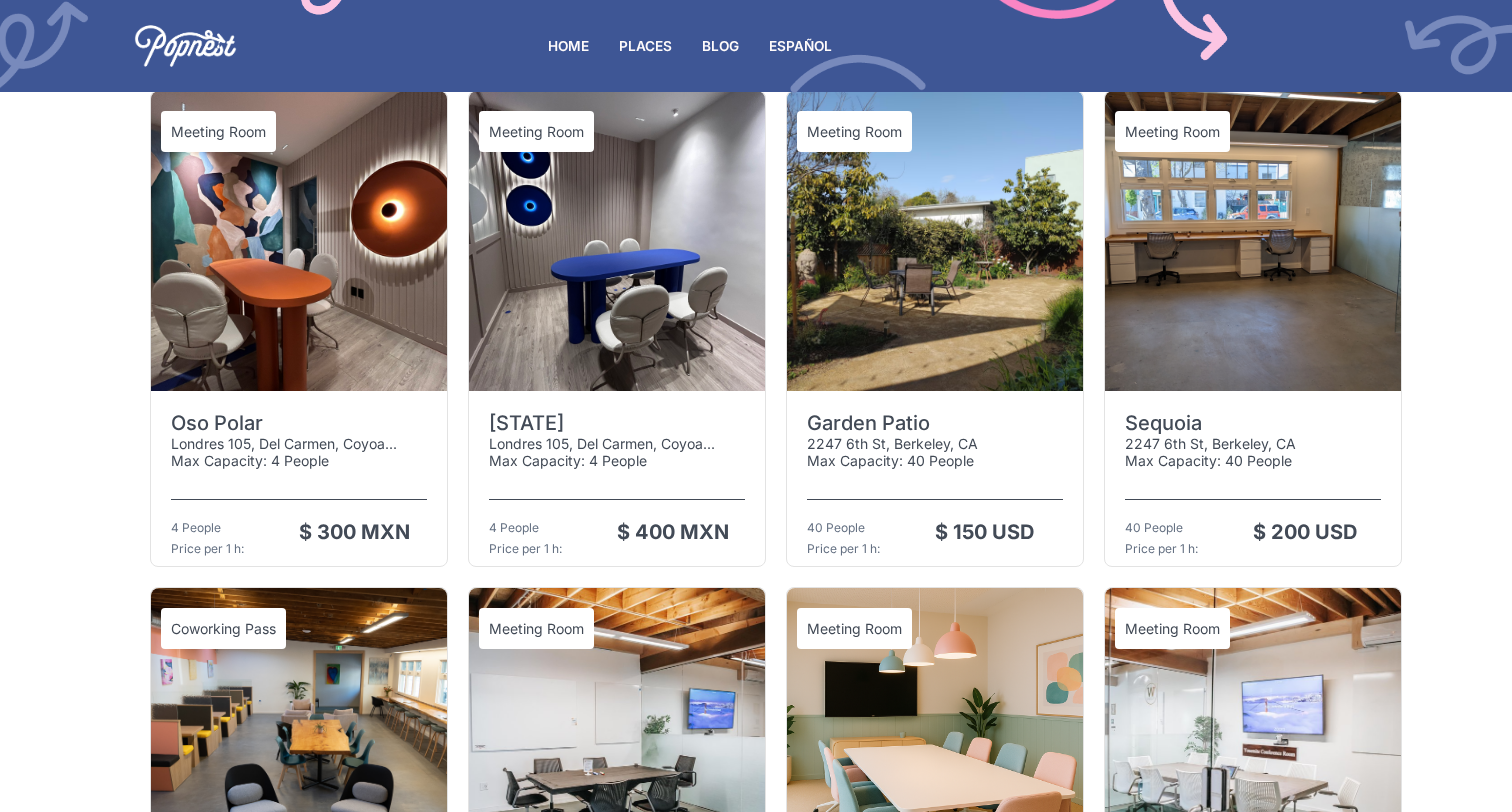 click at bounding box center [935, 241] 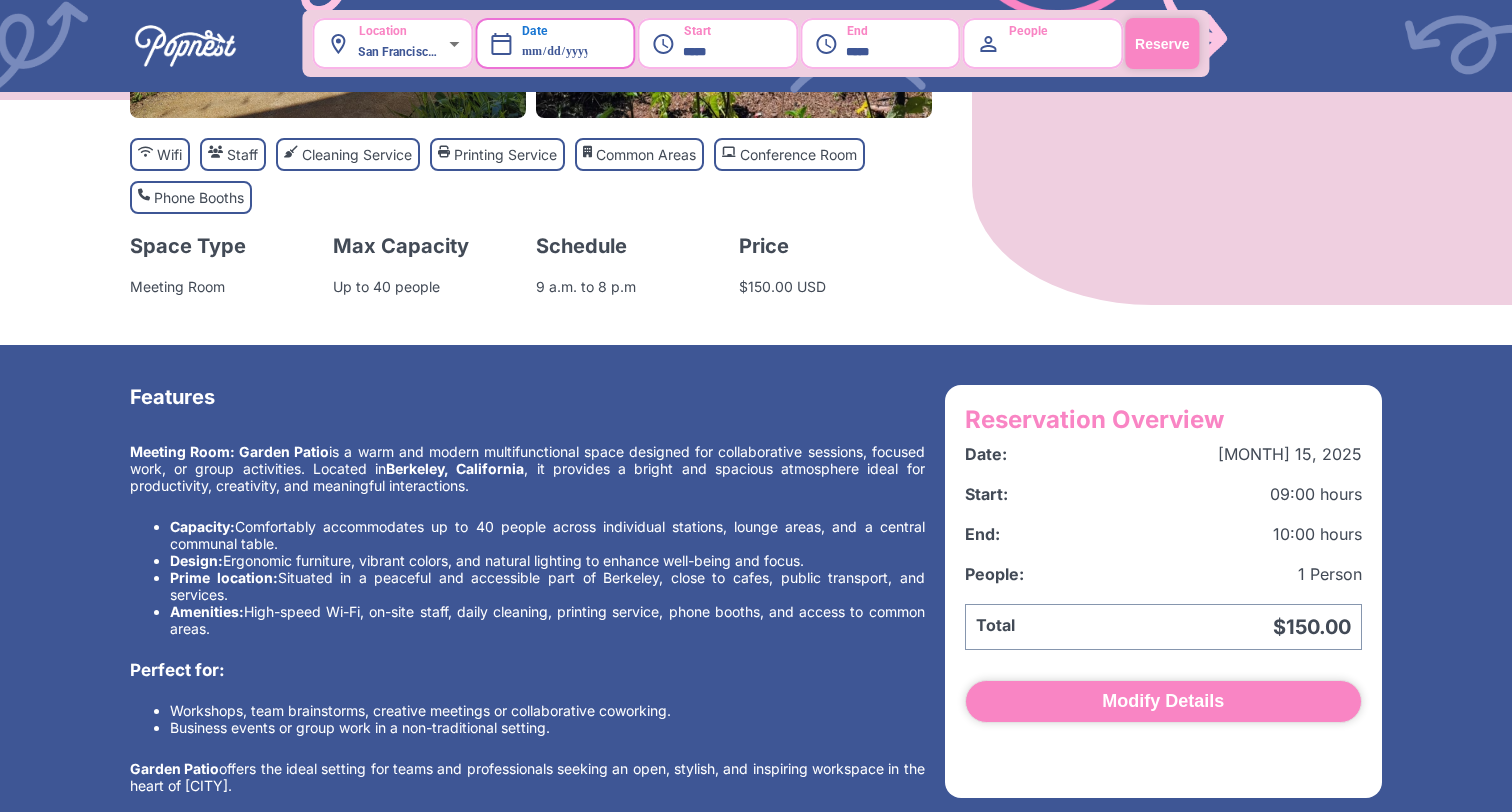 scroll, scrollTop: 497, scrollLeft: 0, axis: vertical 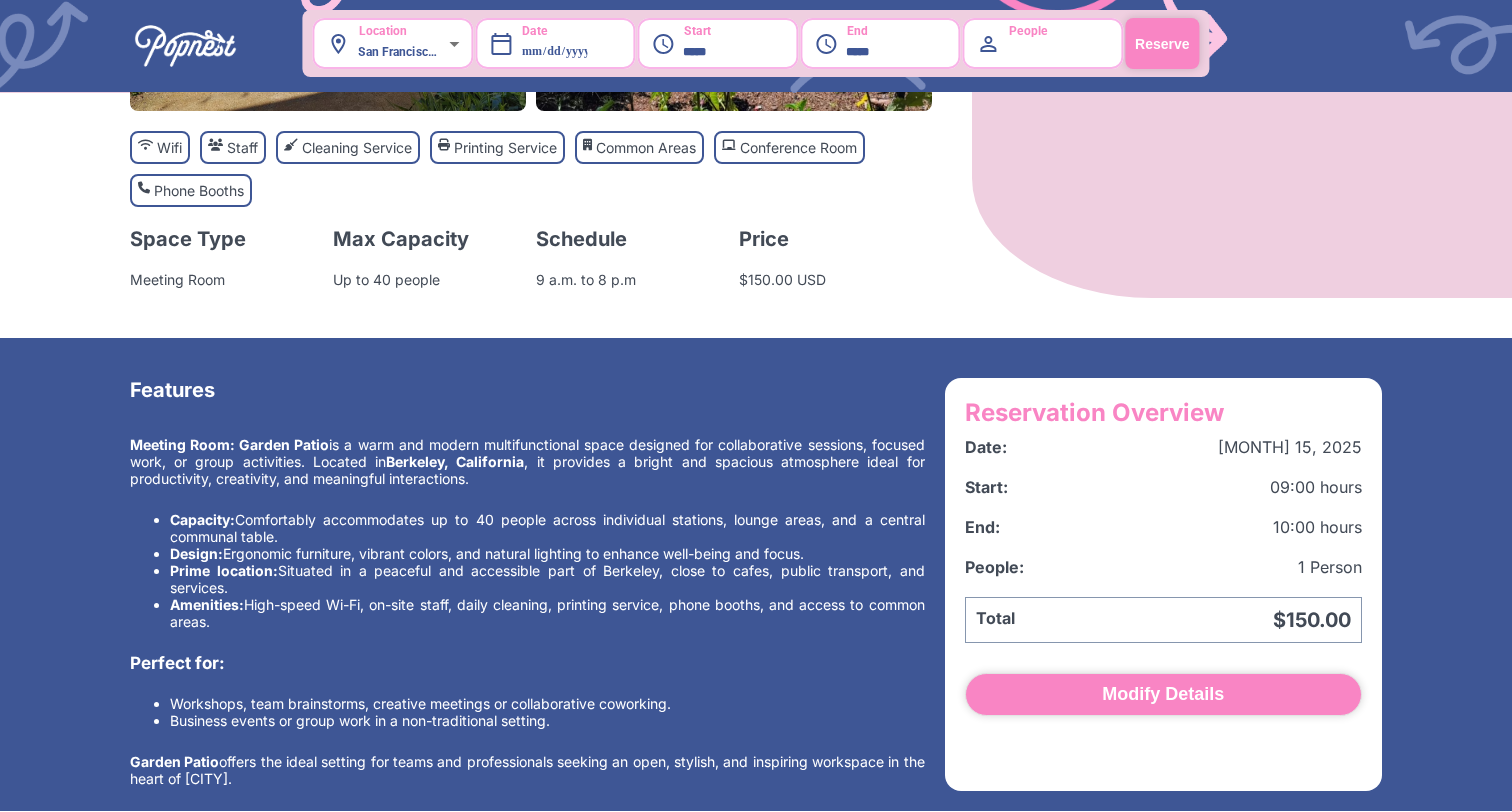 click at bounding box center [185, 46] 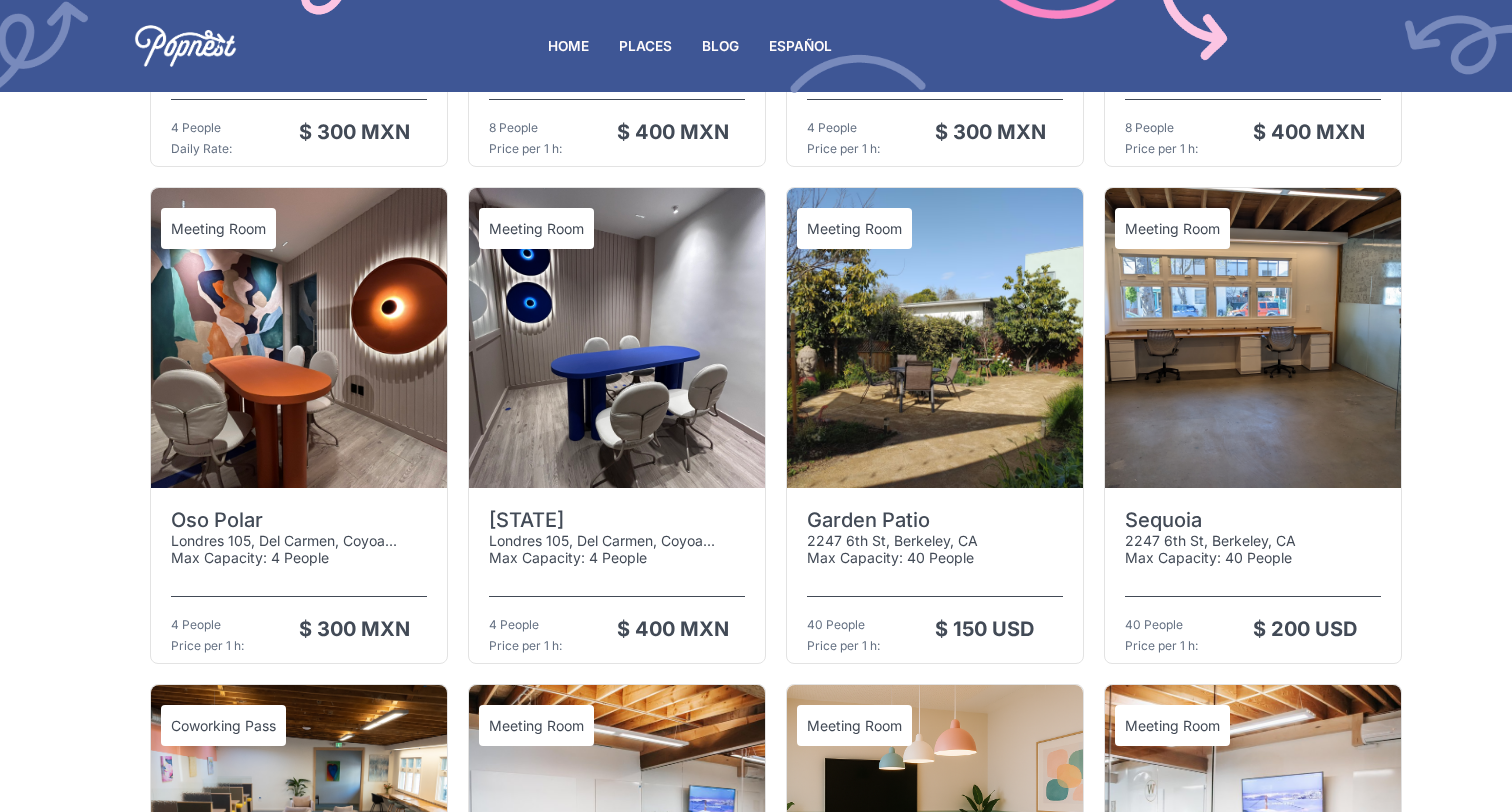 scroll, scrollTop: 922, scrollLeft: 0, axis: vertical 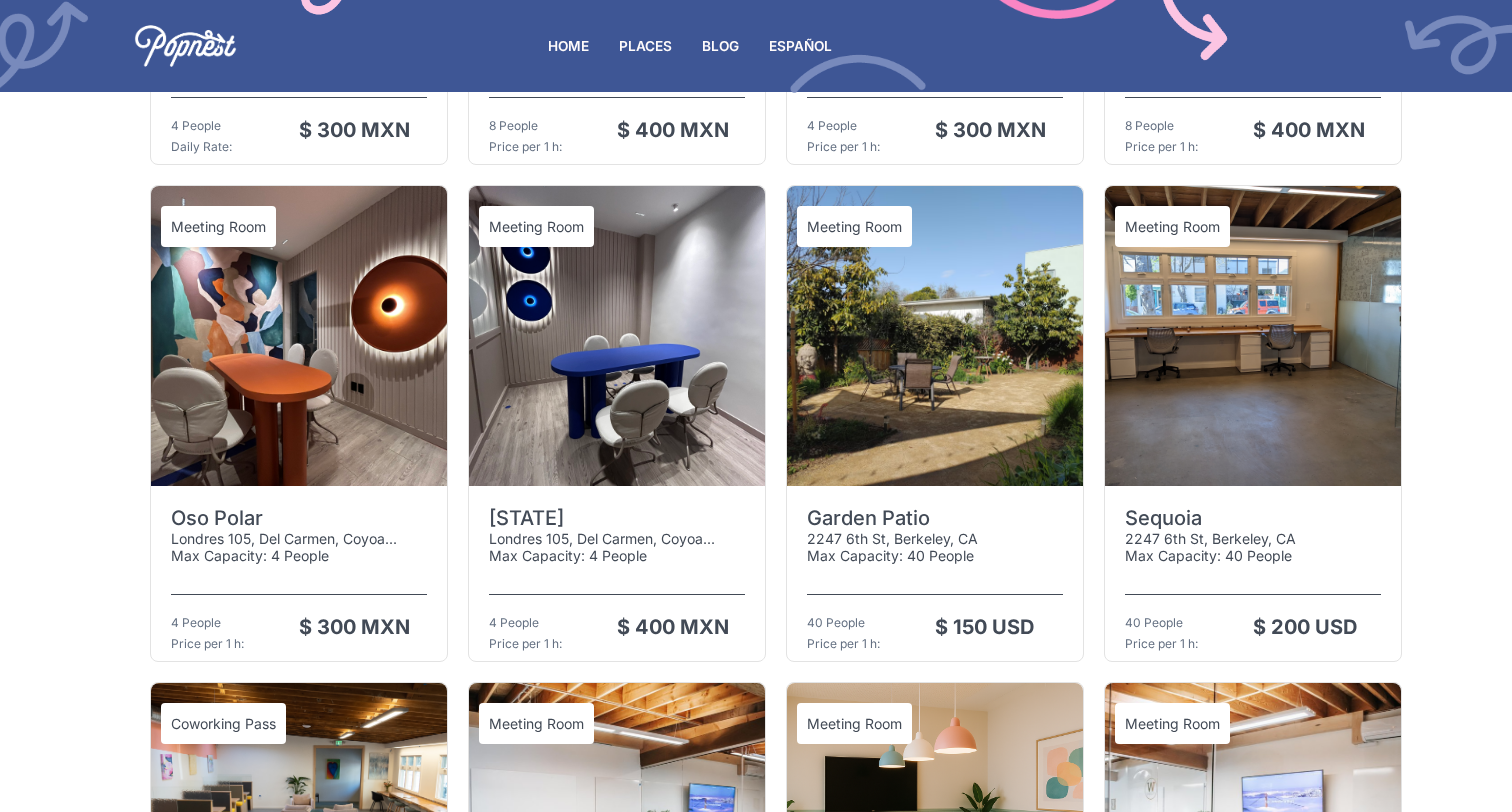 click at bounding box center (1253, 336) 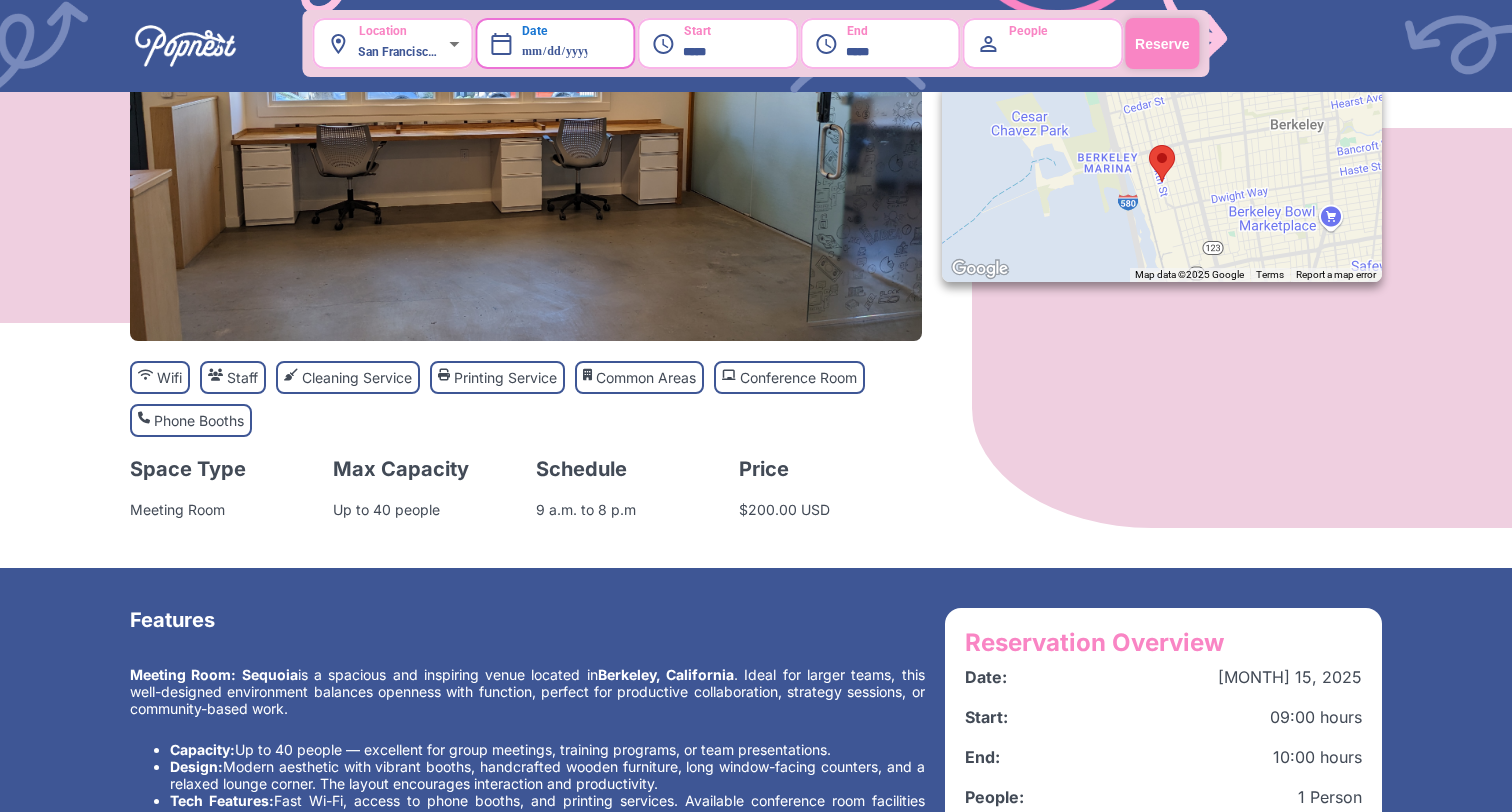 scroll, scrollTop: 0, scrollLeft: 0, axis: both 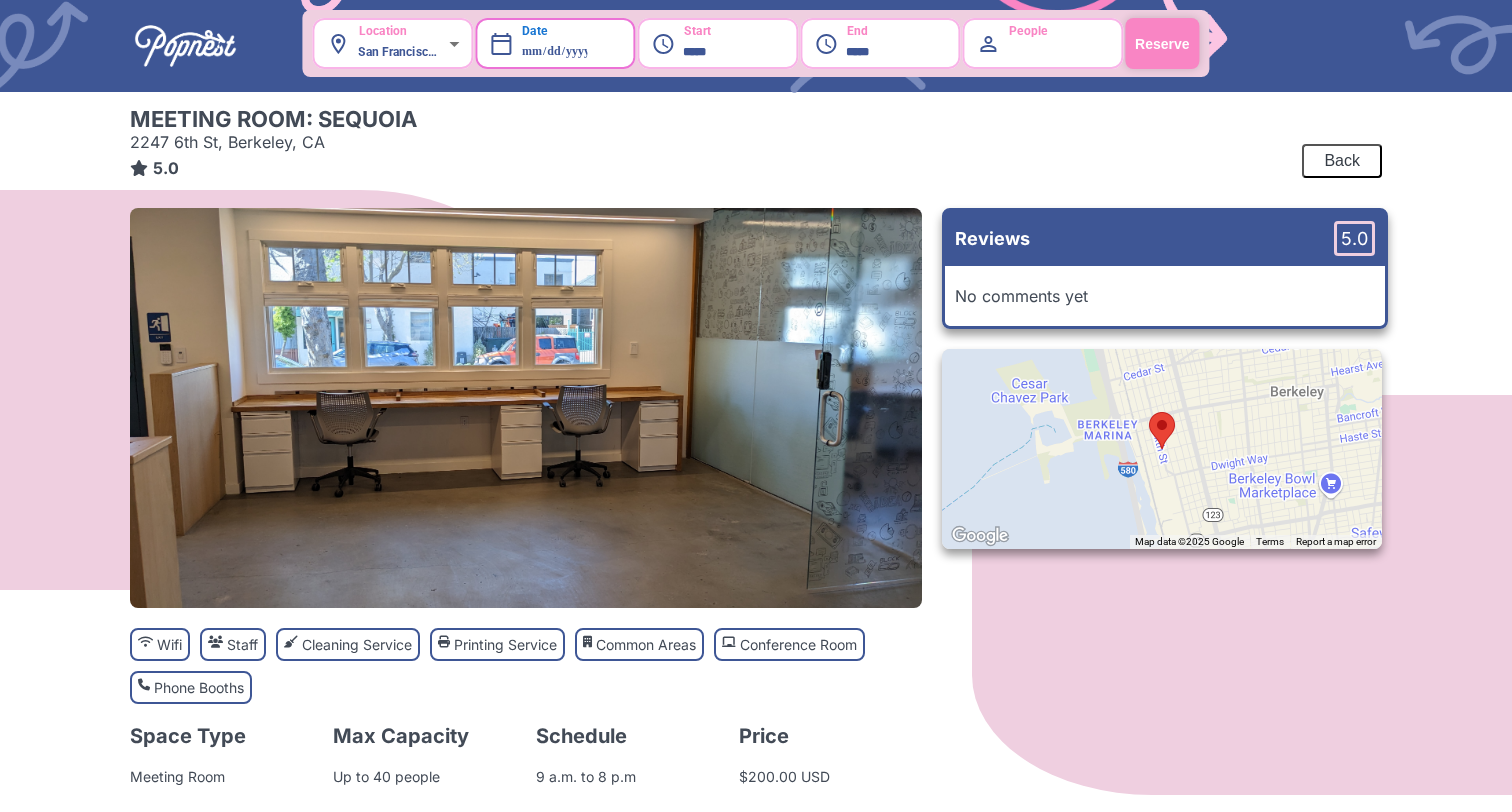 click at bounding box center [185, 46] 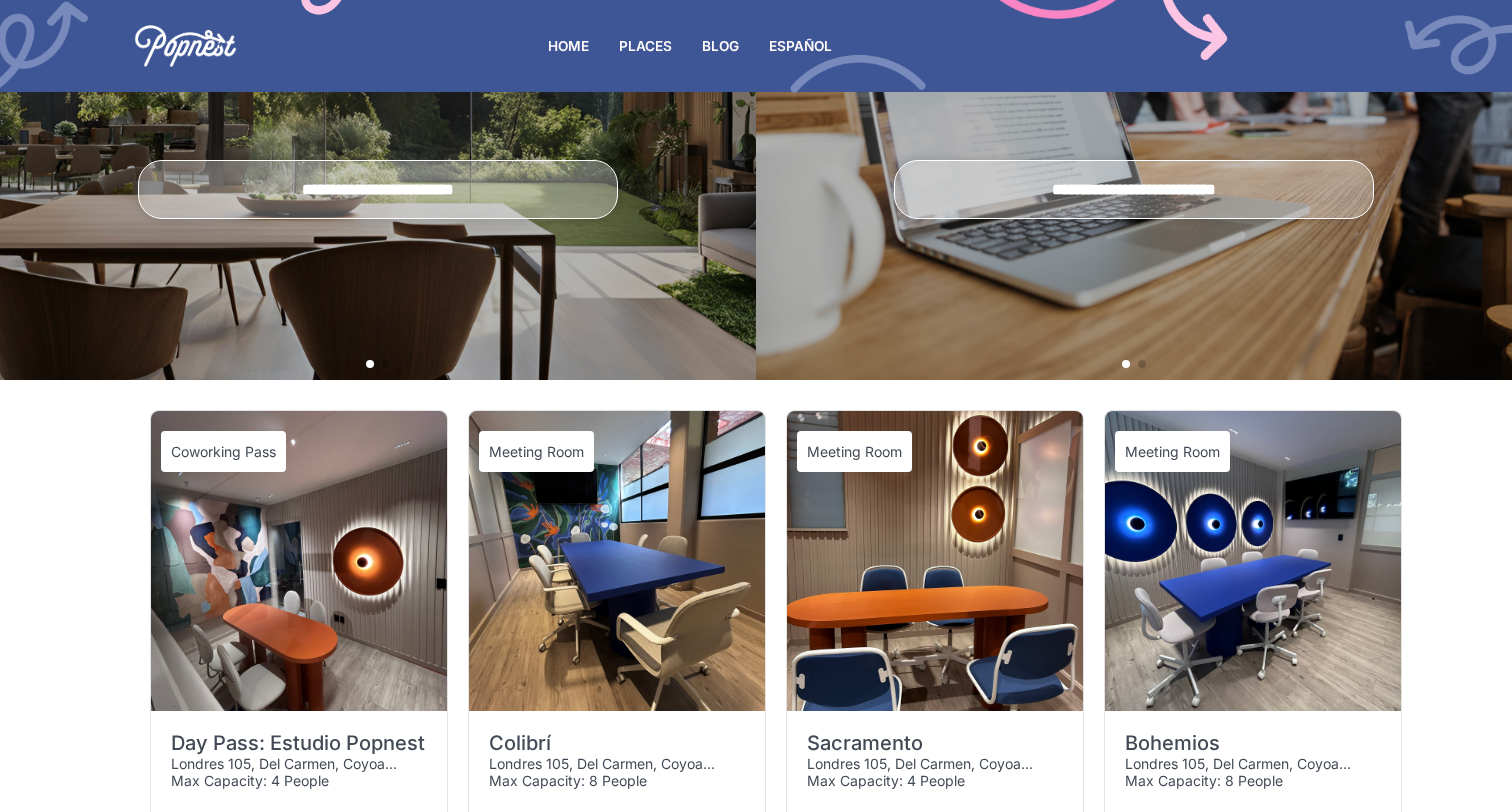 scroll, scrollTop: 651, scrollLeft: 0, axis: vertical 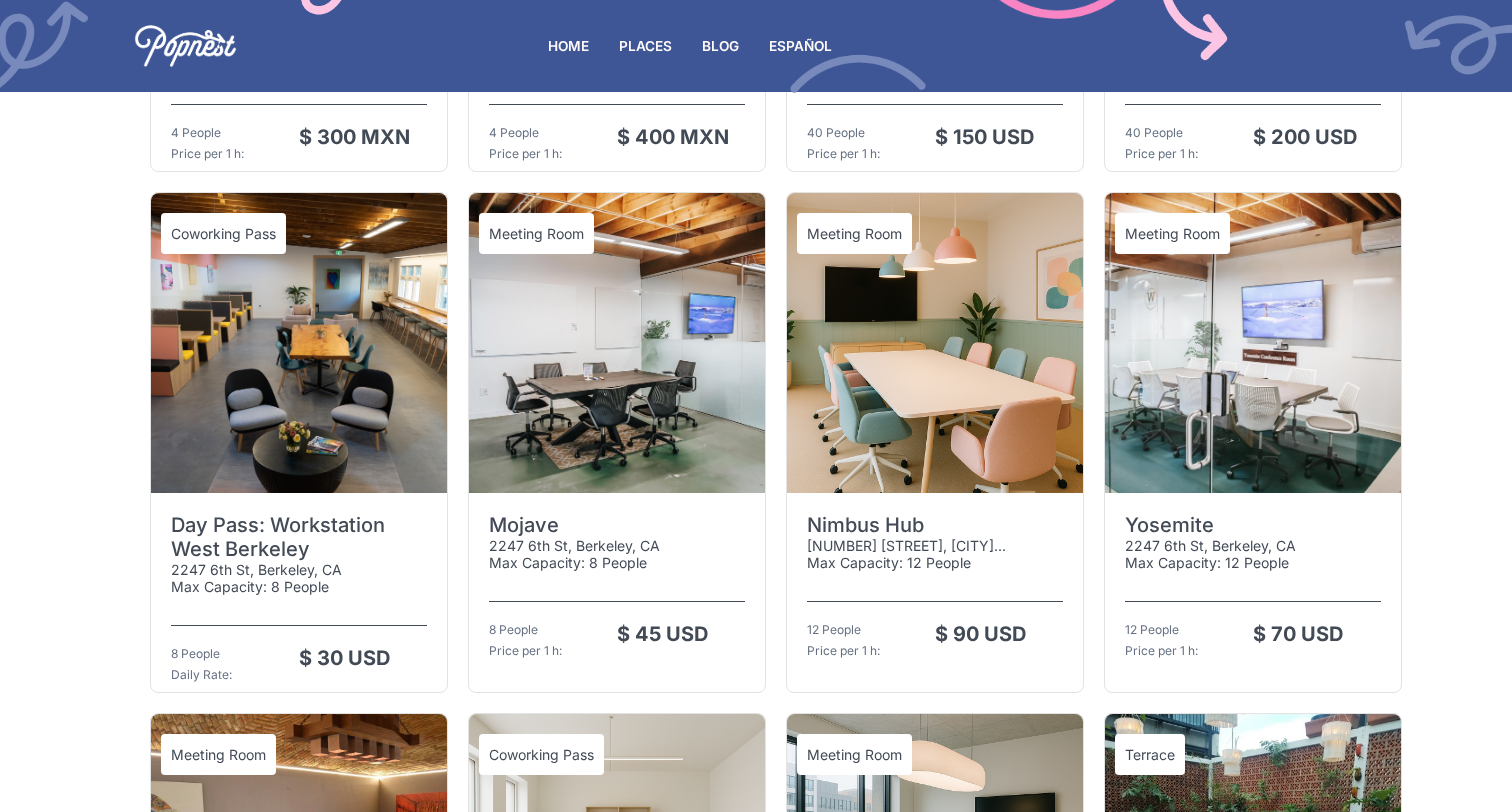 click at bounding box center [299, 343] 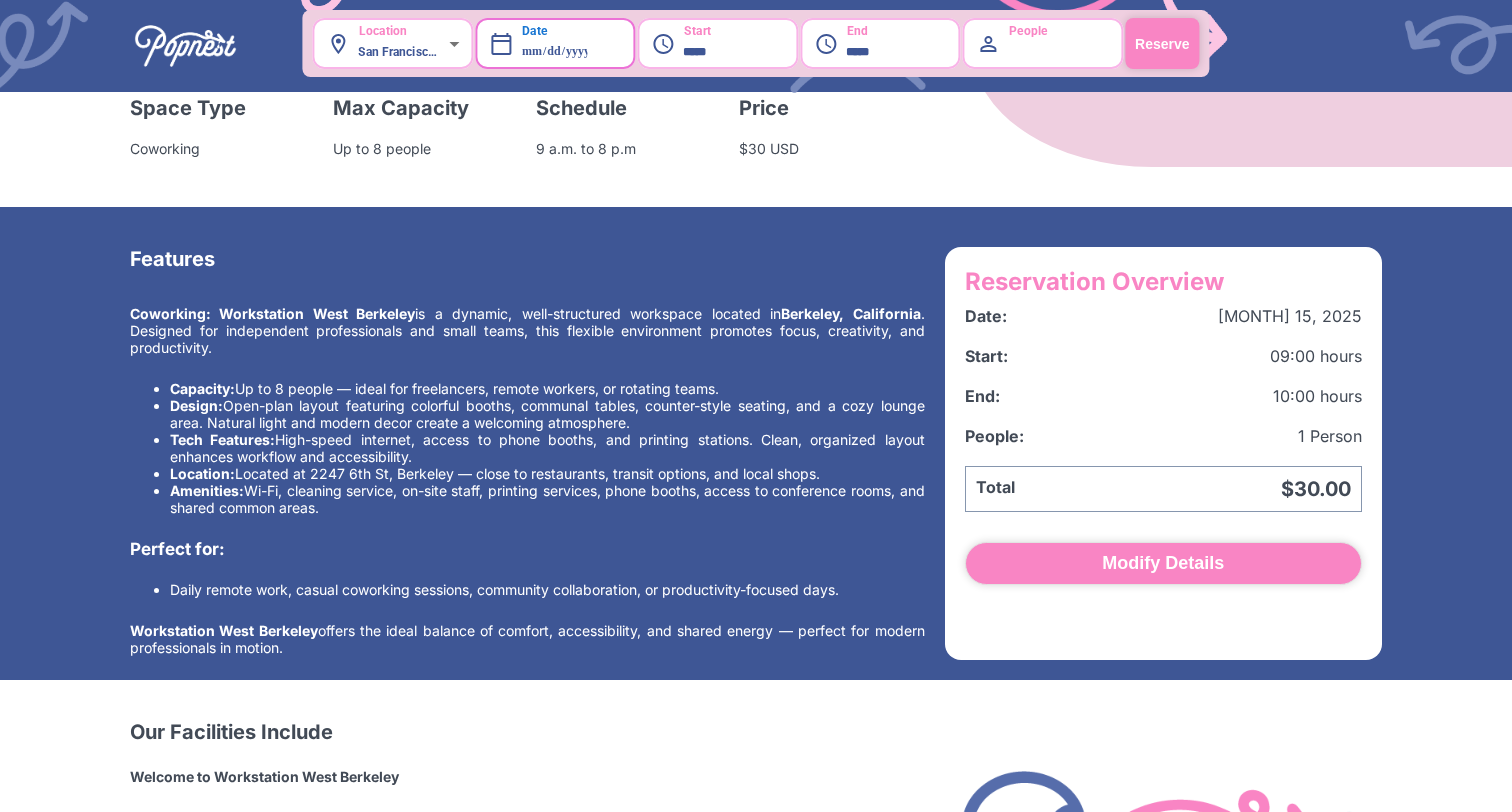 scroll, scrollTop: 757, scrollLeft: 0, axis: vertical 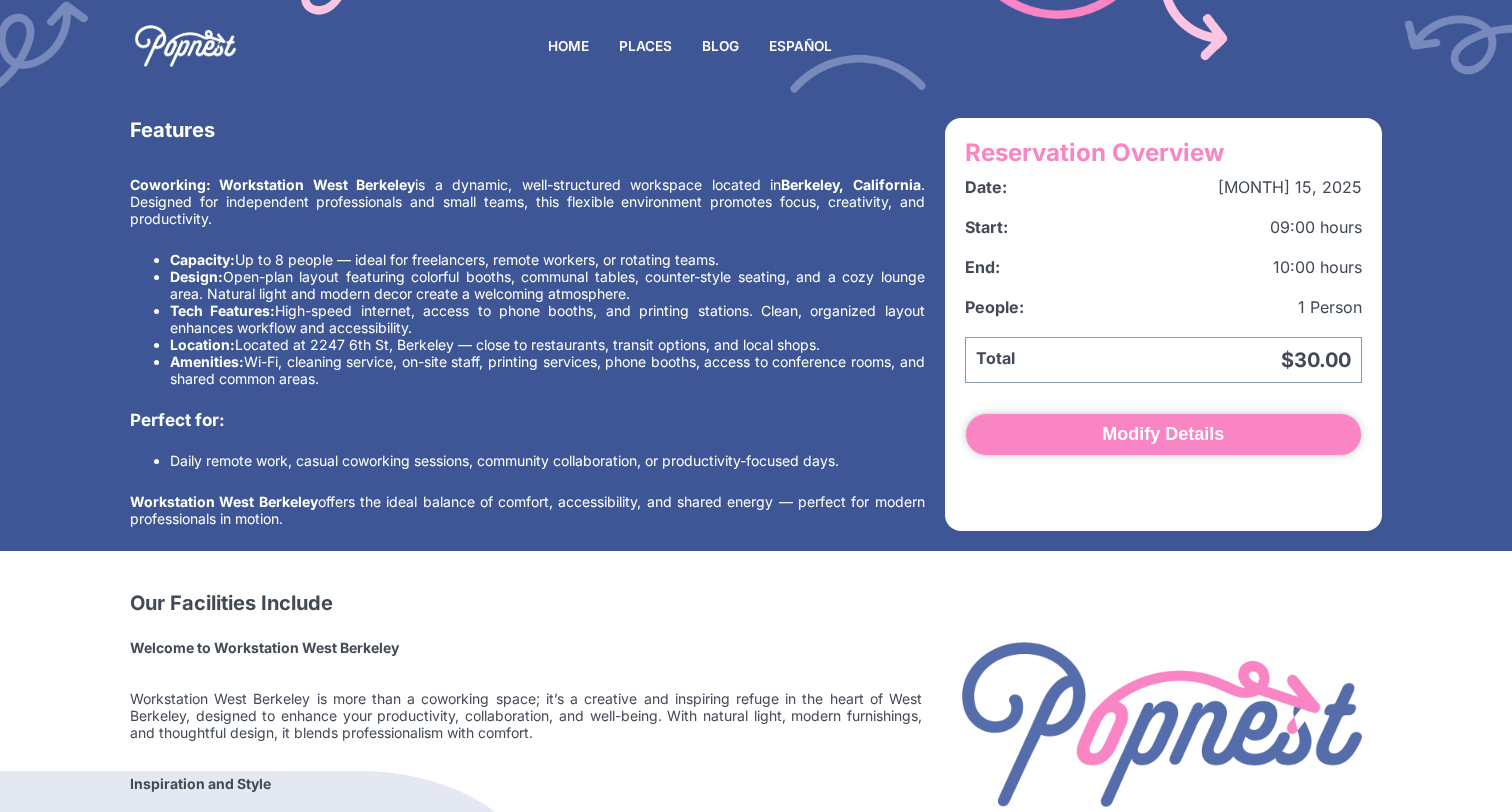 drag, startPoint x: 753, startPoint y: 263, endPoint x: 154, endPoint y: 229, distance: 599.9642 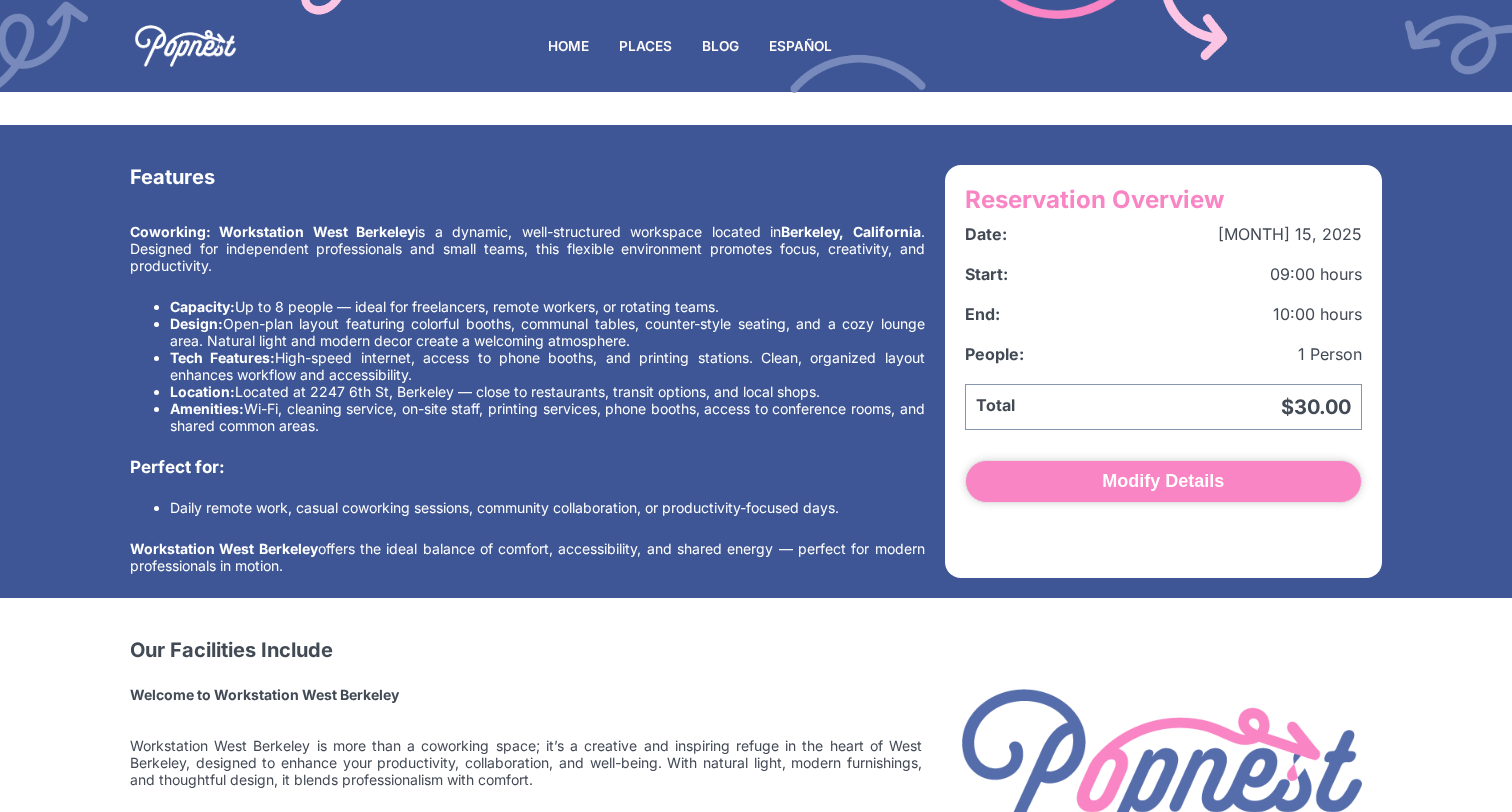 scroll, scrollTop: 688, scrollLeft: 0, axis: vertical 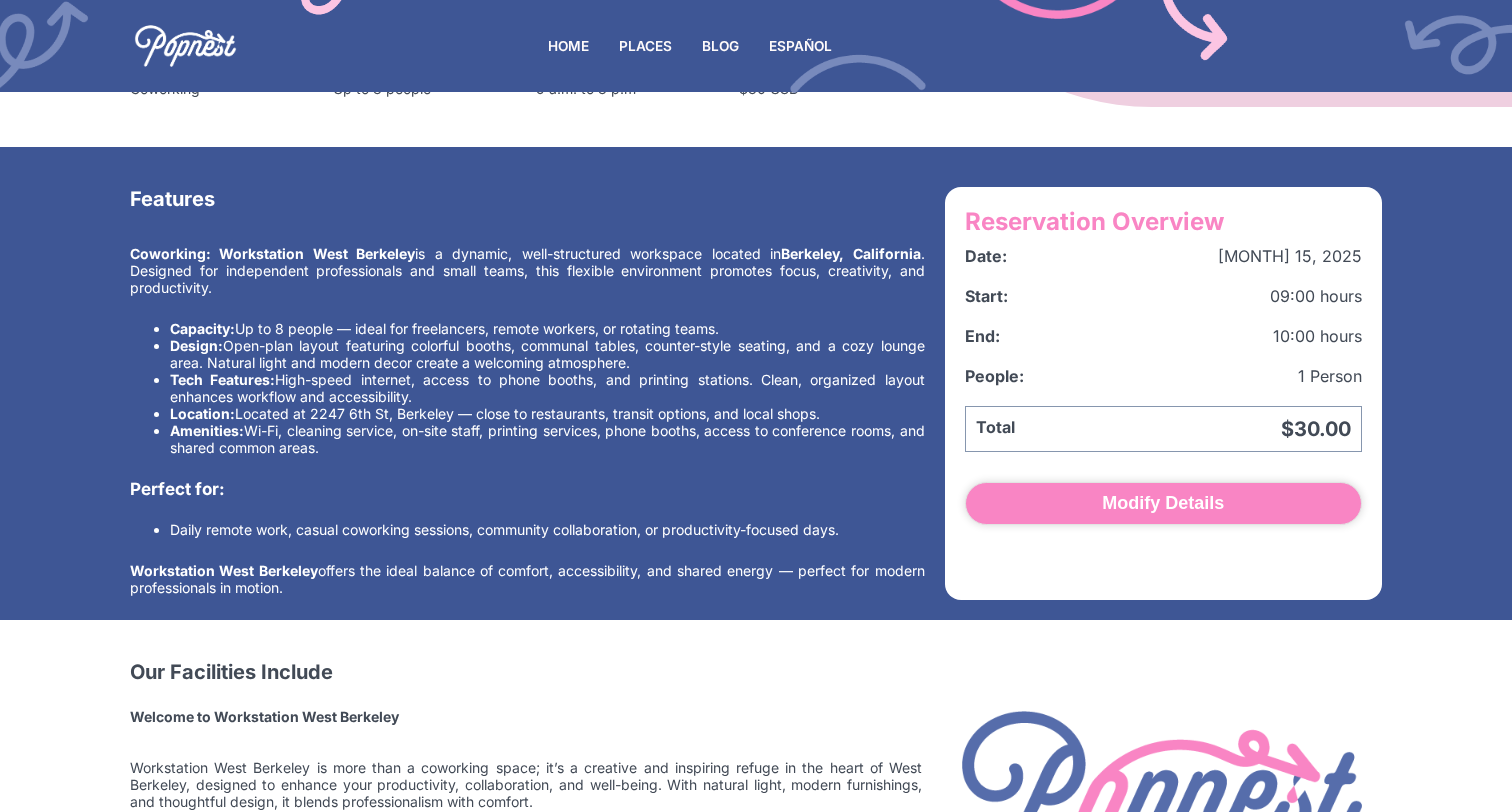 click at bounding box center [185, 46] 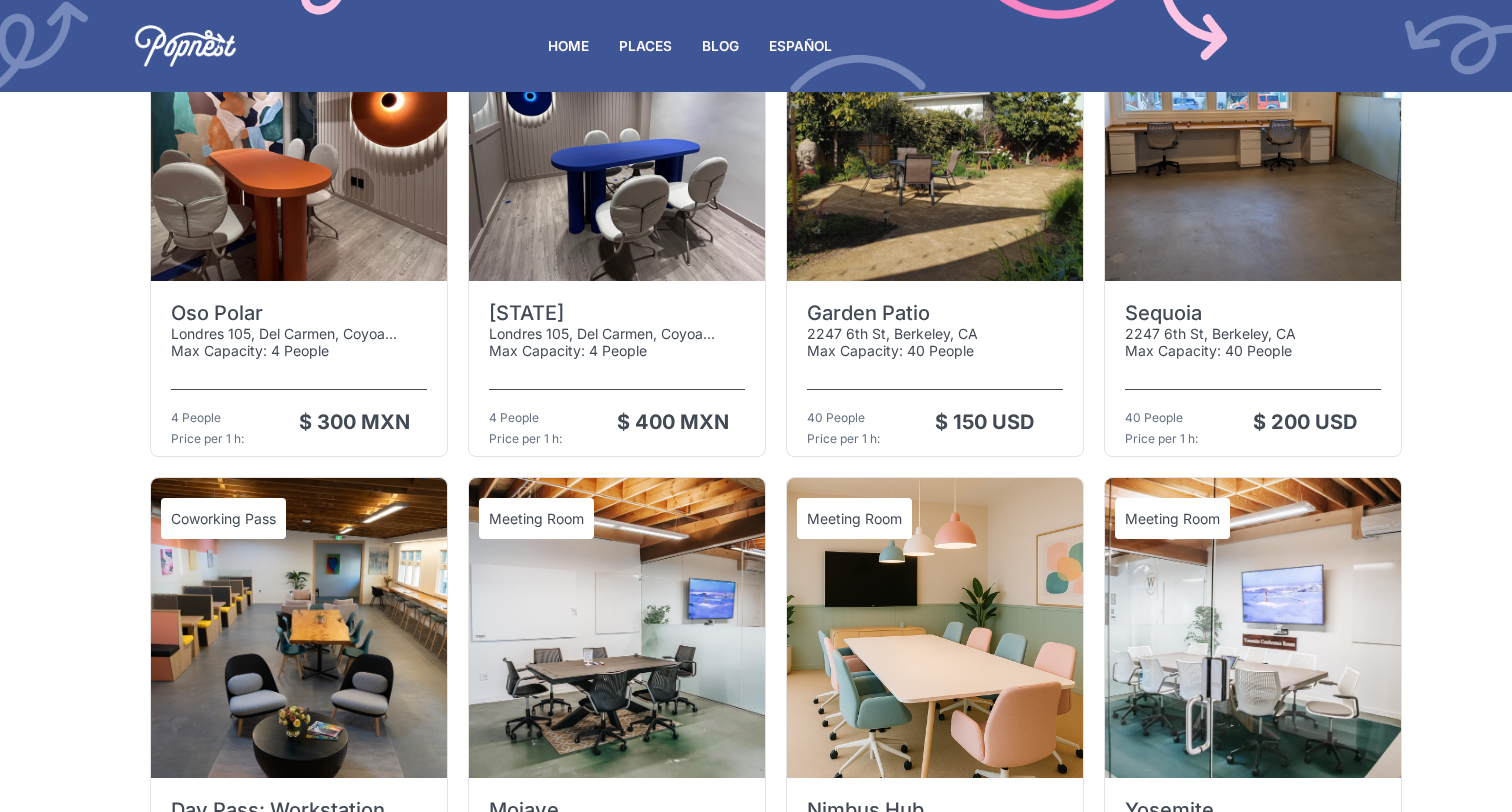 scroll, scrollTop: 1373, scrollLeft: 0, axis: vertical 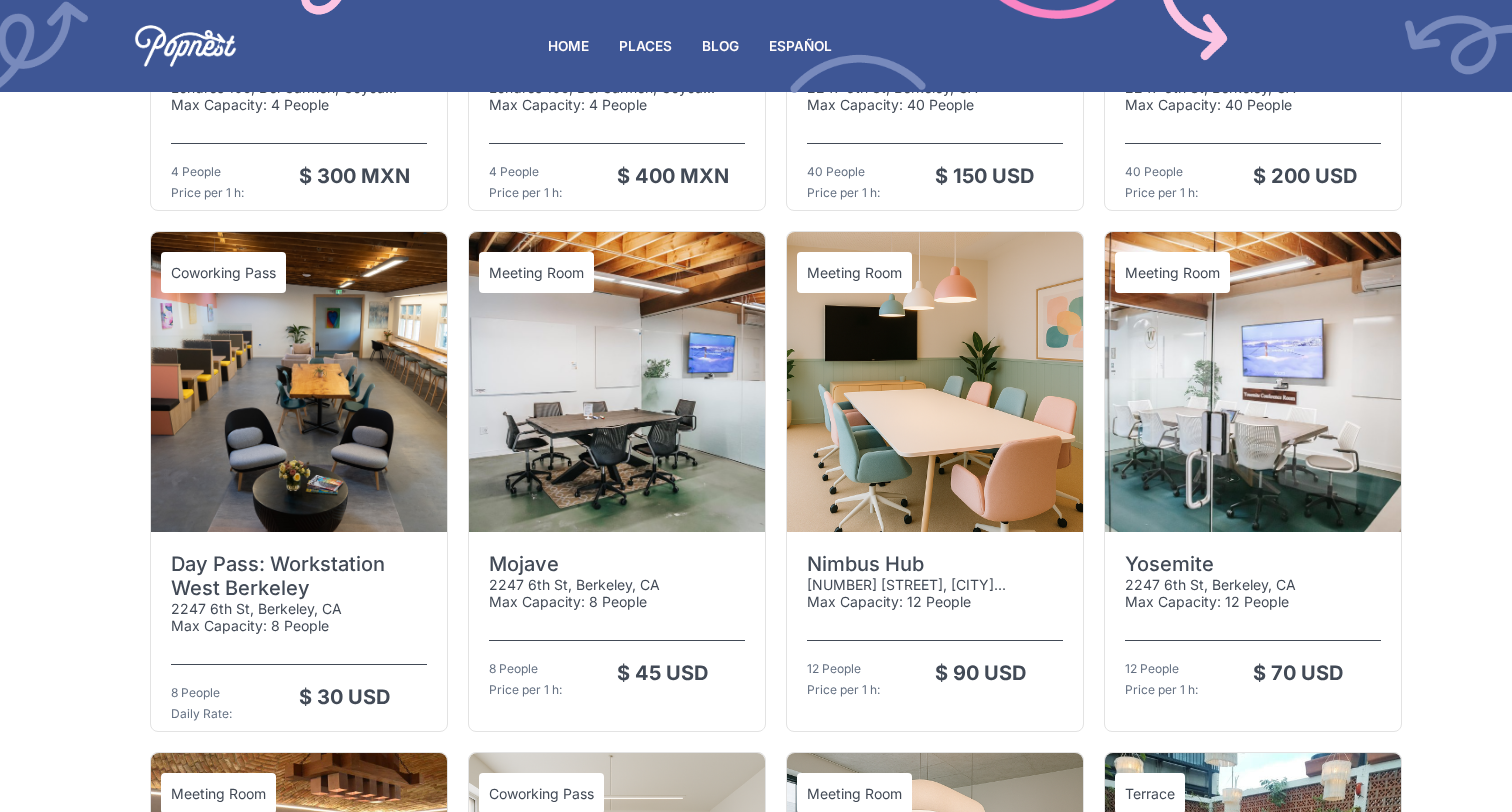click at bounding box center [617, 382] 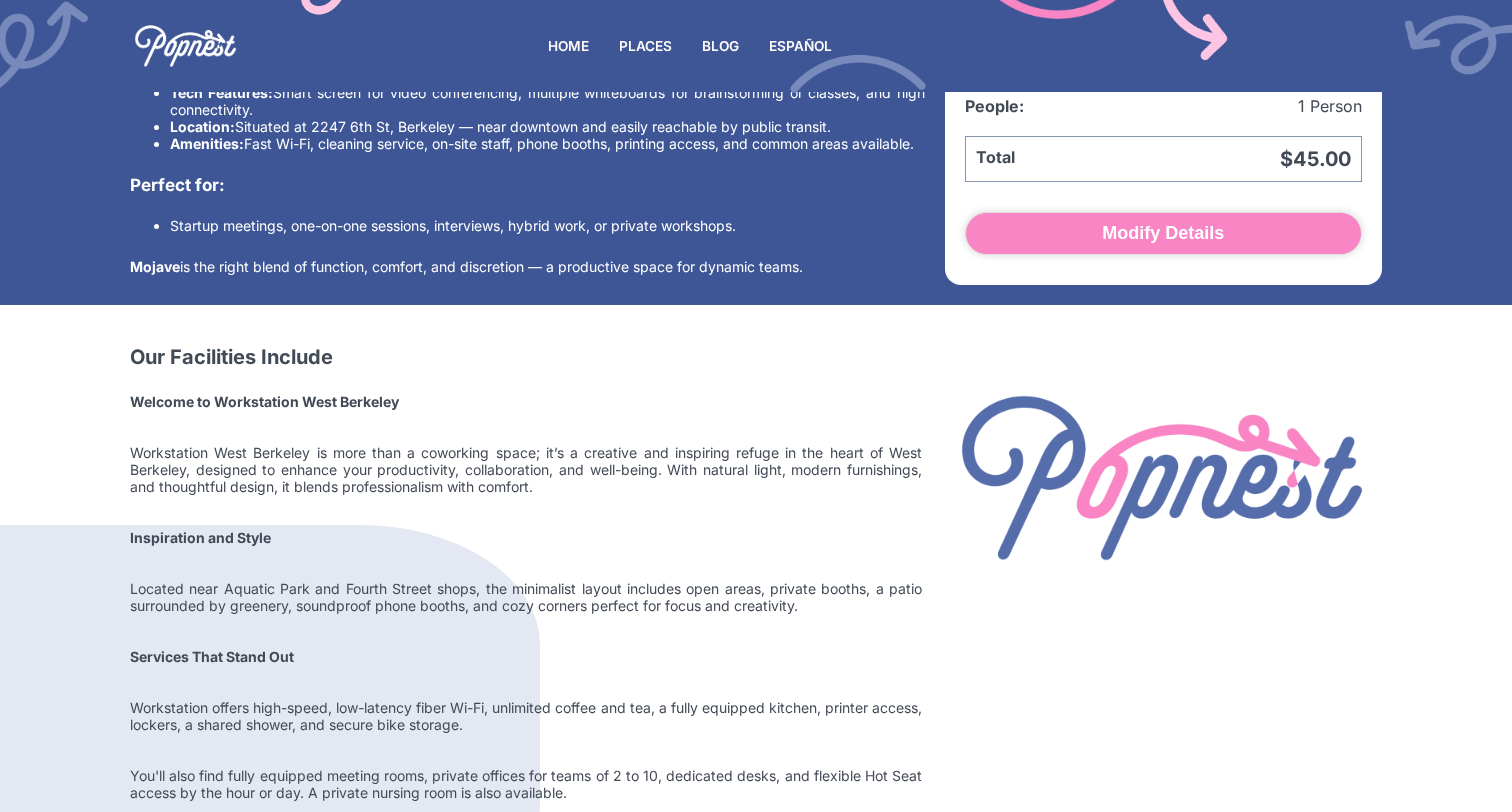 scroll, scrollTop: 953, scrollLeft: 0, axis: vertical 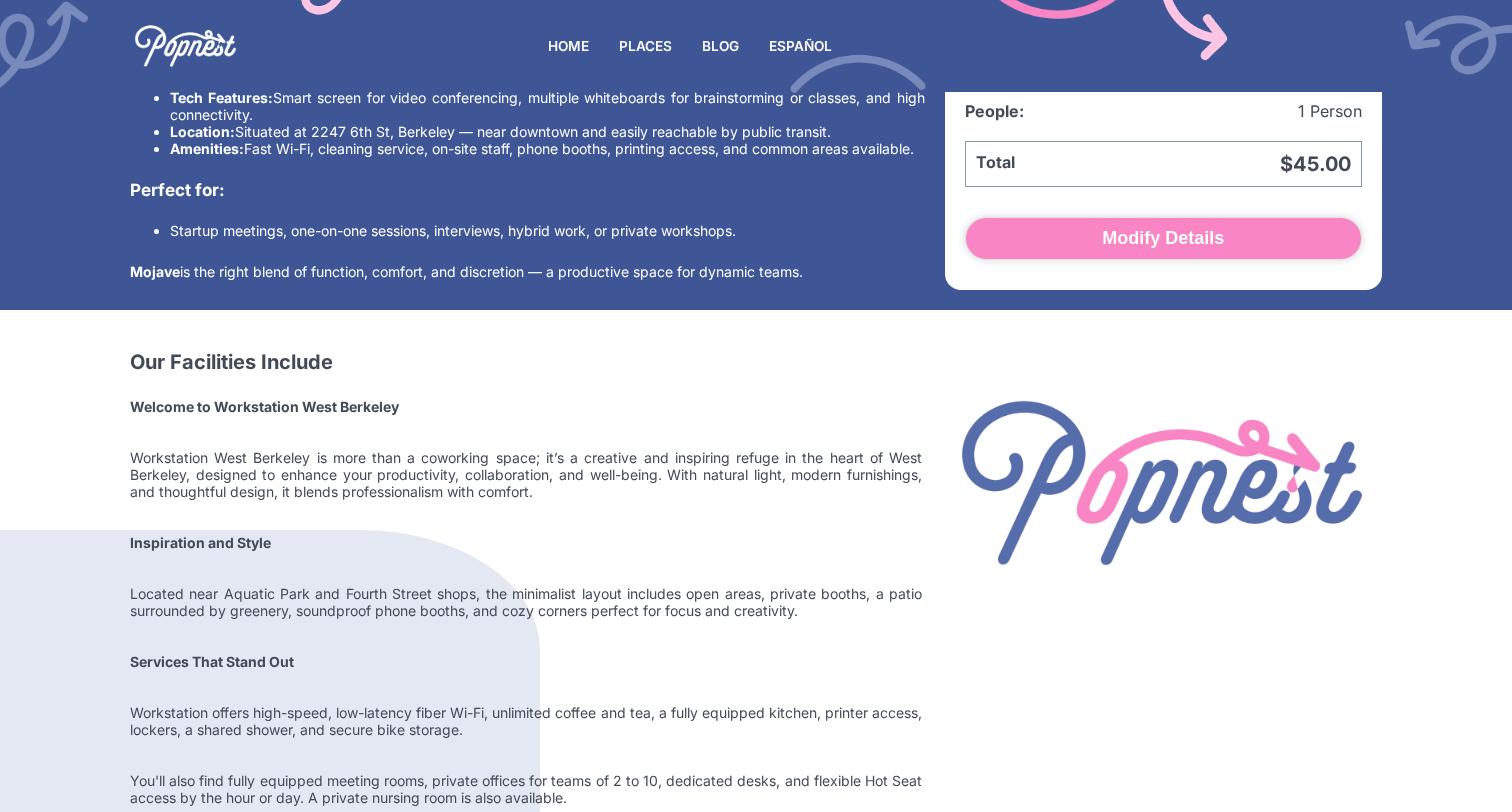 click at bounding box center (185, 46) 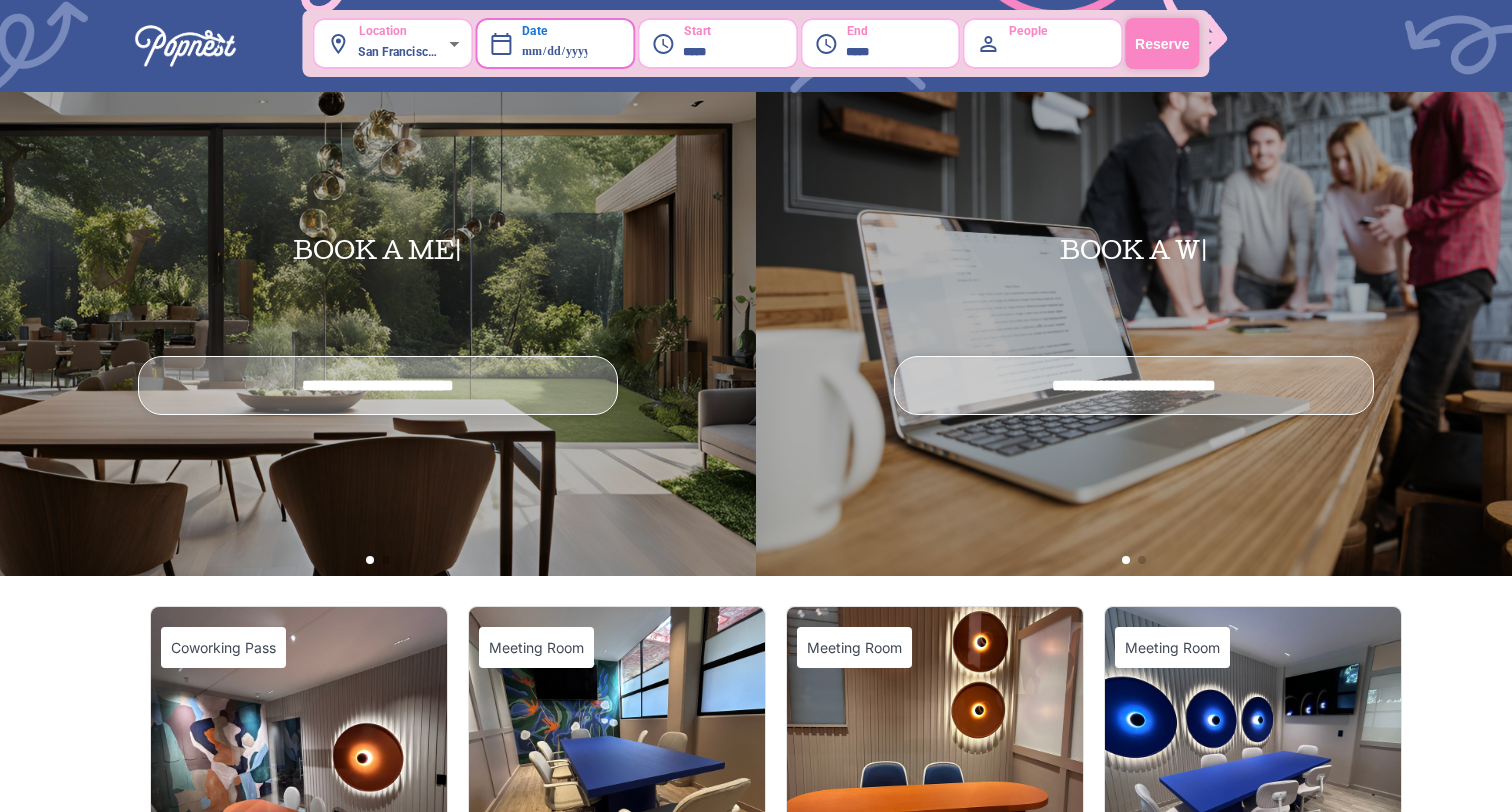 scroll, scrollTop: 0, scrollLeft: 0, axis: both 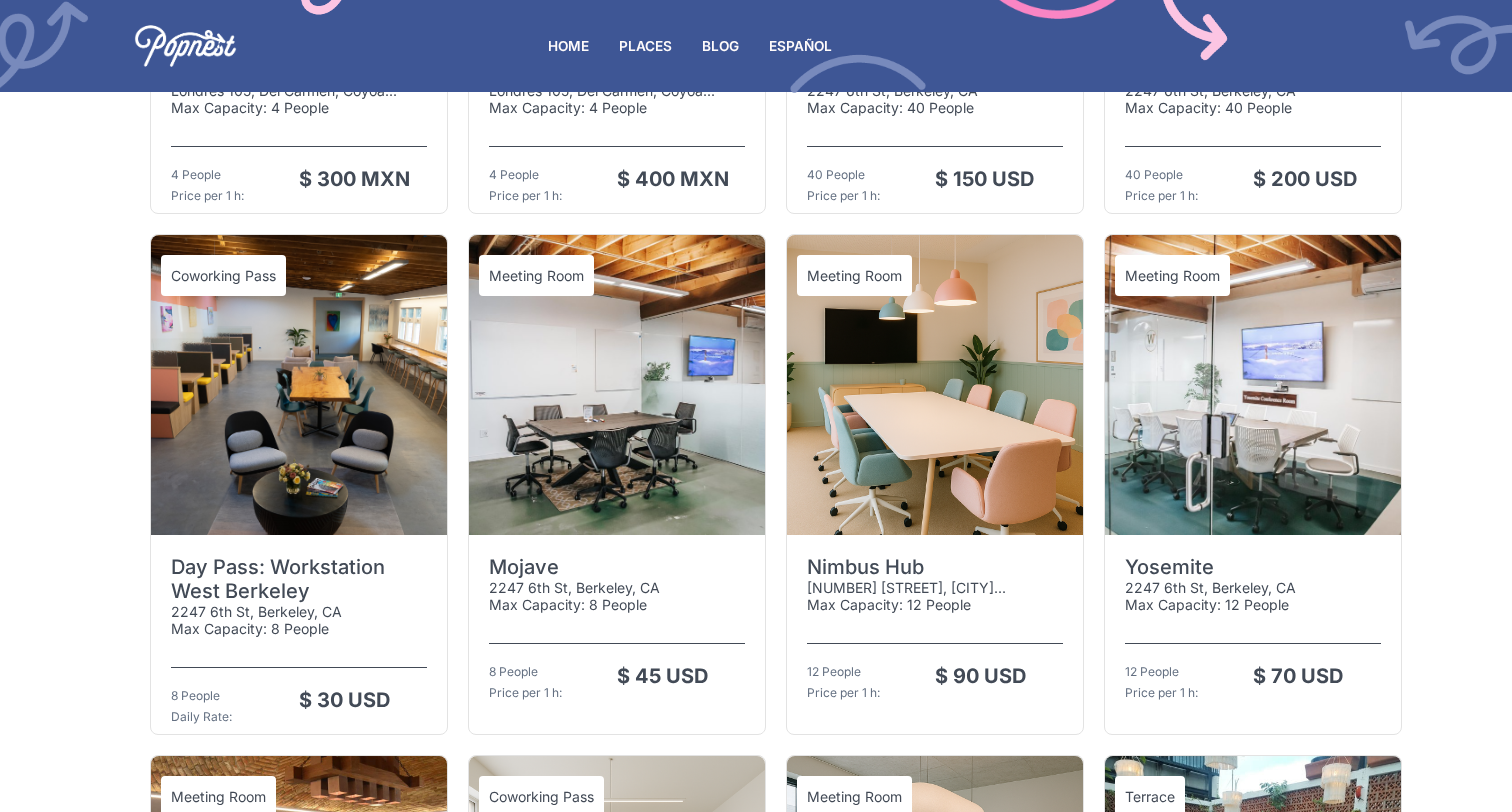 click at bounding box center (935, 385) 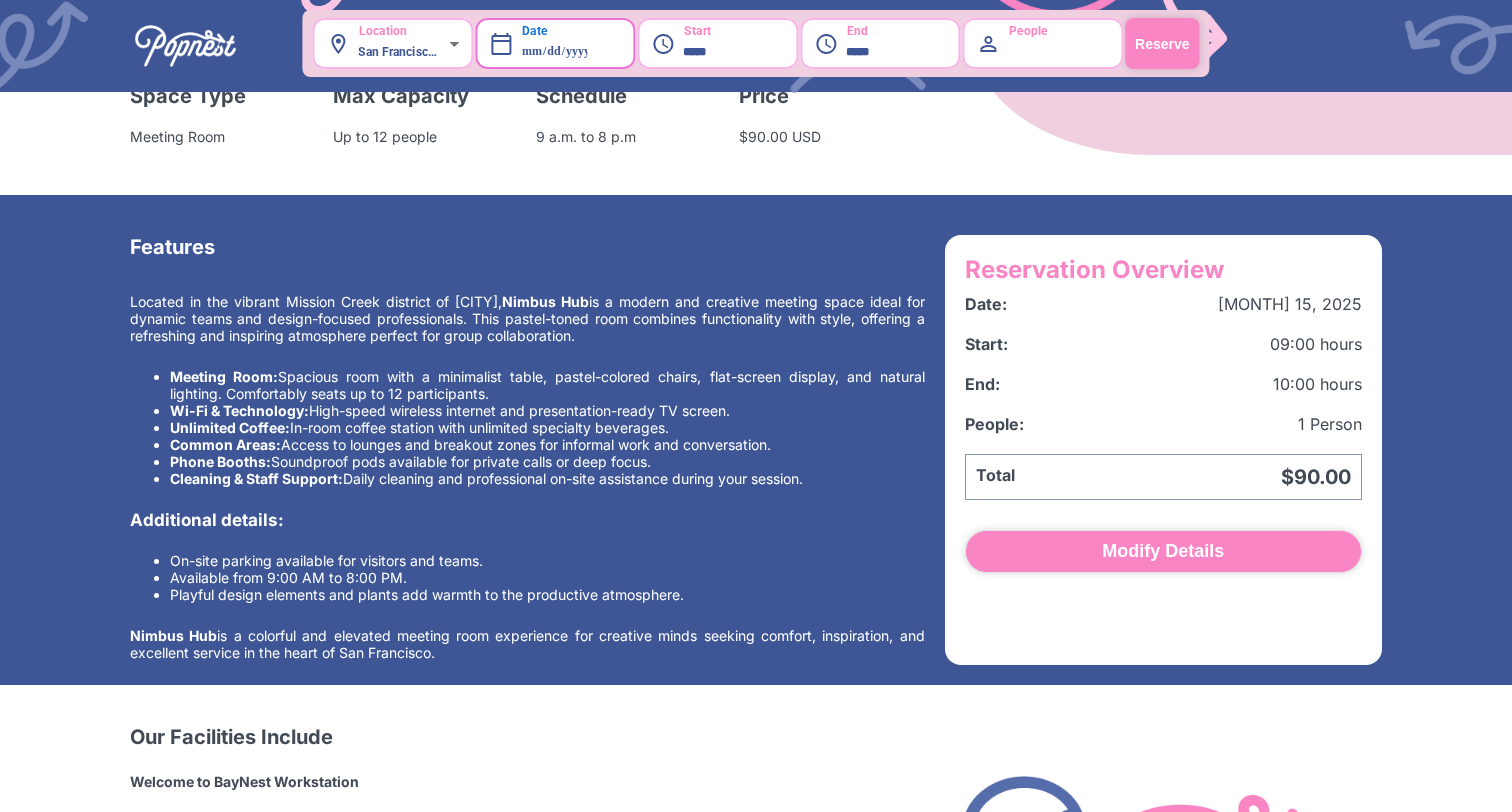 scroll, scrollTop: 0, scrollLeft: 0, axis: both 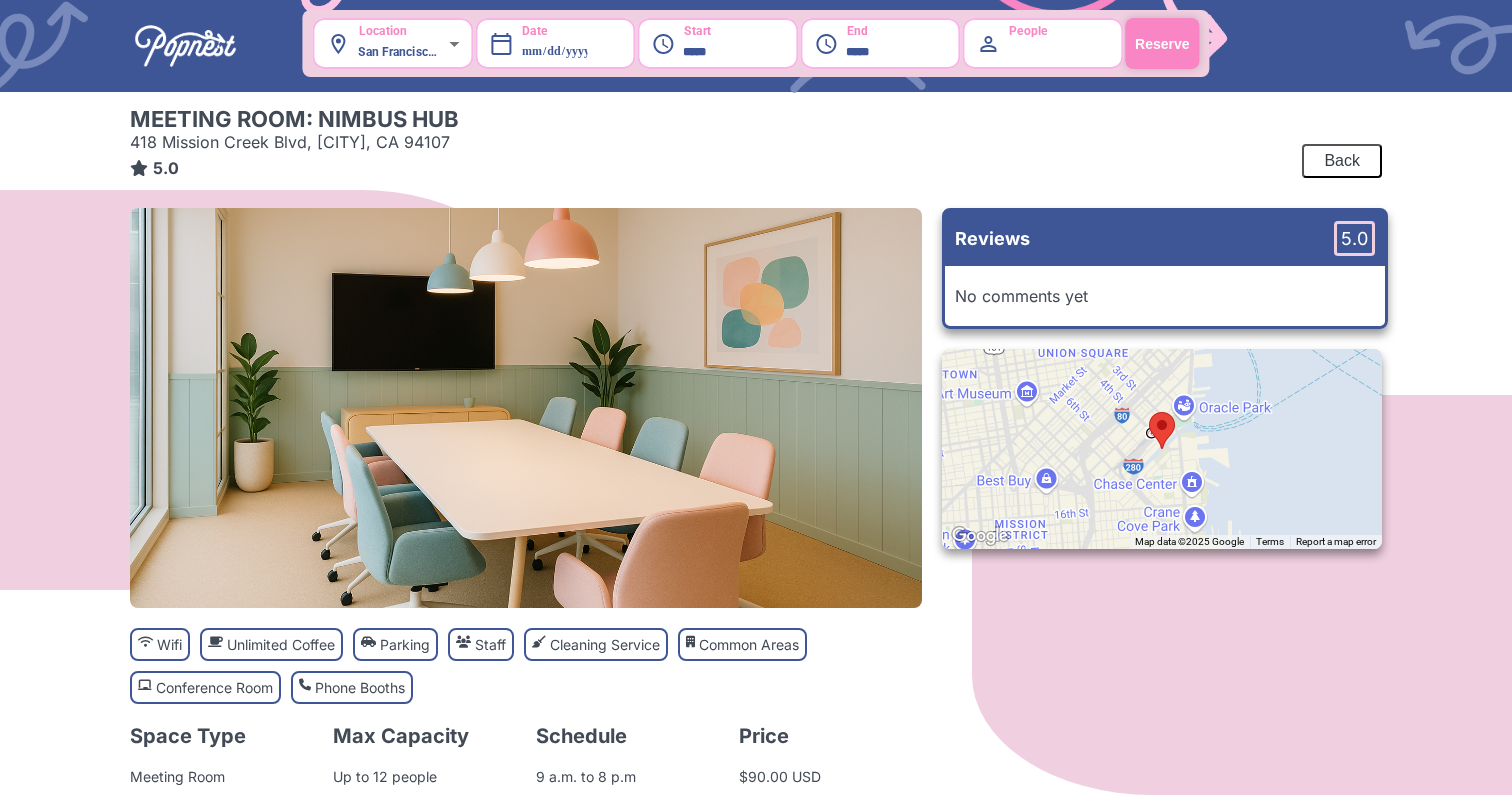 click at bounding box center (185, 46) 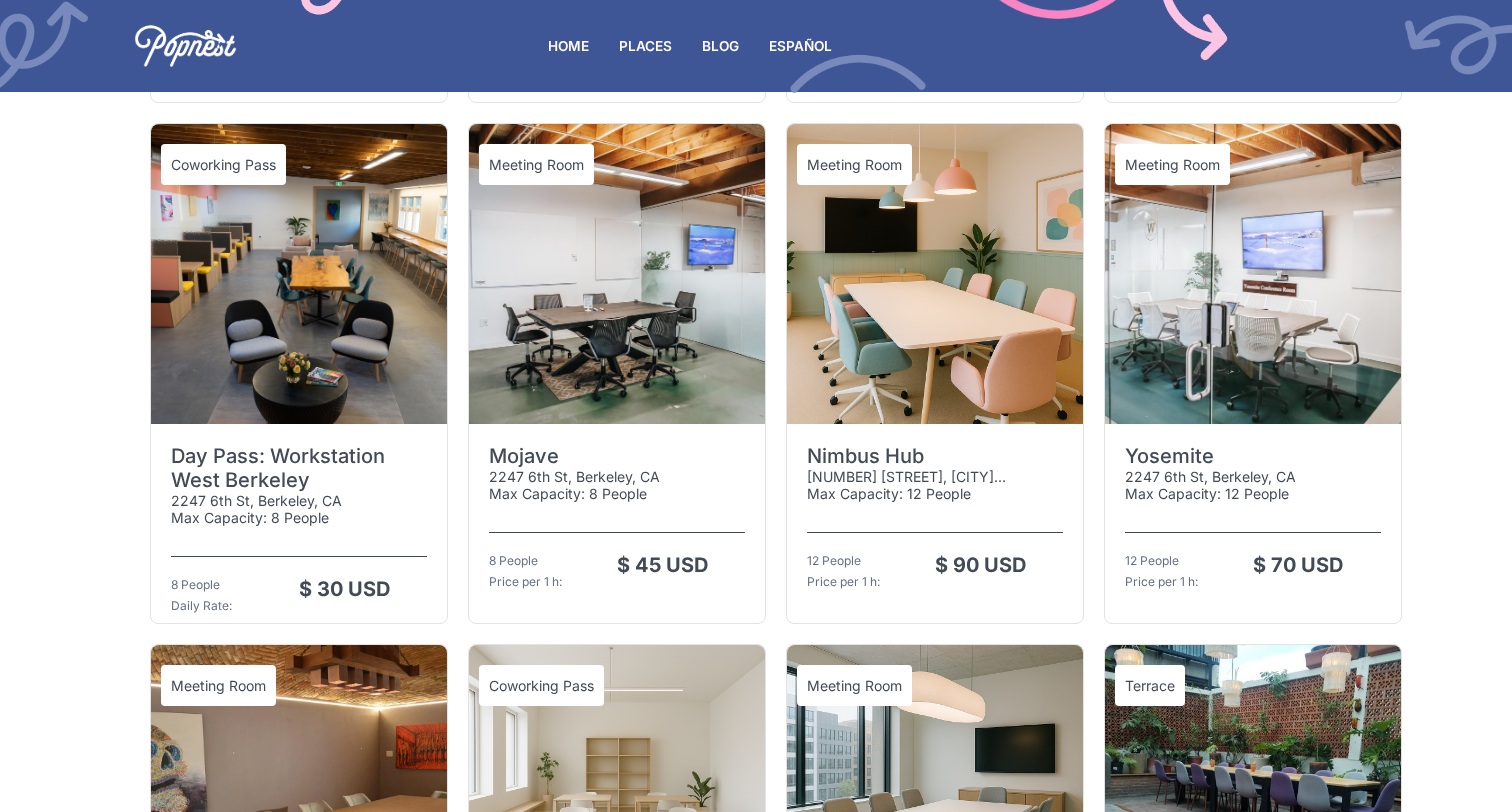 click at bounding box center [1253, 274] 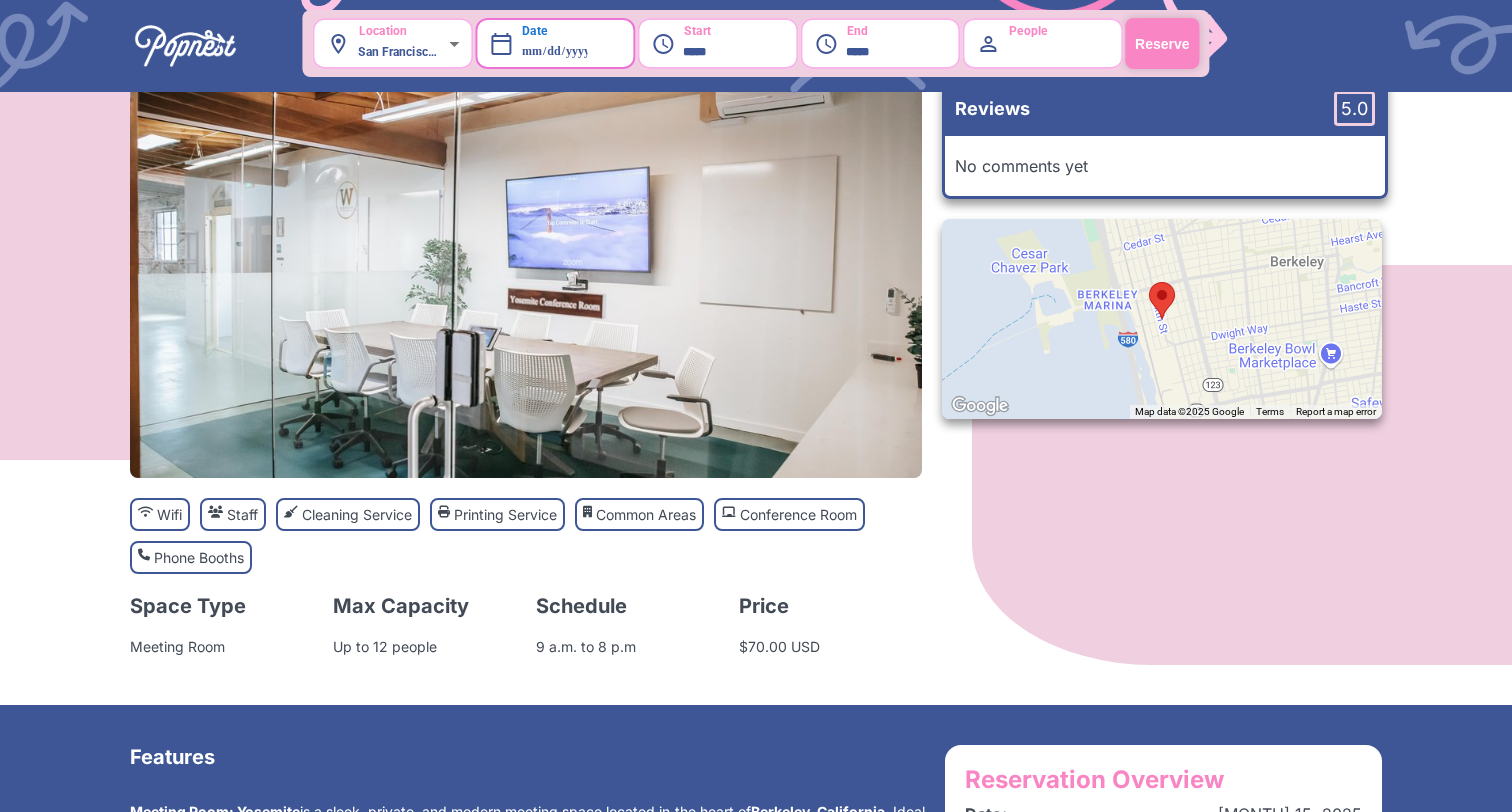 scroll, scrollTop: 0, scrollLeft: 0, axis: both 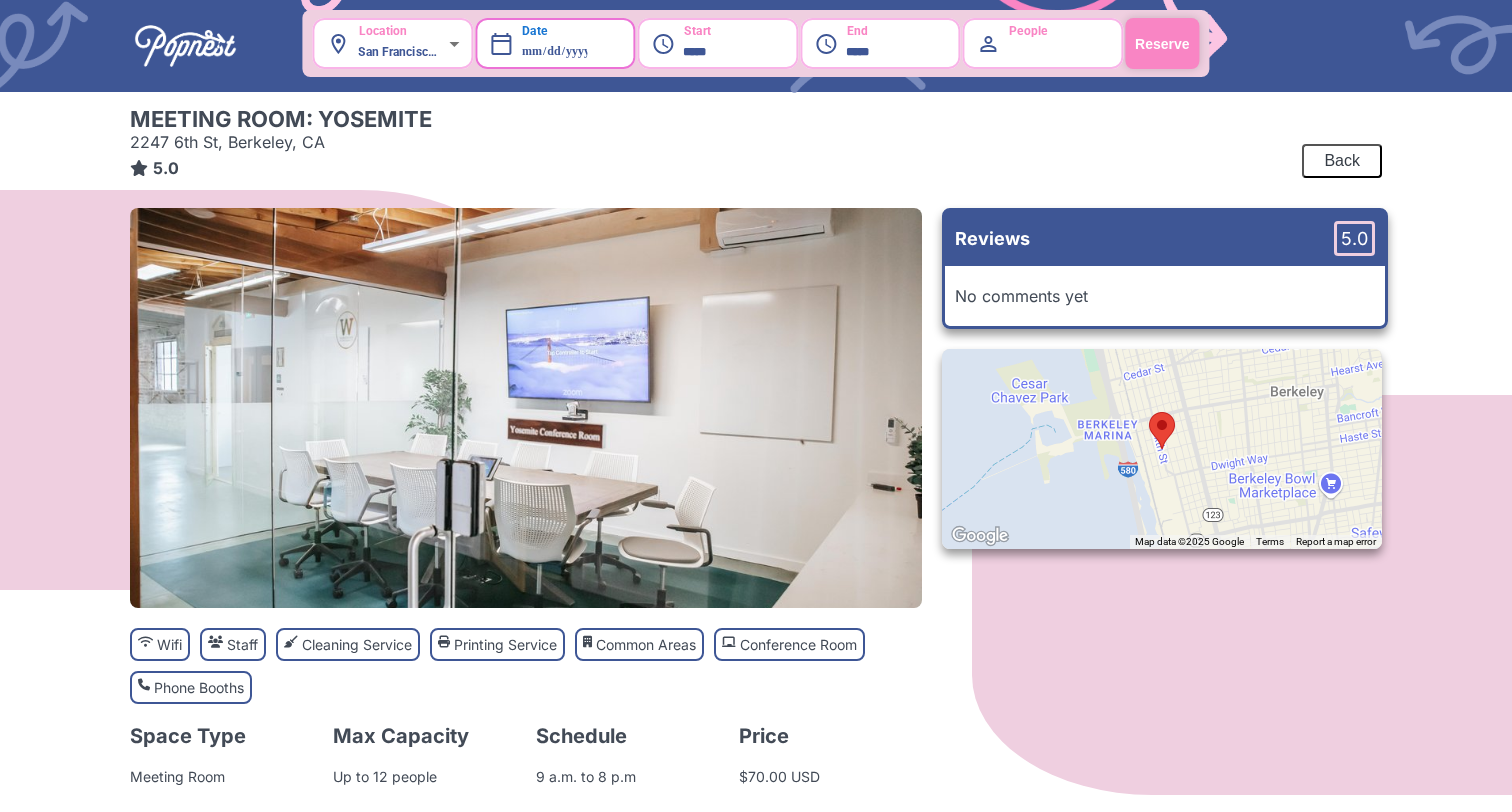 click at bounding box center (185, 46) 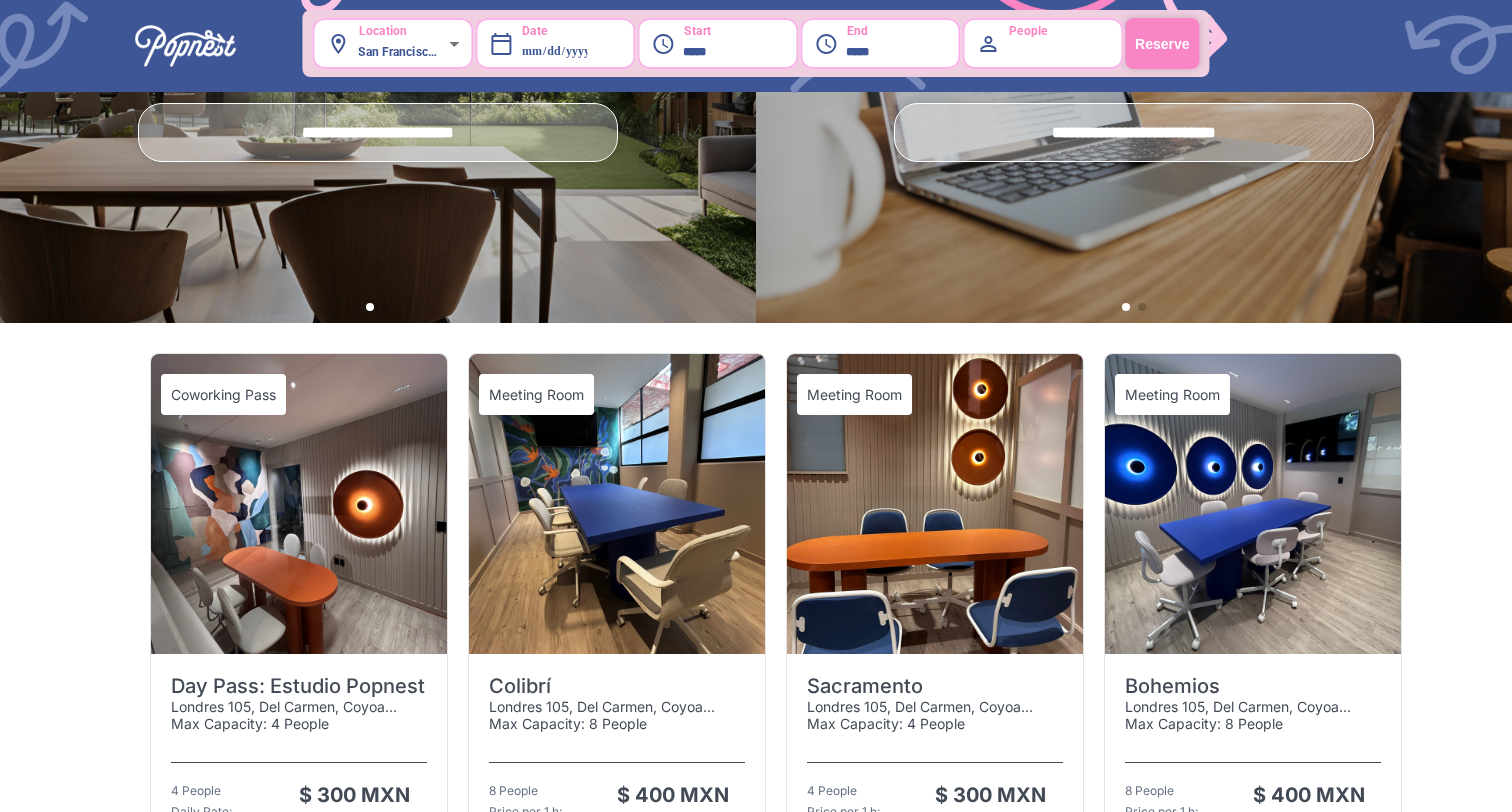 click at bounding box center [299, 504] 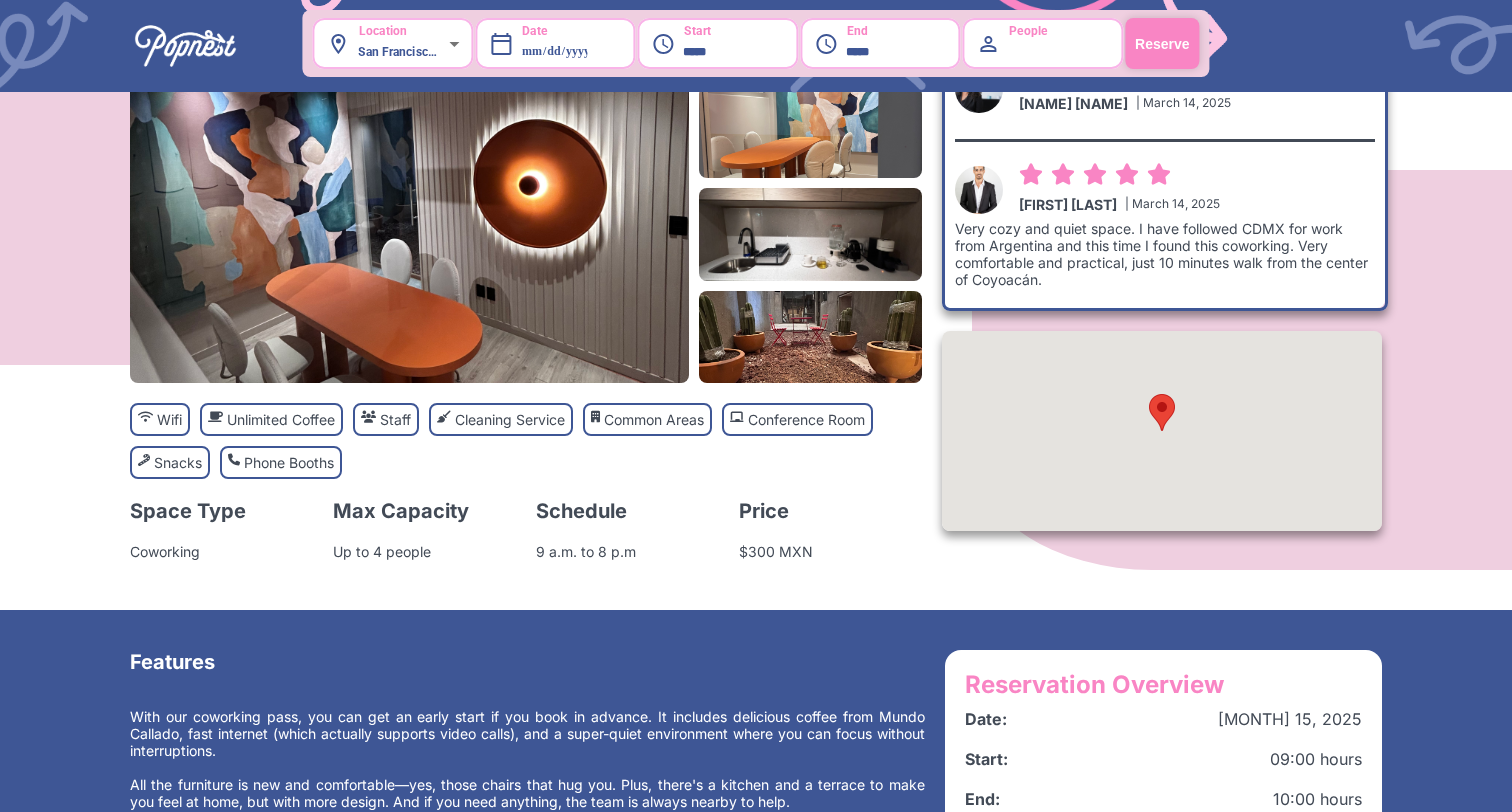 scroll, scrollTop: 0, scrollLeft: 0, axis: both 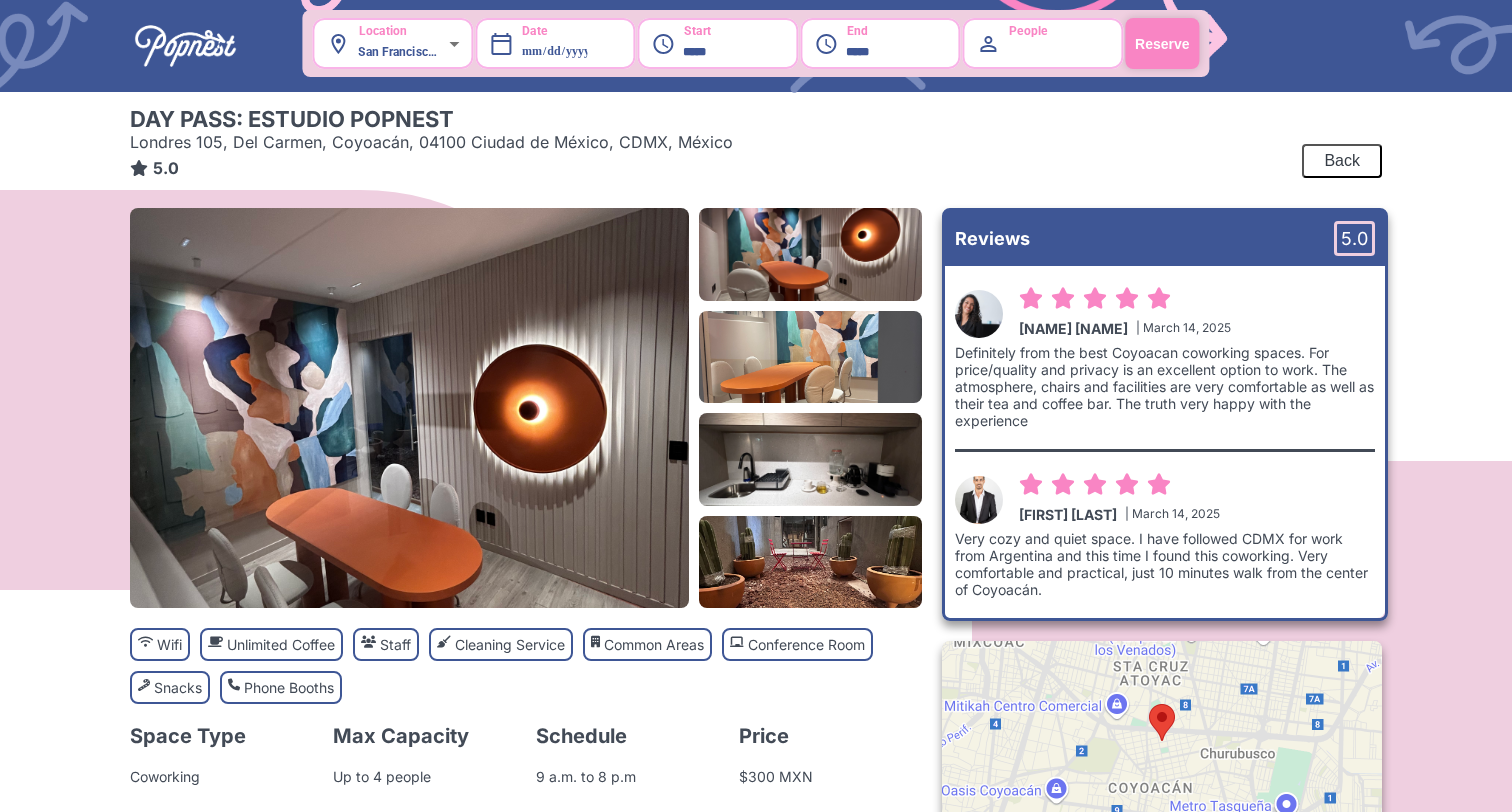 click at bounding box center [185, 46] 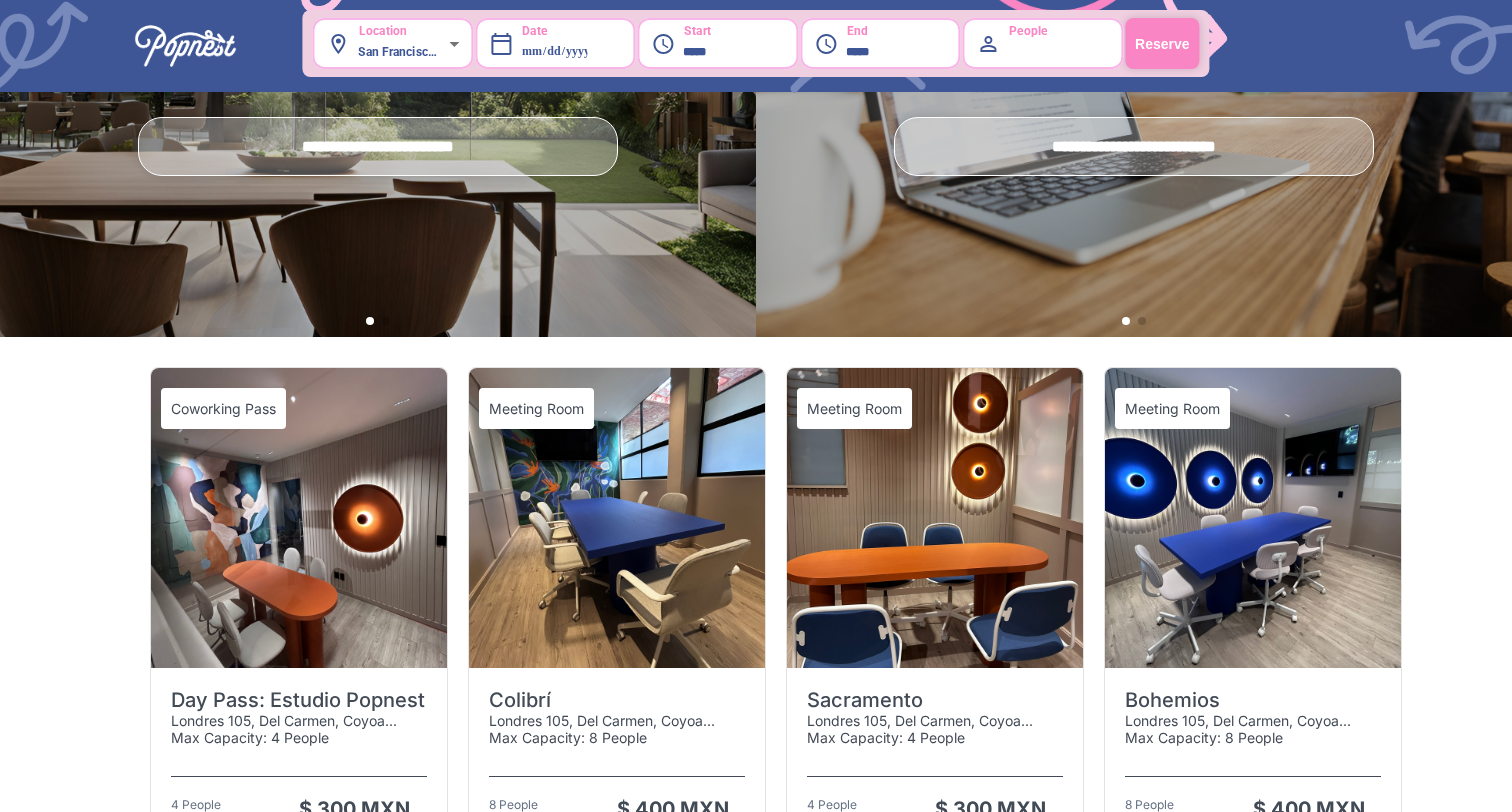 click at bounding box center (617, 518) 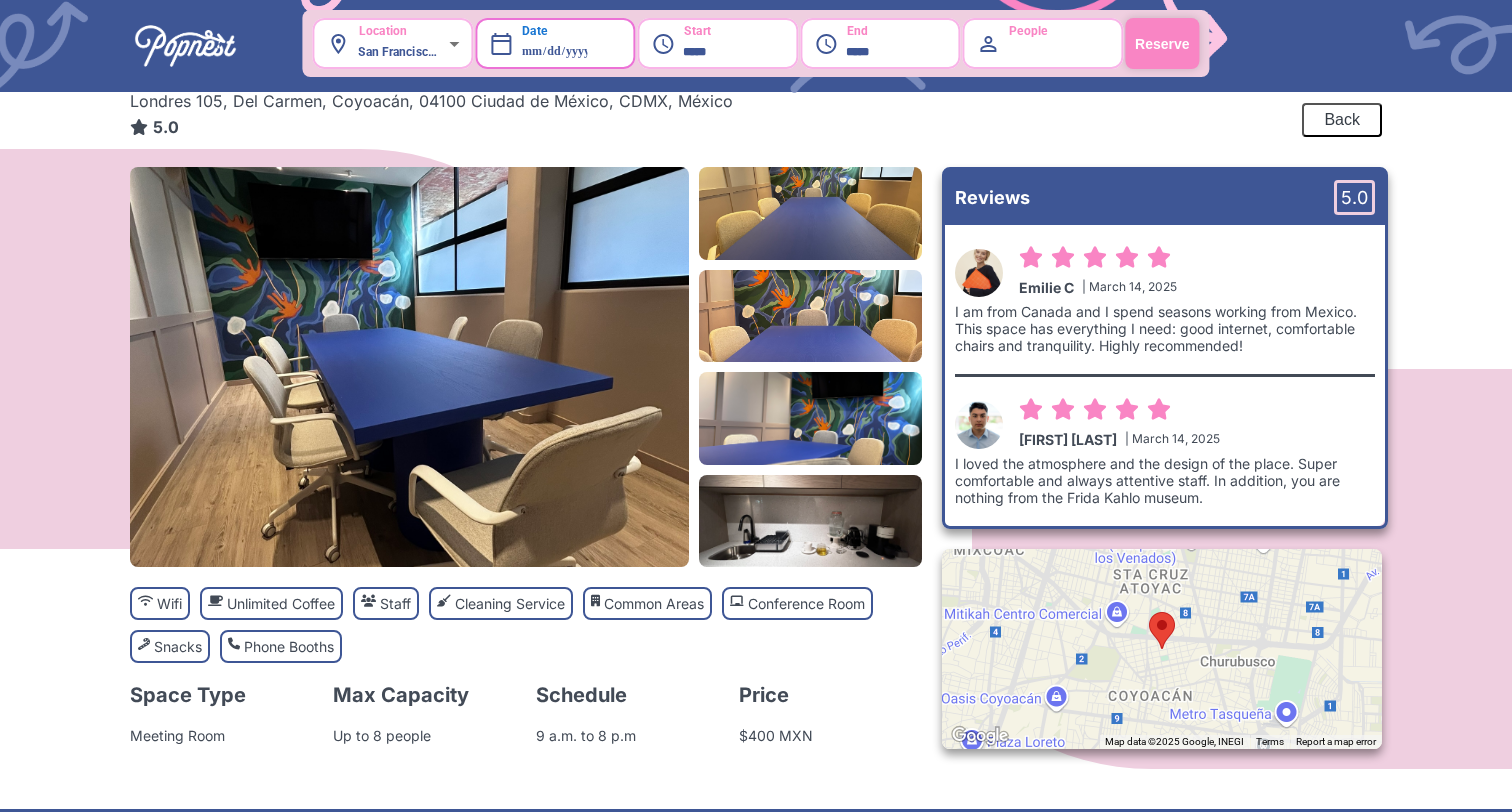 scroll, scrollTop: 0, scrollLeft: 0, axis: both 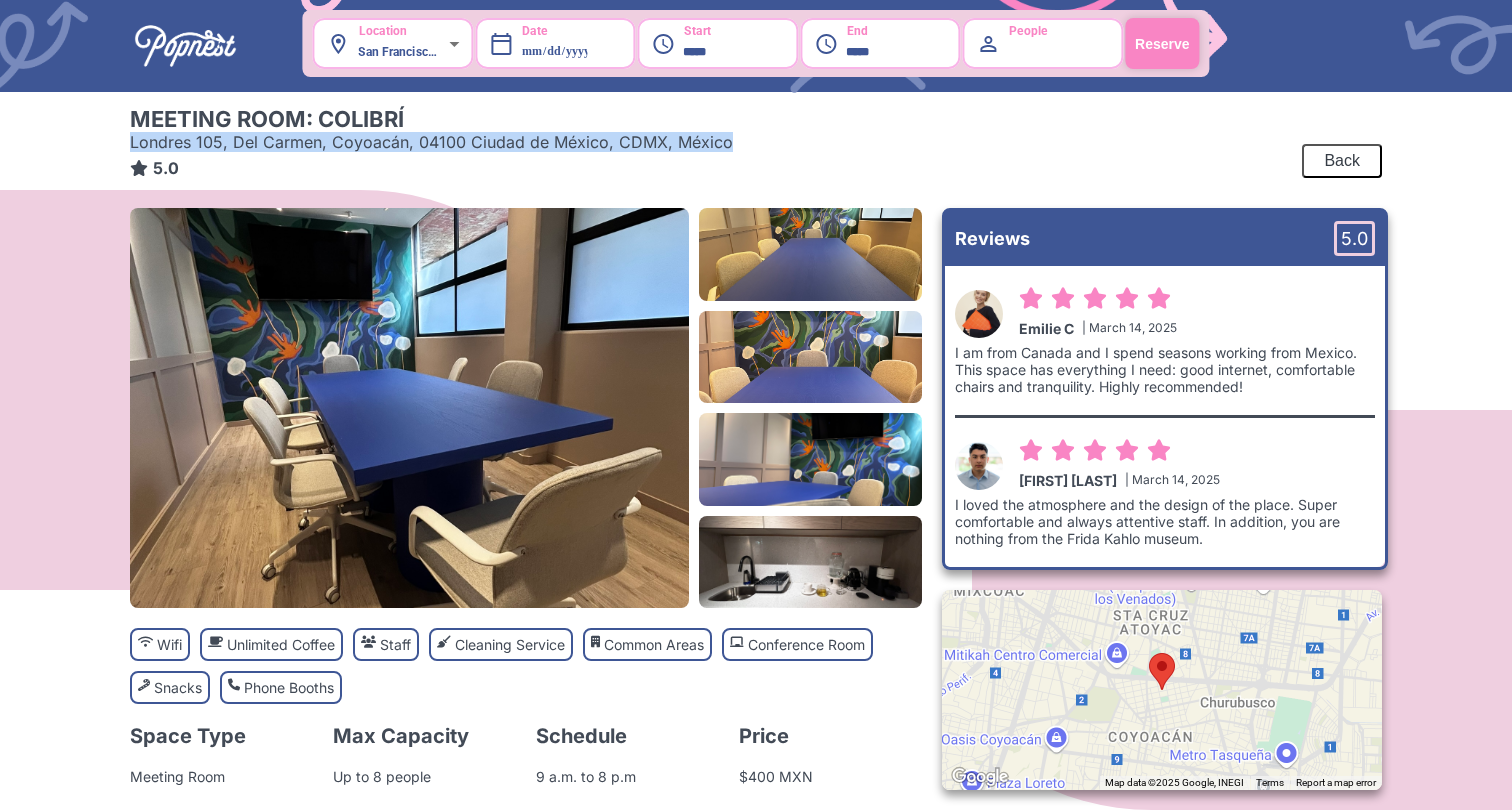 drag, startPoint x: 434, startPoint y: 126, endPoint x: 125, endPoint y: 156, distance: 310.45288 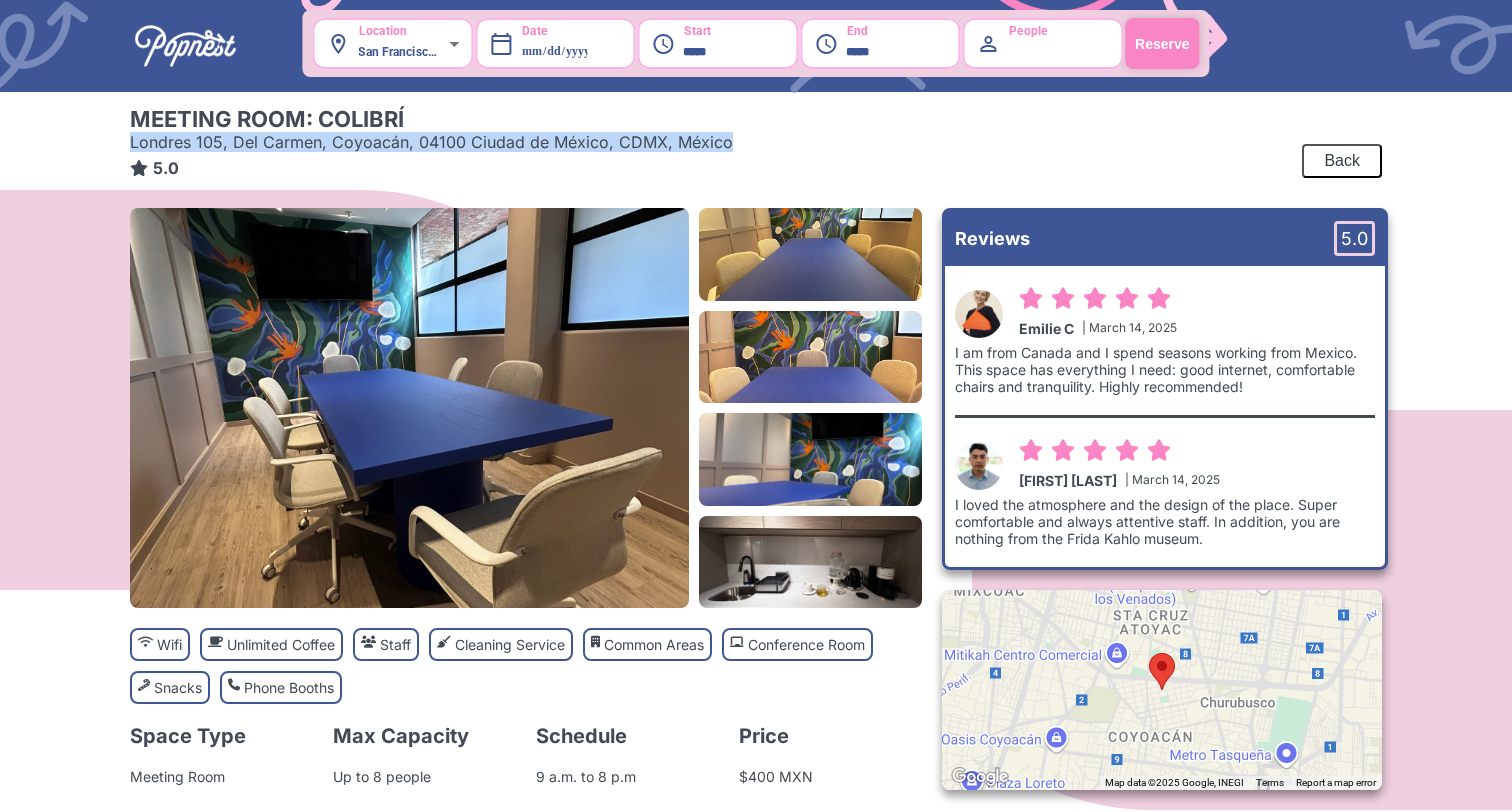 click on "Meeting Room: Colibrí Londres 105, Del Carmen, Coyoacán, 04100 Ciudad de México, CDMX, México    5.0  Back Wifi Unlimited Coffee Staff Cleaning Service Common Areas Conference Room Snacks Phone Booths Reviews  5.0 Emilie C    | March 14, 2025 I am from Canada and I spend seasons working from Mexico. This space has everything I need: good internet, comfortable chairs and tranquility. Highly recommended! Luis M    | March 14, 2025 I loved the atmosphere and the design of the place. Super comfortable and always attentive staff. In addition, you are nothing from the Frida Kahlo museum. Space Type Meeting Room Max Capacity Up to 8 people Schedule 9 a.m. to 8 p.m Price $400 MXN Reviews  5.0 Emilie C    | March 14, 2025 I am from Canada and I spend seasons working from Mexico. This space has everything I need: good internet, comfortable chairs and tranquility. Highly recommended! Luis M    | March 14, 2025 Keyboard shortcuts Map Data Map data ©2025 Google, INEGI Map data ©2025 Google, INEGI 1 km  Terms" at bounding box center [756, 425] 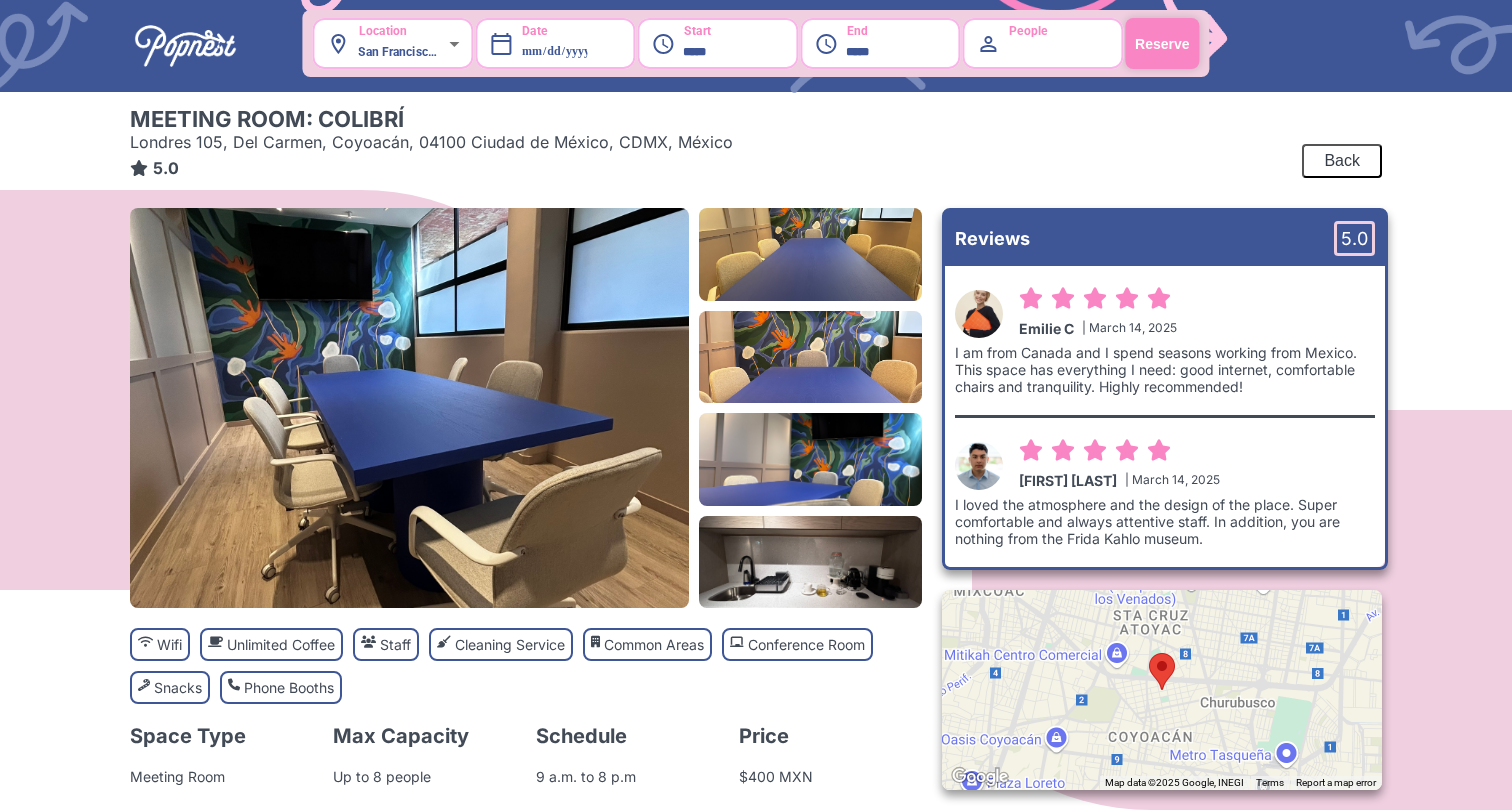 click on "Meeting Room: Colibrí" at bounding box center [267, 119] 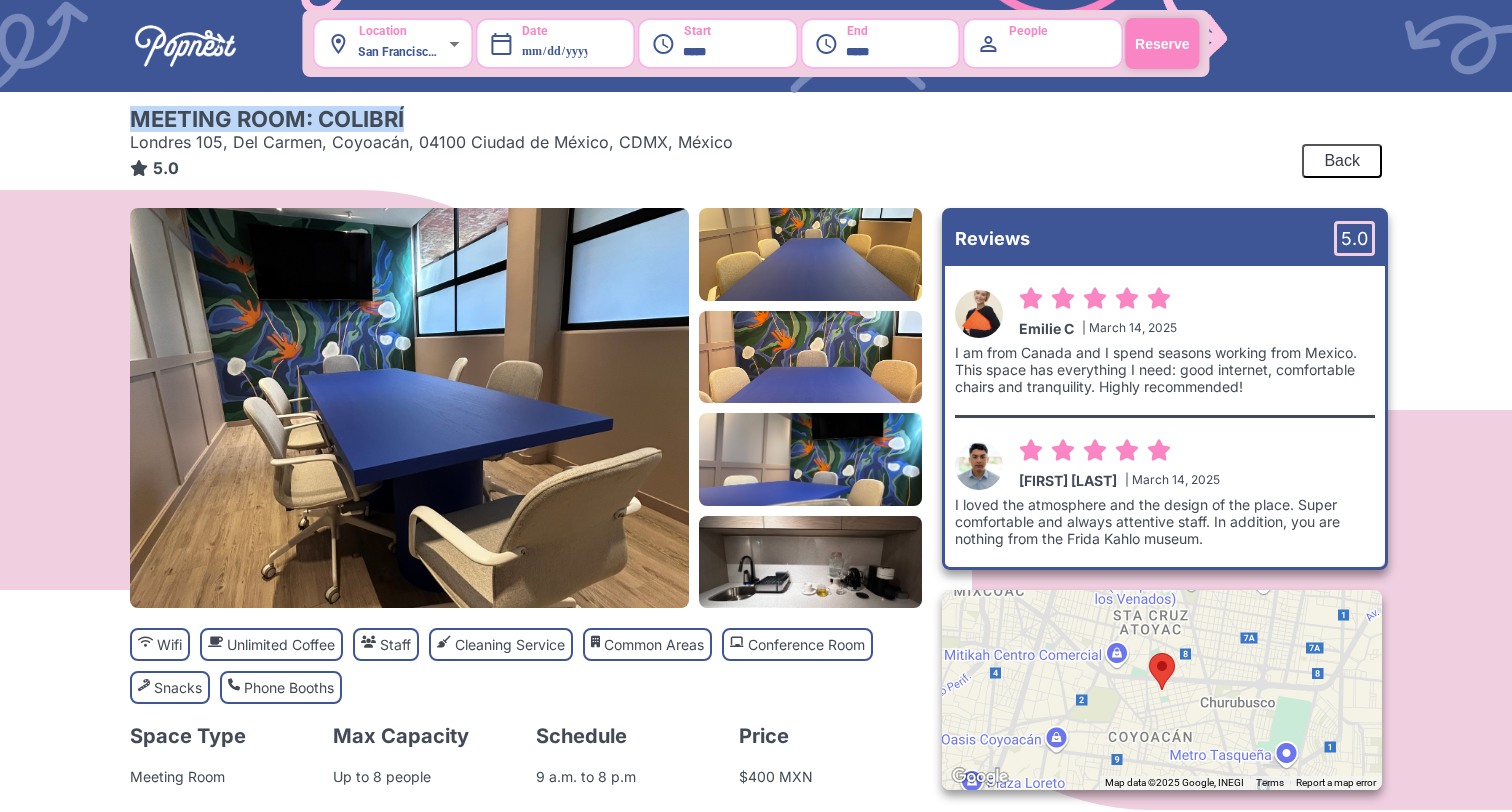 drag, startPoint x: 464, startPoint y: 117, endPoint x: 60, endPoint y: 129, distance: 404.1782 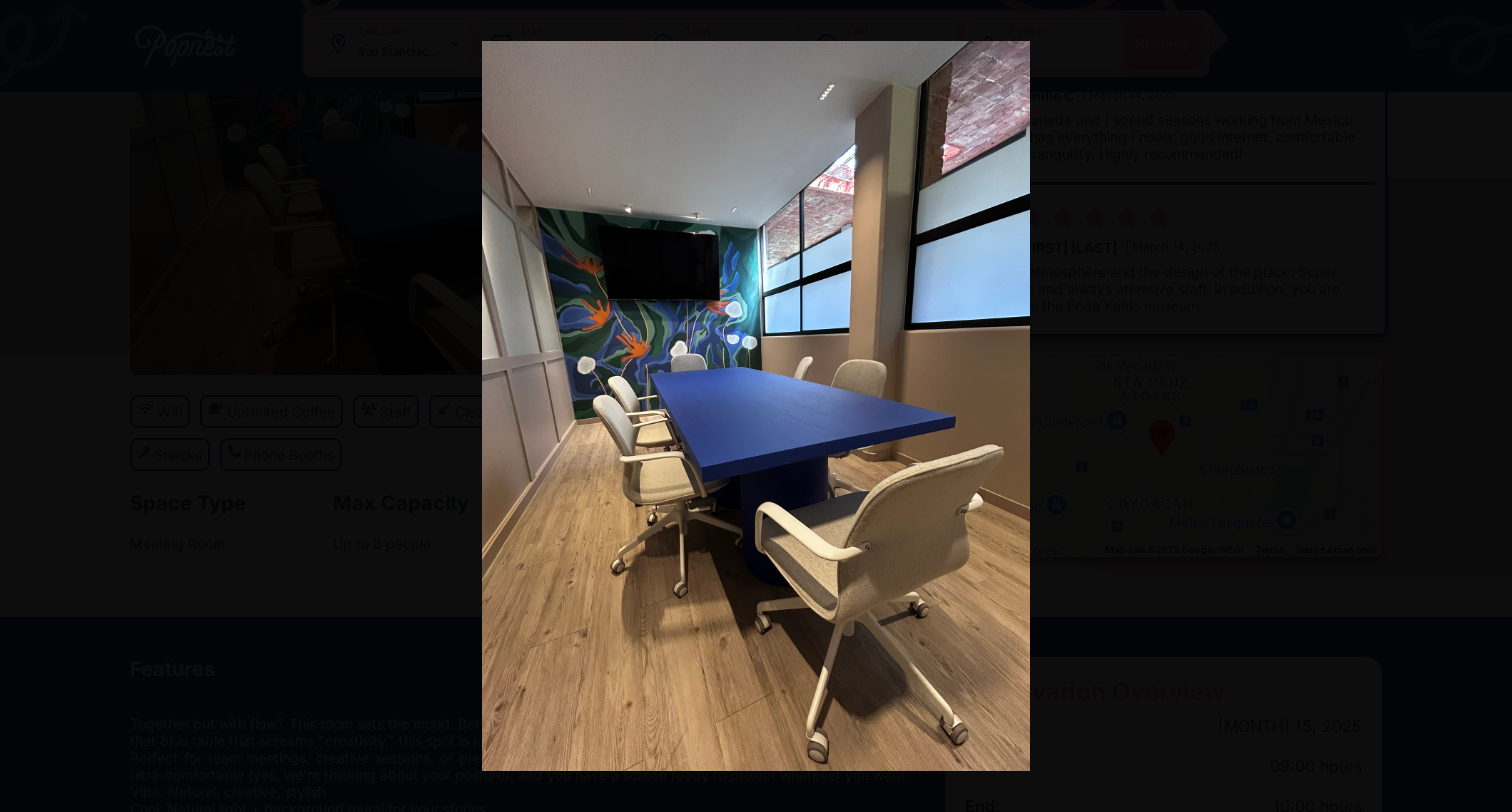 scroll, scrollTop: 252, scrollLeft: 0, axis: vertical 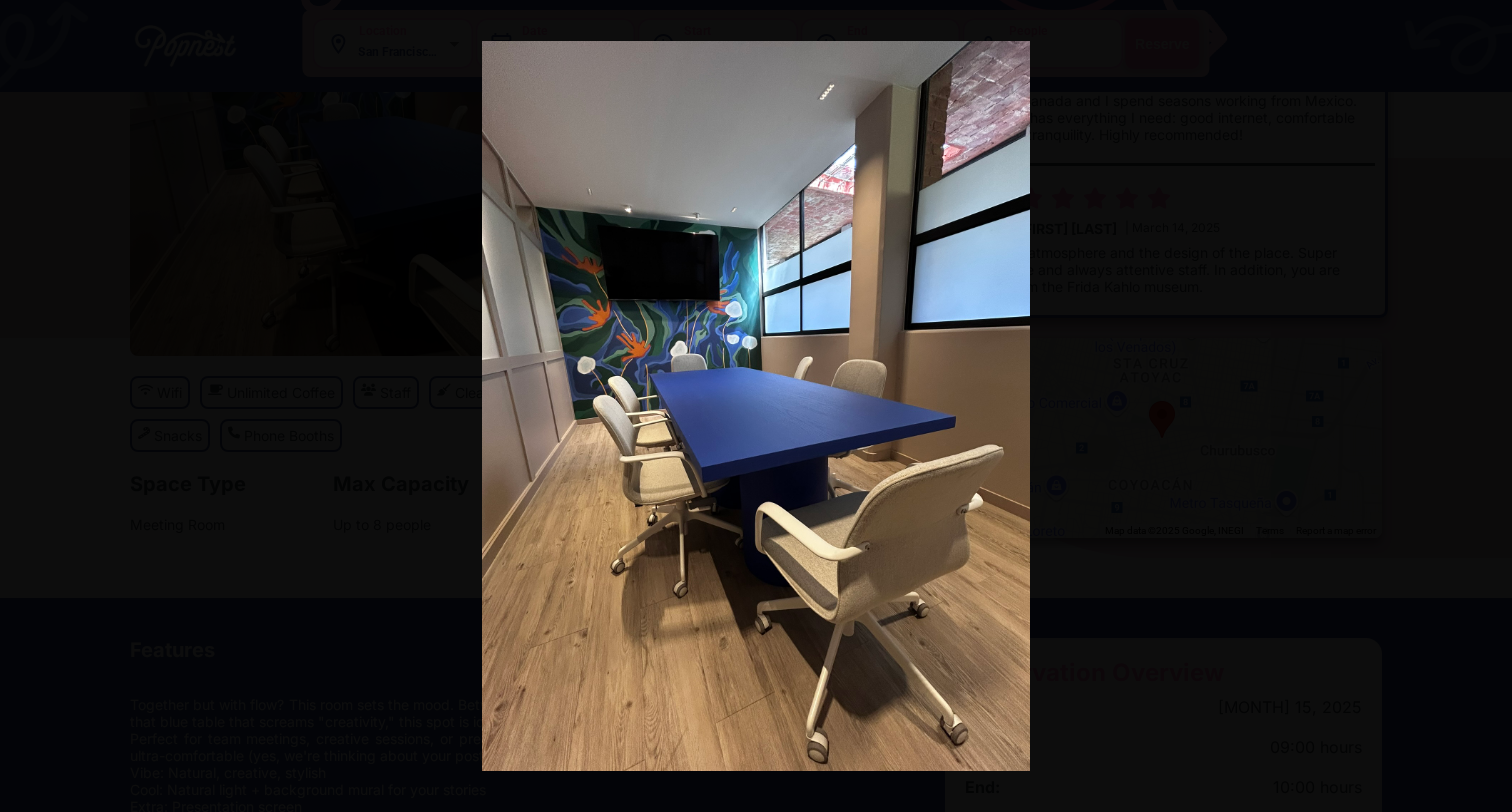 click at bounding box center (756, 406) 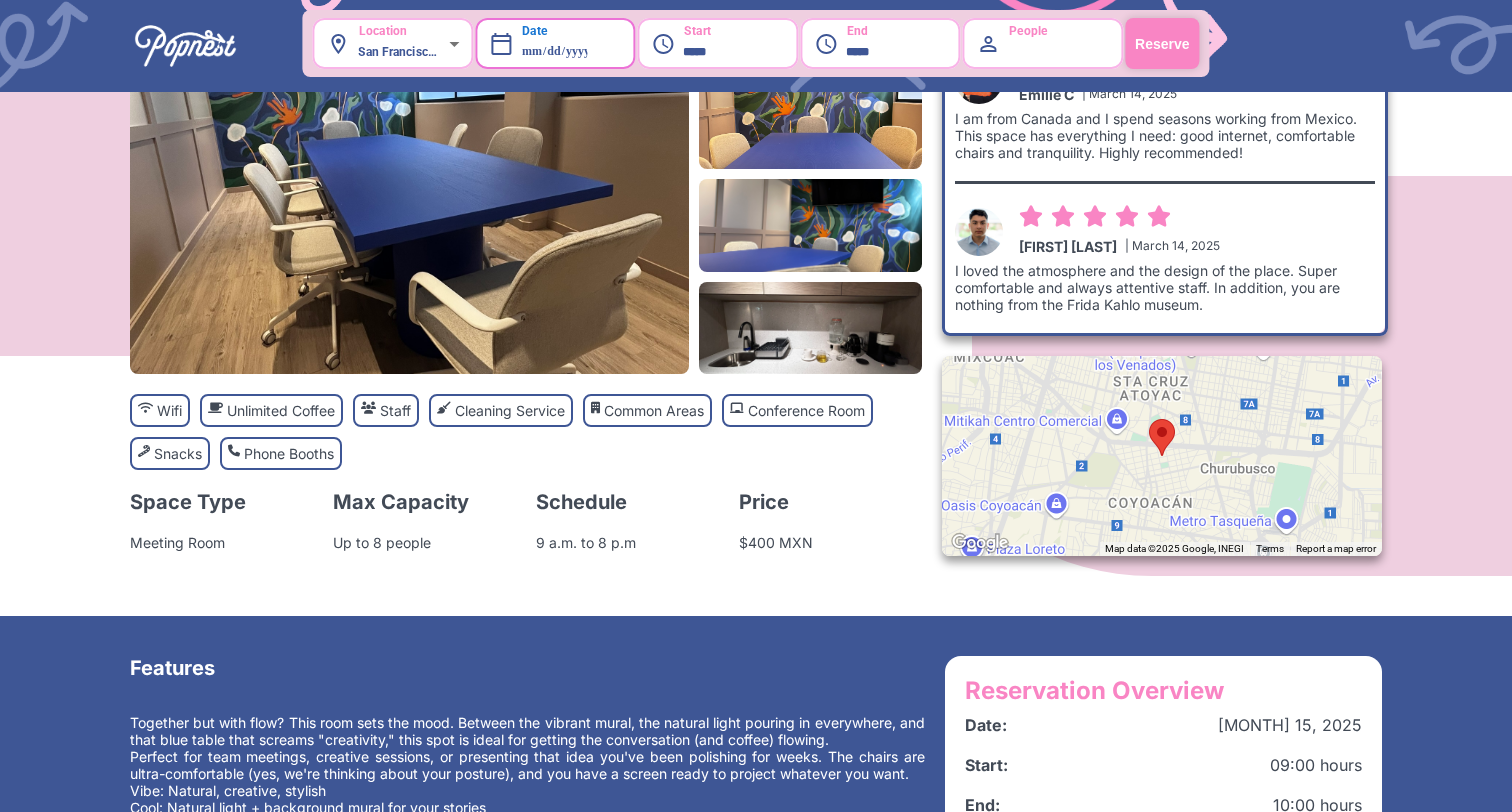 scroll, scrollTop: 0, scrollLeft: 0, axis: both 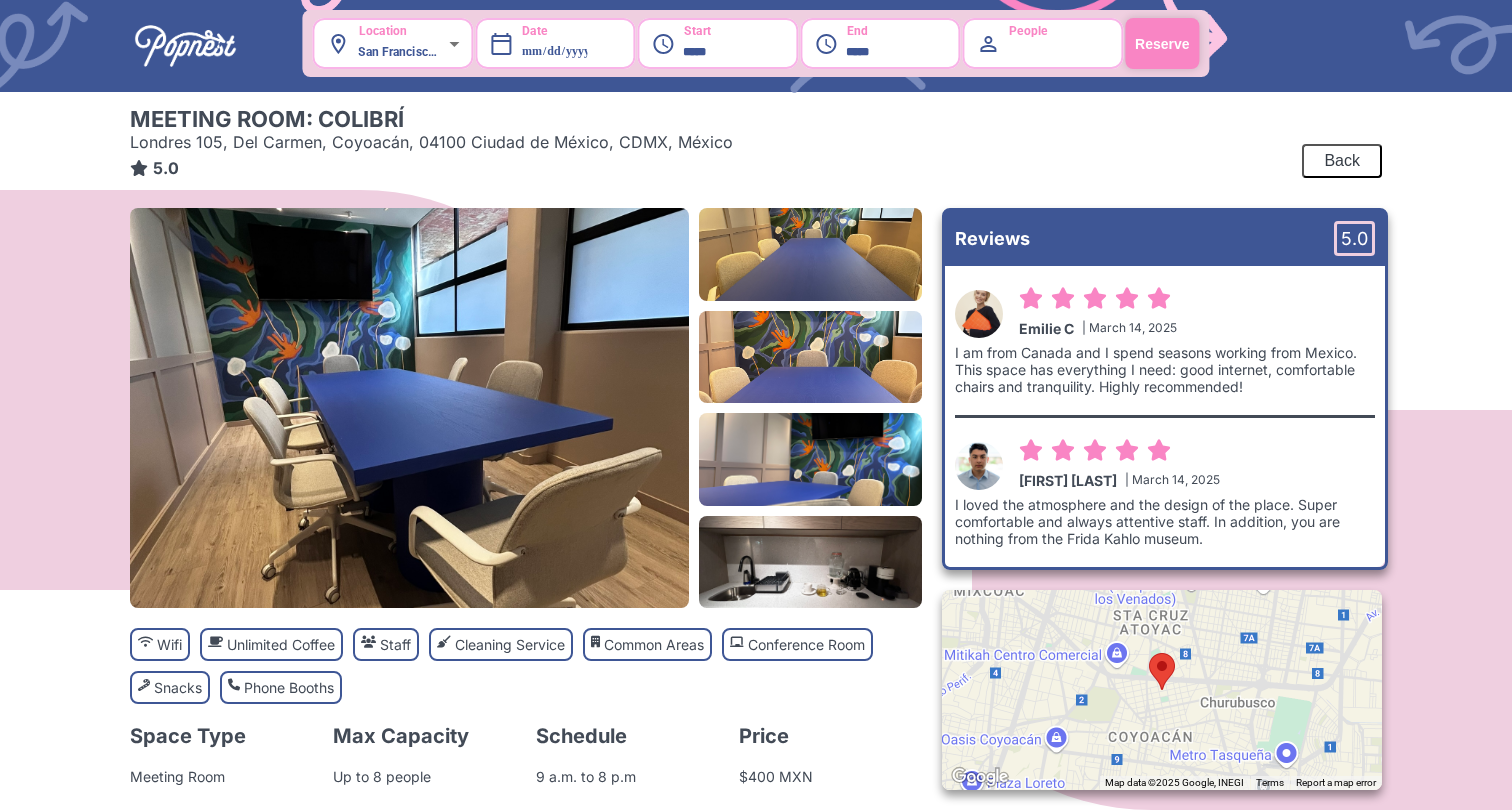 click at bounding box center [185, 46] 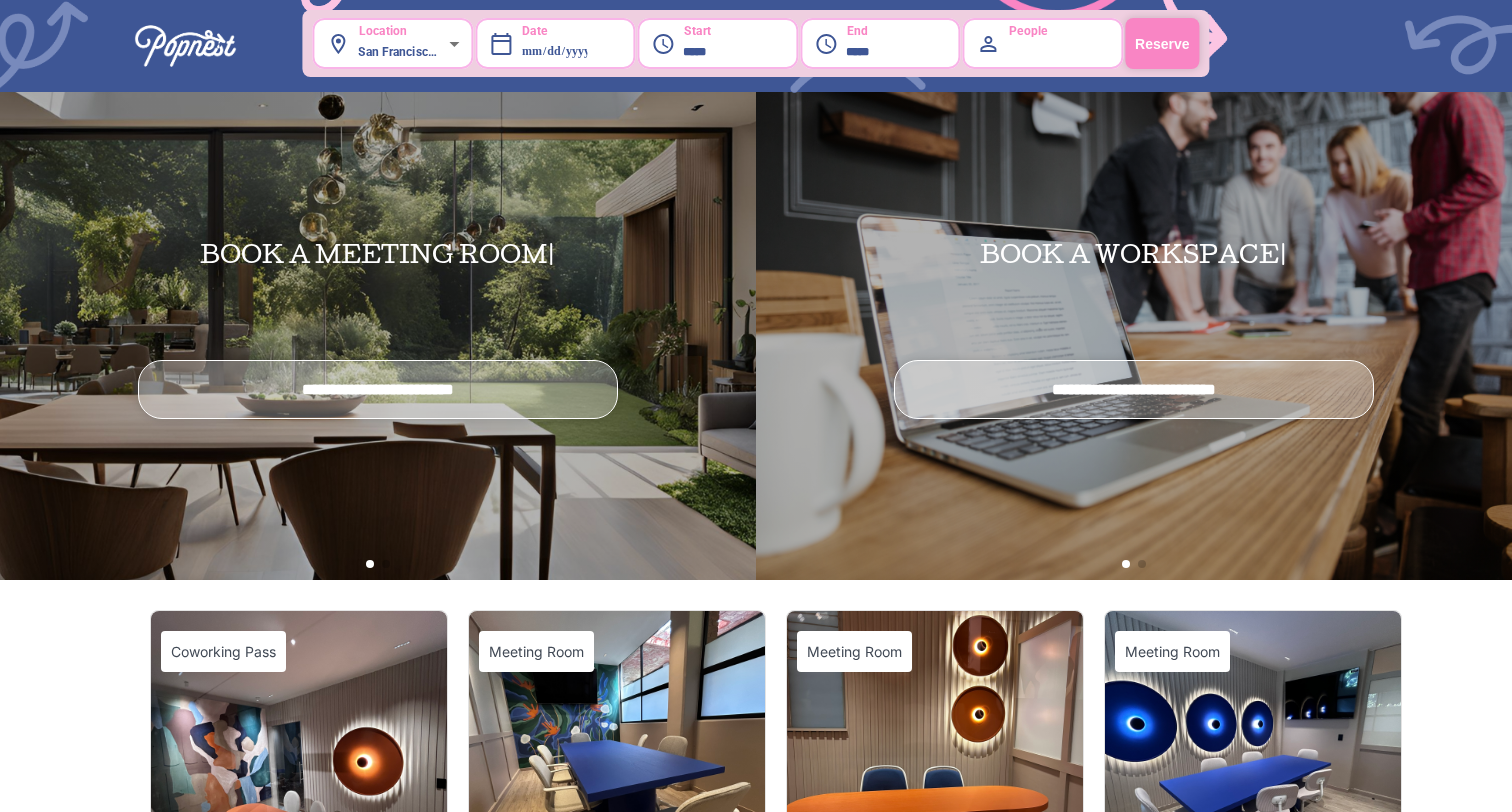 scroll, scrollTop: 769, scrollLeft: 0, axis: vertical 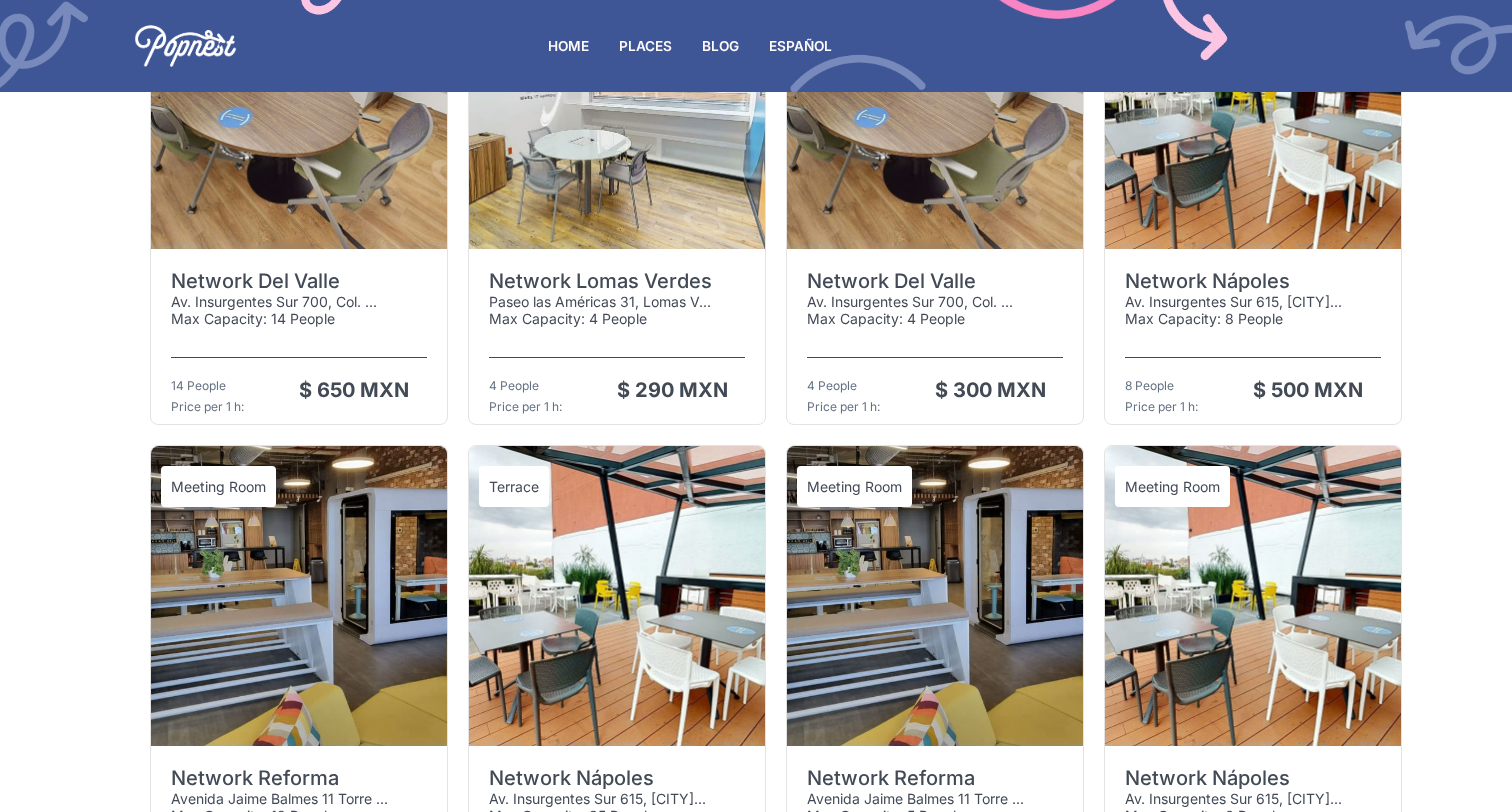 click at bounding box center (617, 596) 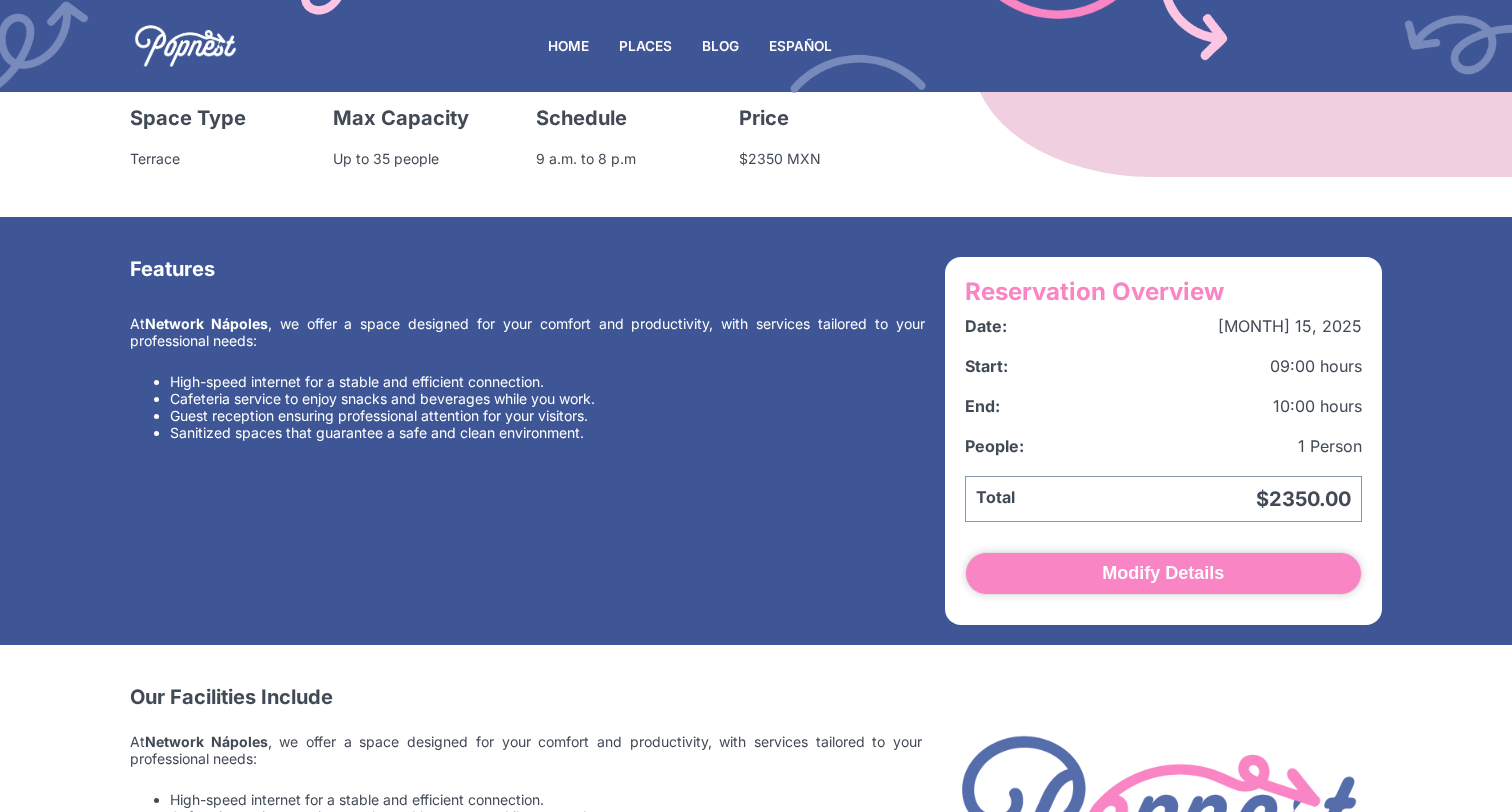 scroll, scrollTop: 0, scrollLeft: 0, axis: both 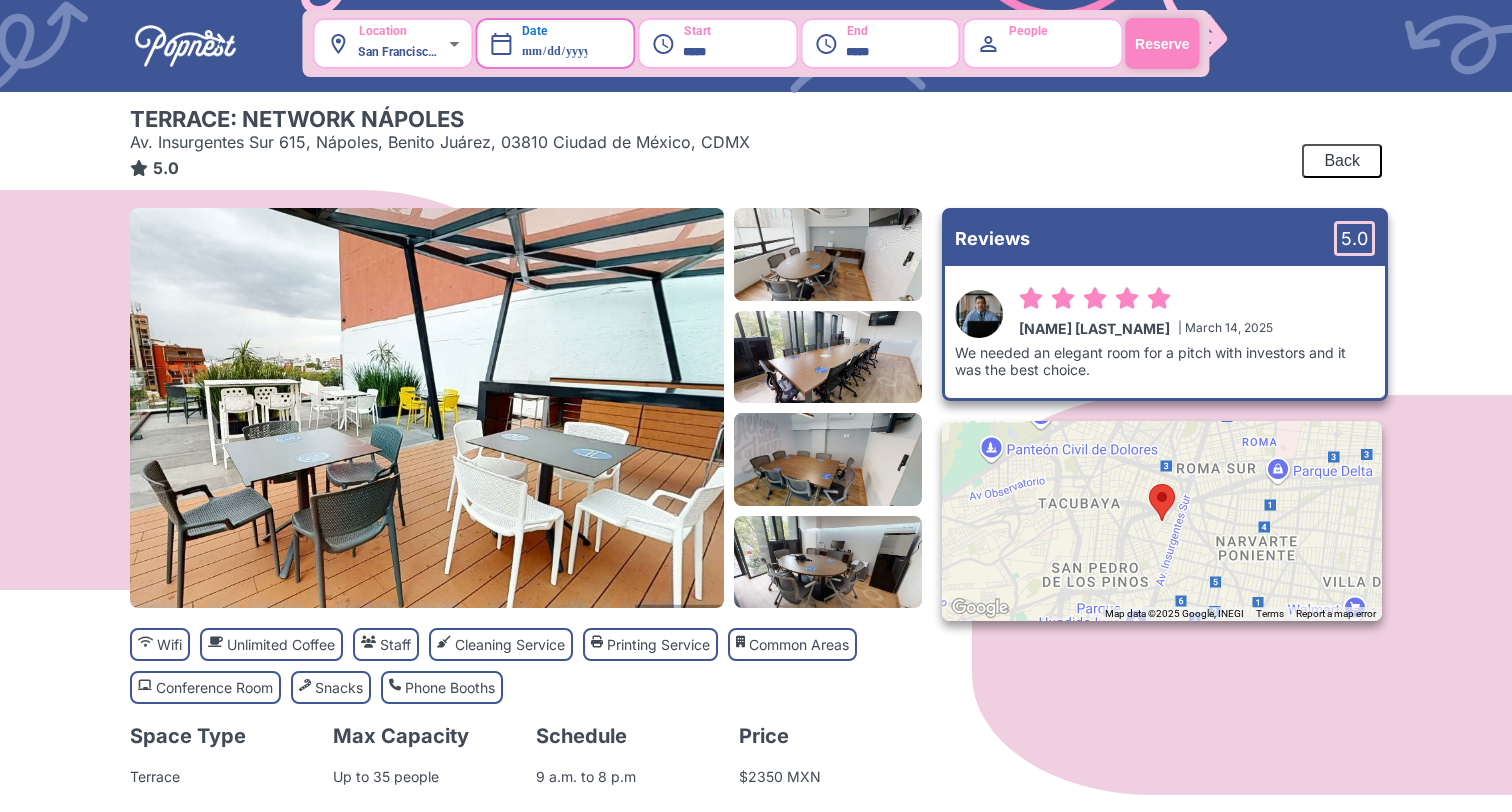 click at bounding box center [185, 46] 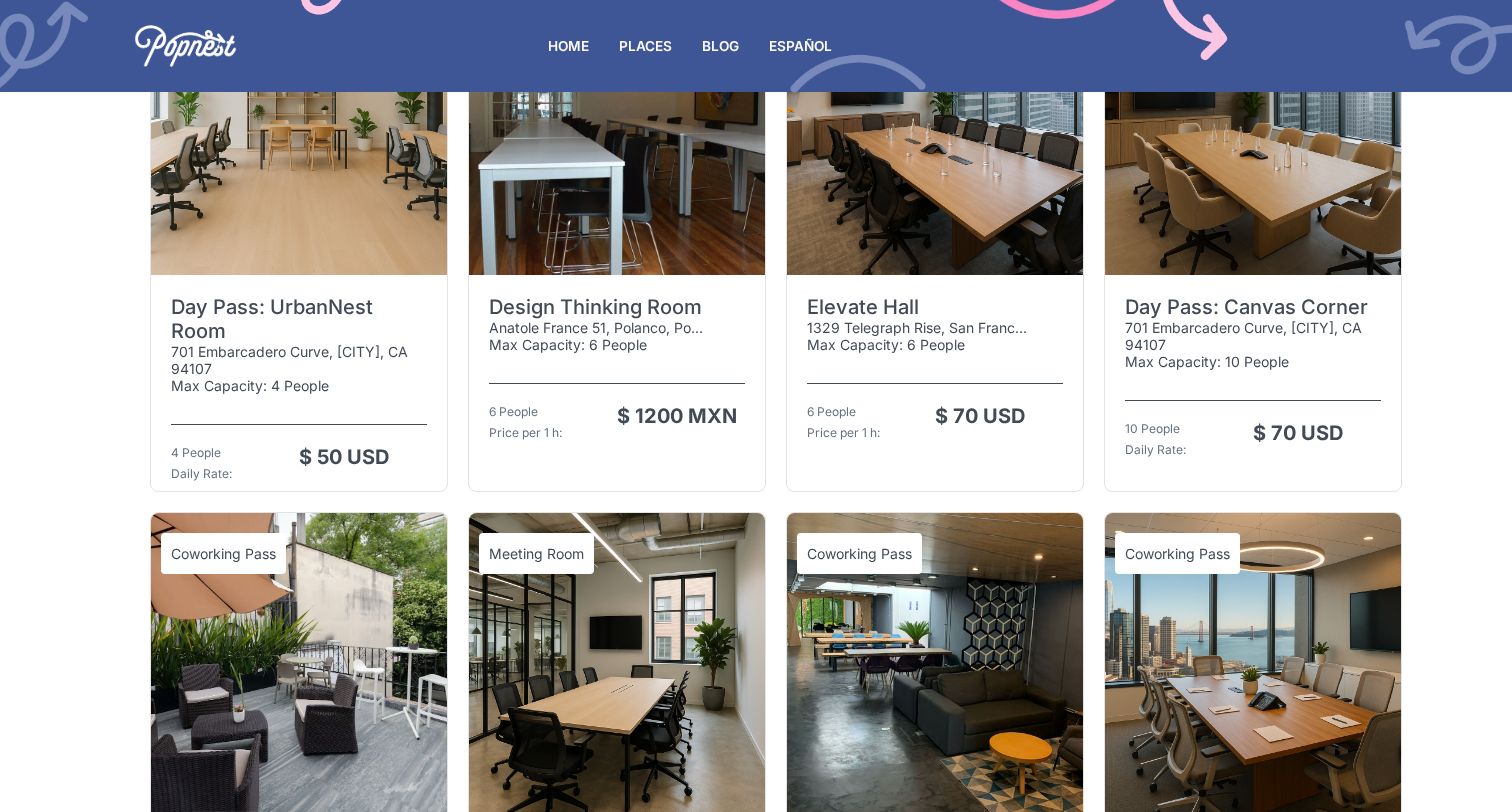 scroll, scrollTop: 3453, scrollLeft: 0, axis: vertical 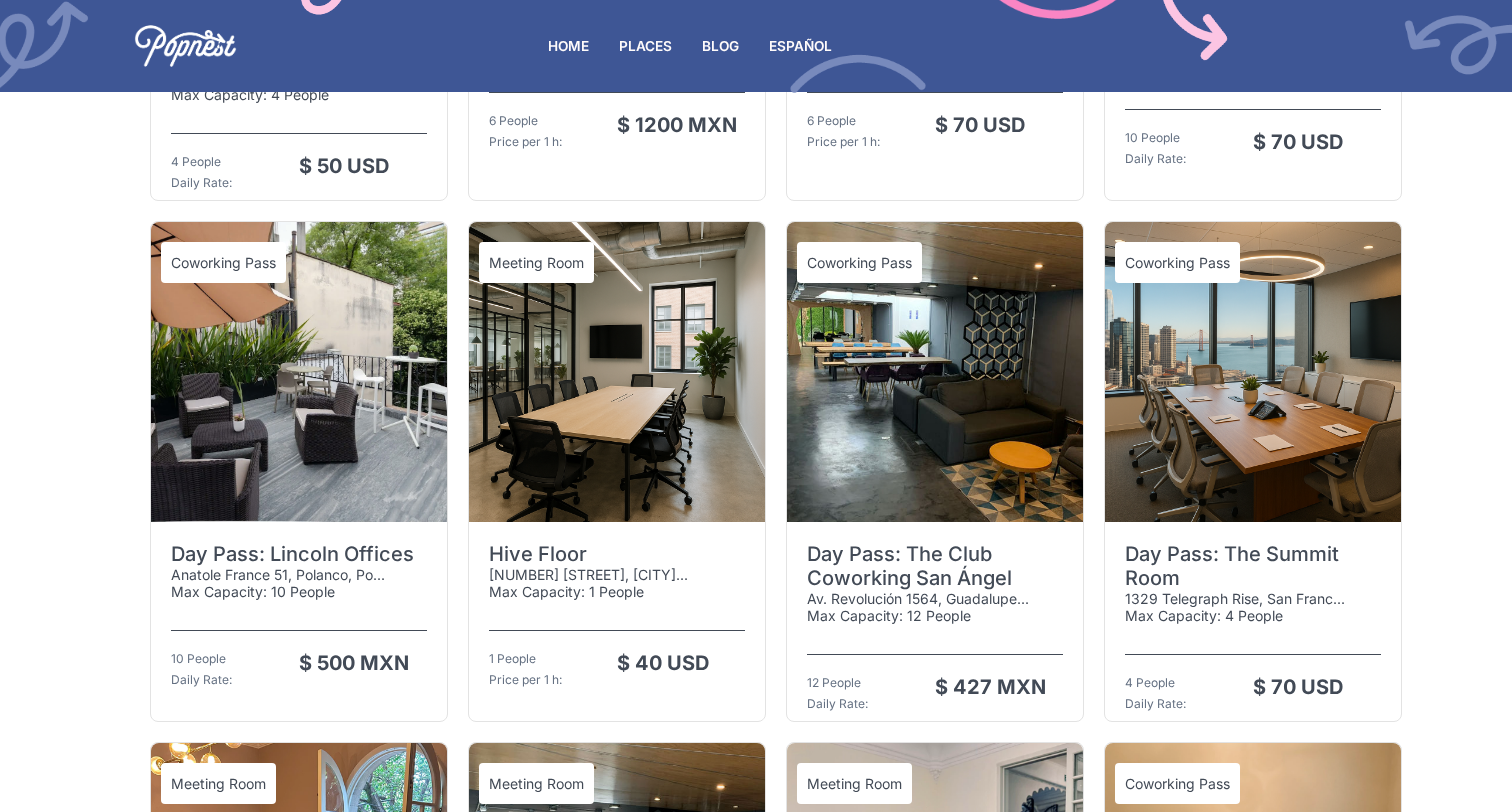 click at bounding box center [935, 372] 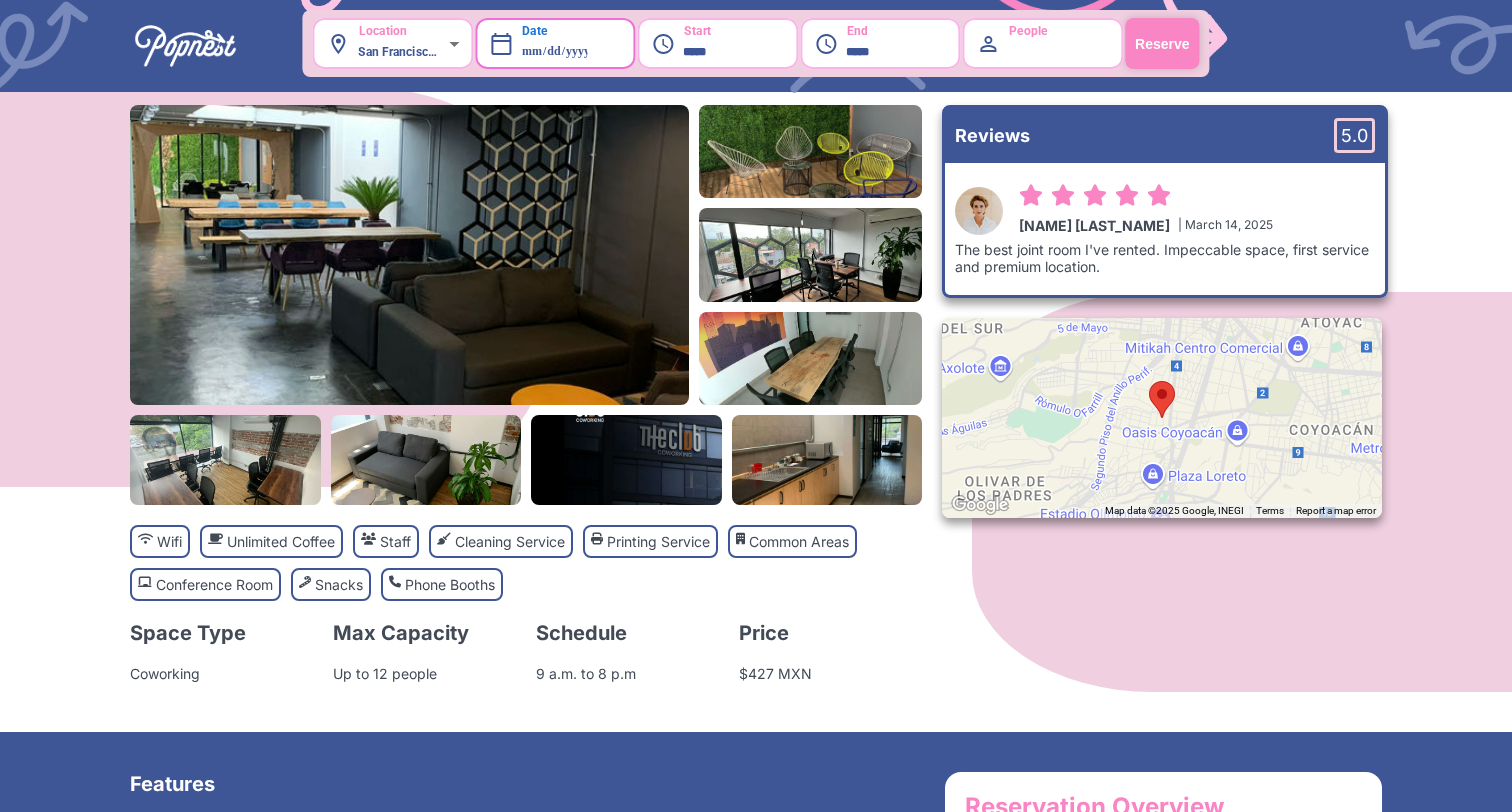 scroll, scrollTop: 0, scrollLeft: 0, axis: both 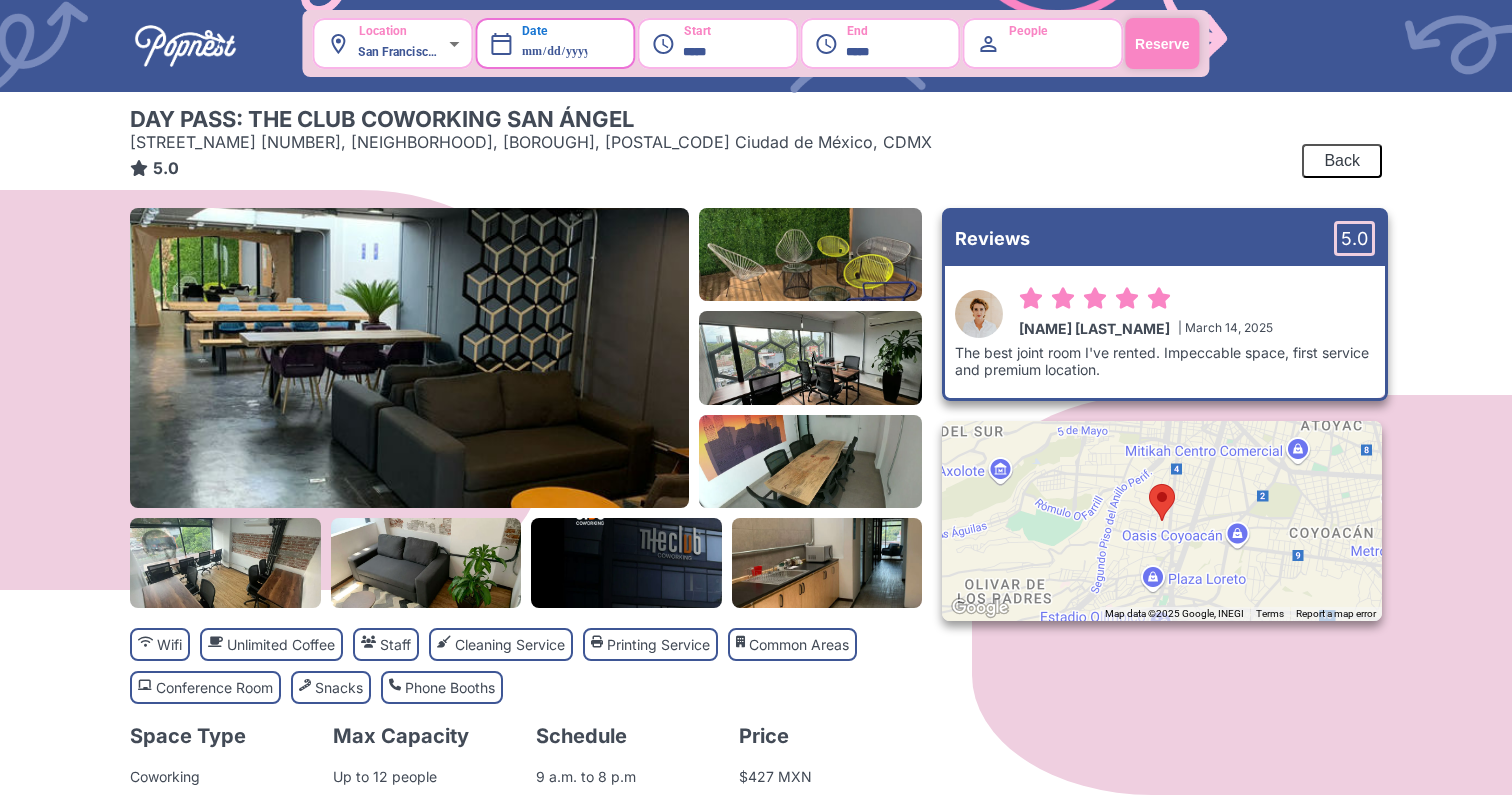 click at bounding box center (185, 46) 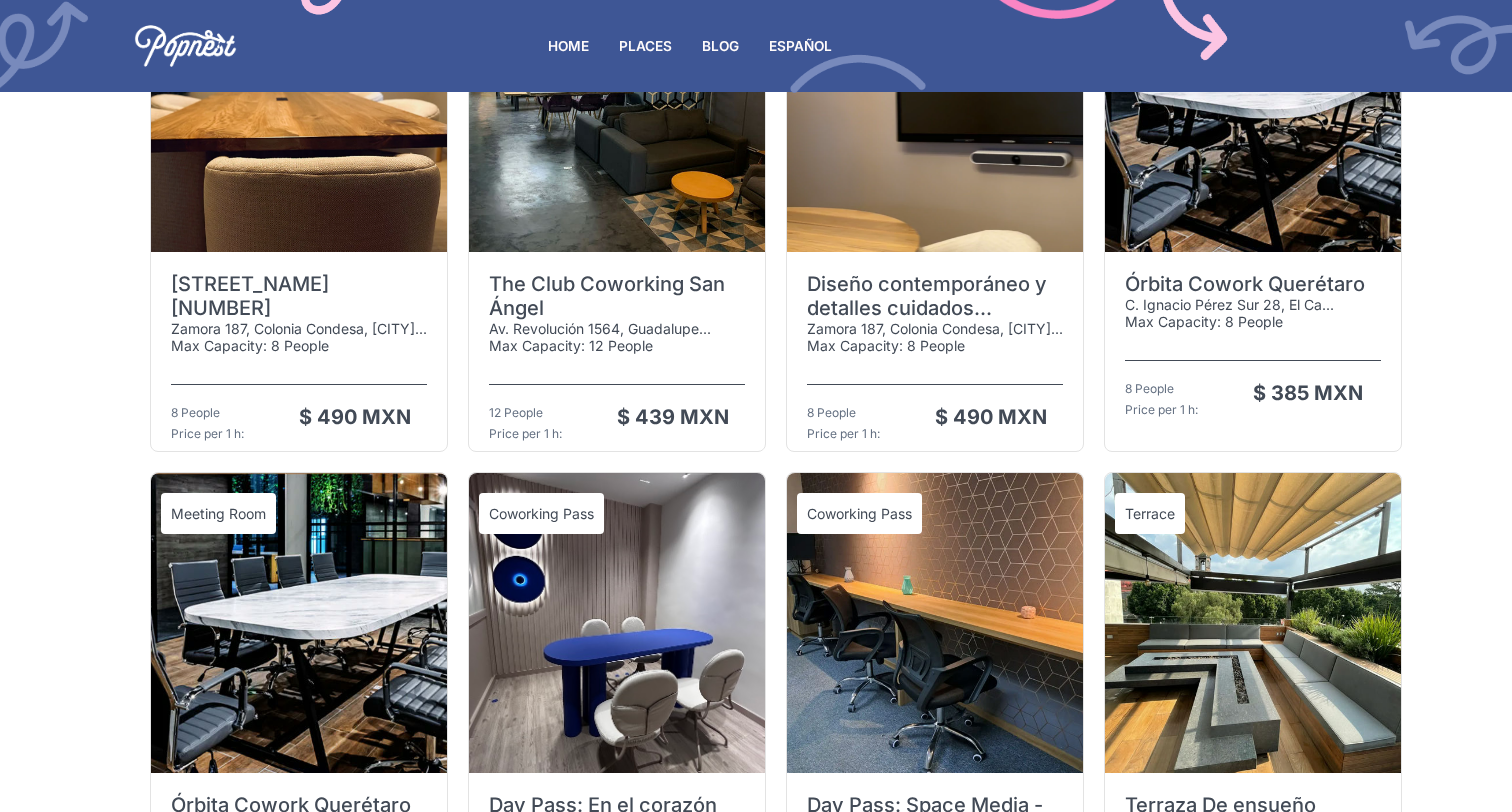 scroll, scrollTop: 5541, scrollLeft: 0, axis: vertical 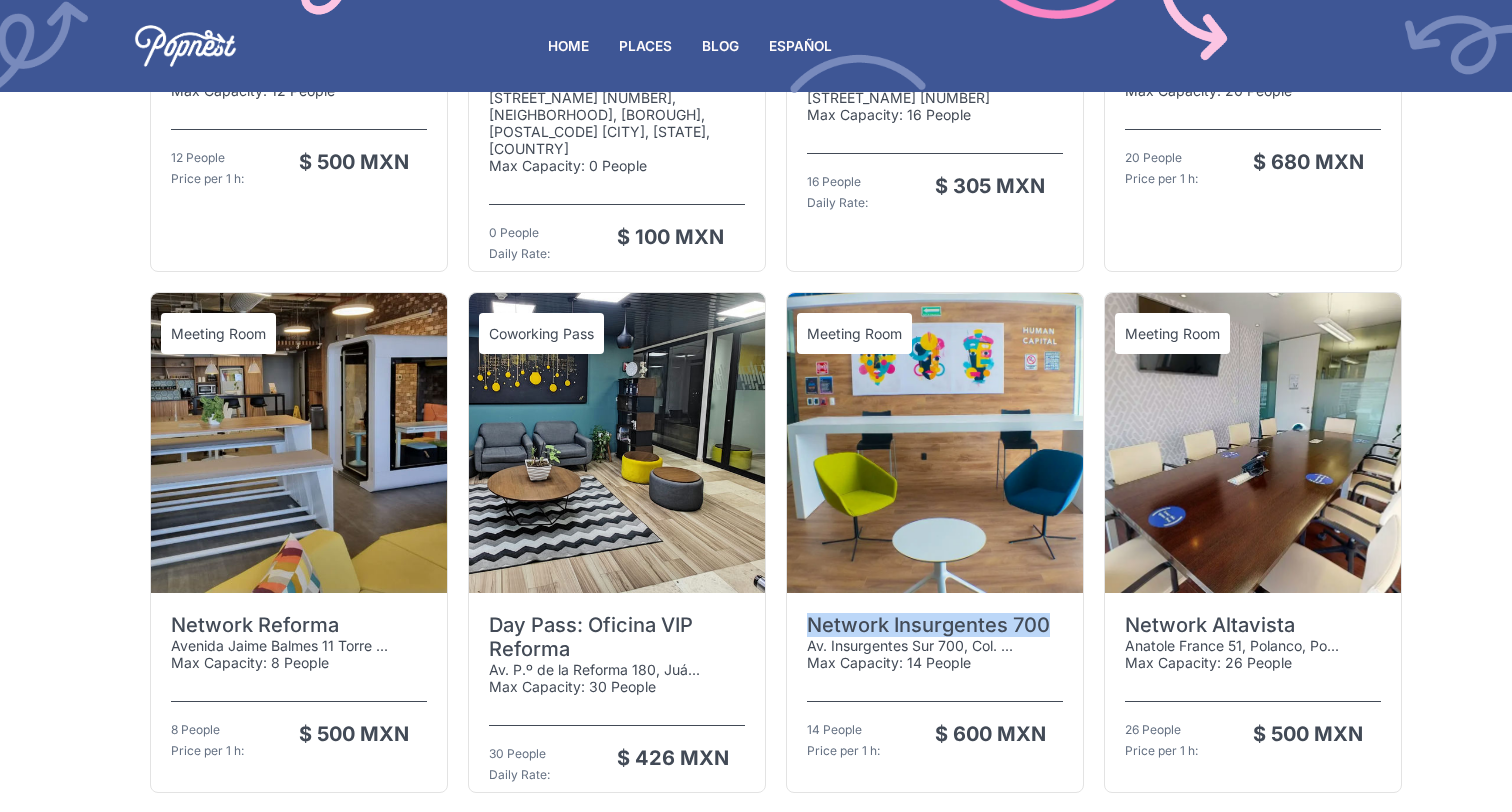 drag, startPoint x: 1044, startPoint y: 536, endPoint x: 802, endPoint y: 542, distance: 242.07437 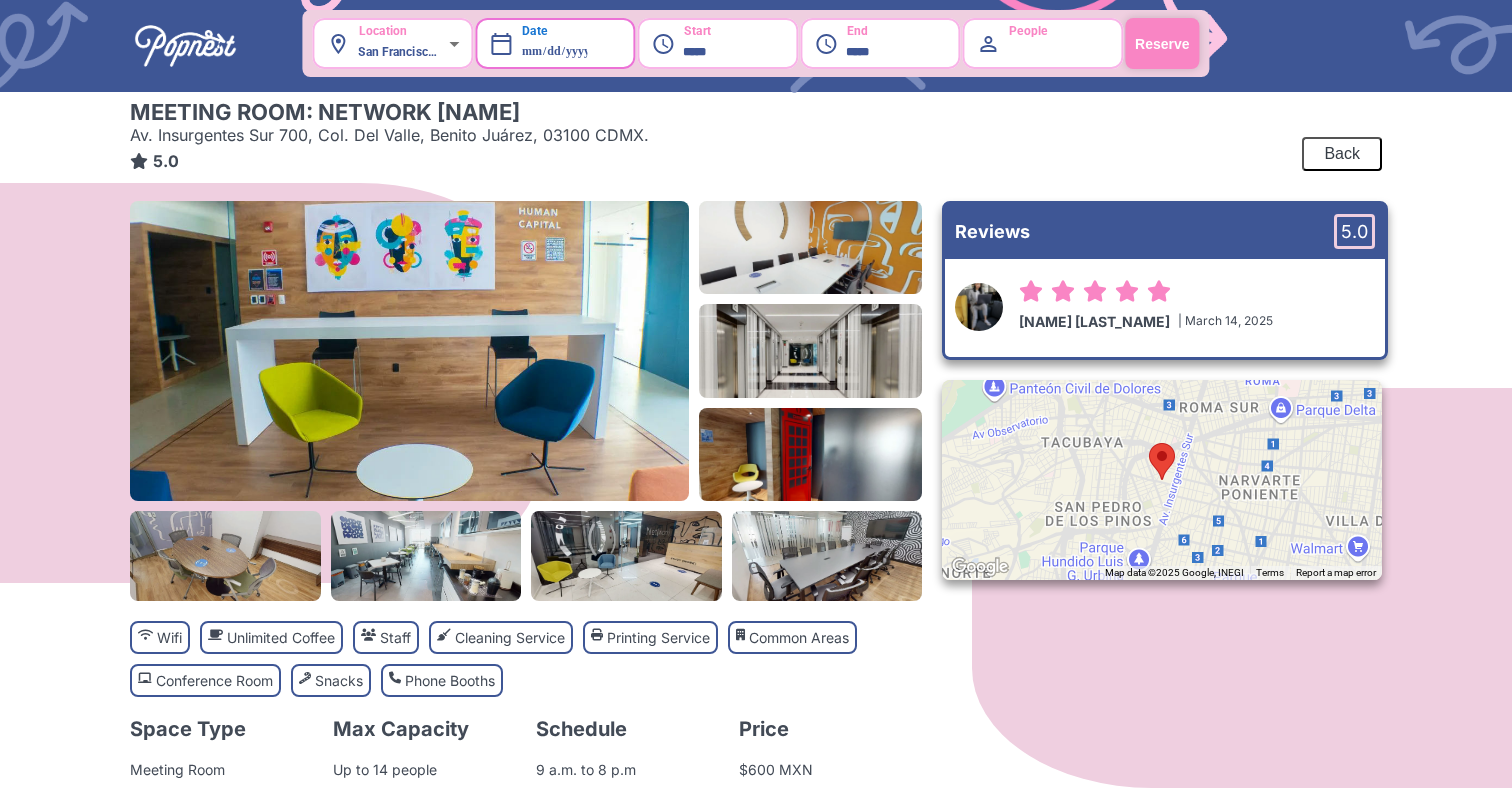 scroll, scrollTop: 0, scrollLeft: 0, axis: both 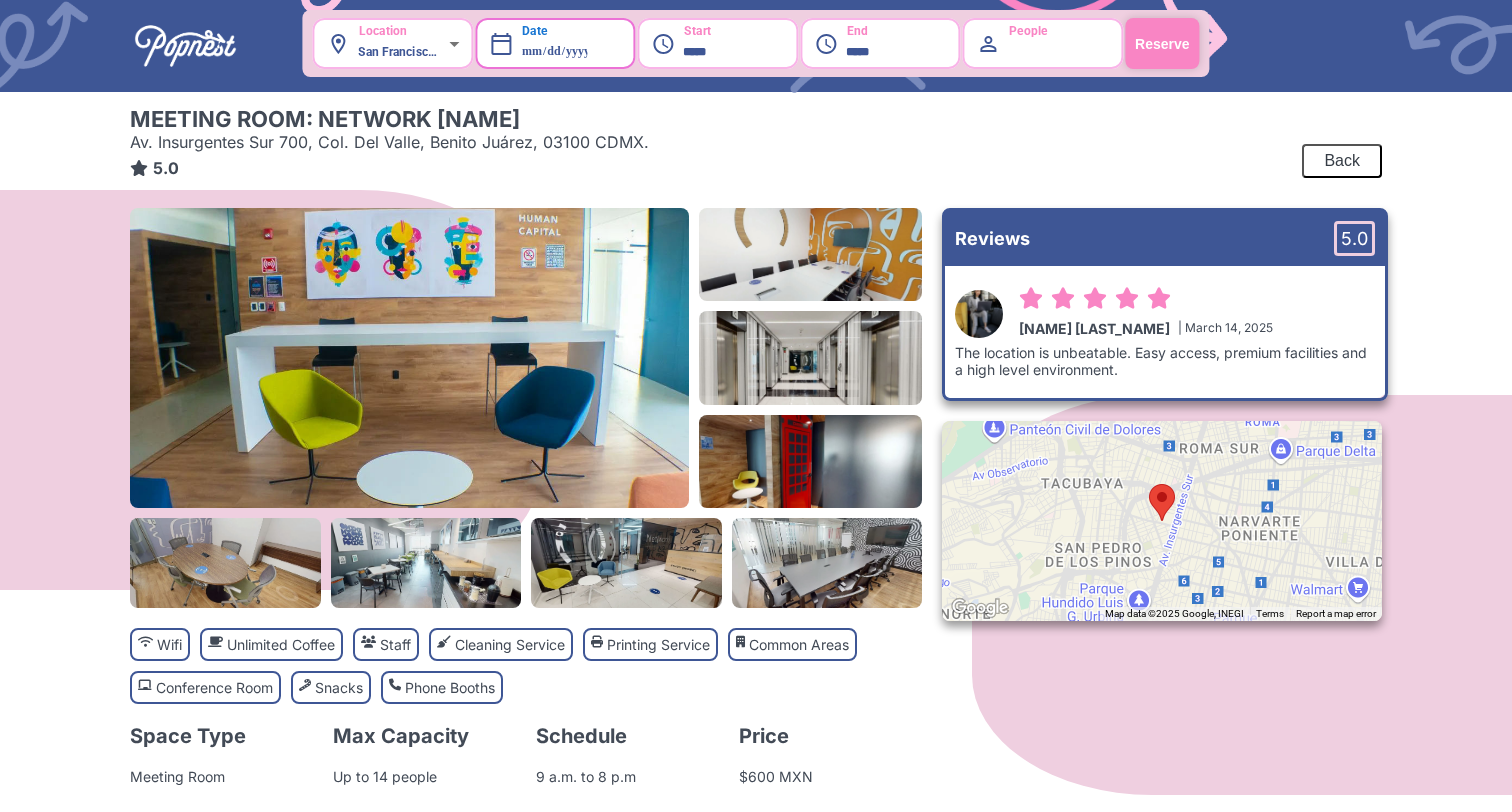 click at bounding box center (185, 46) 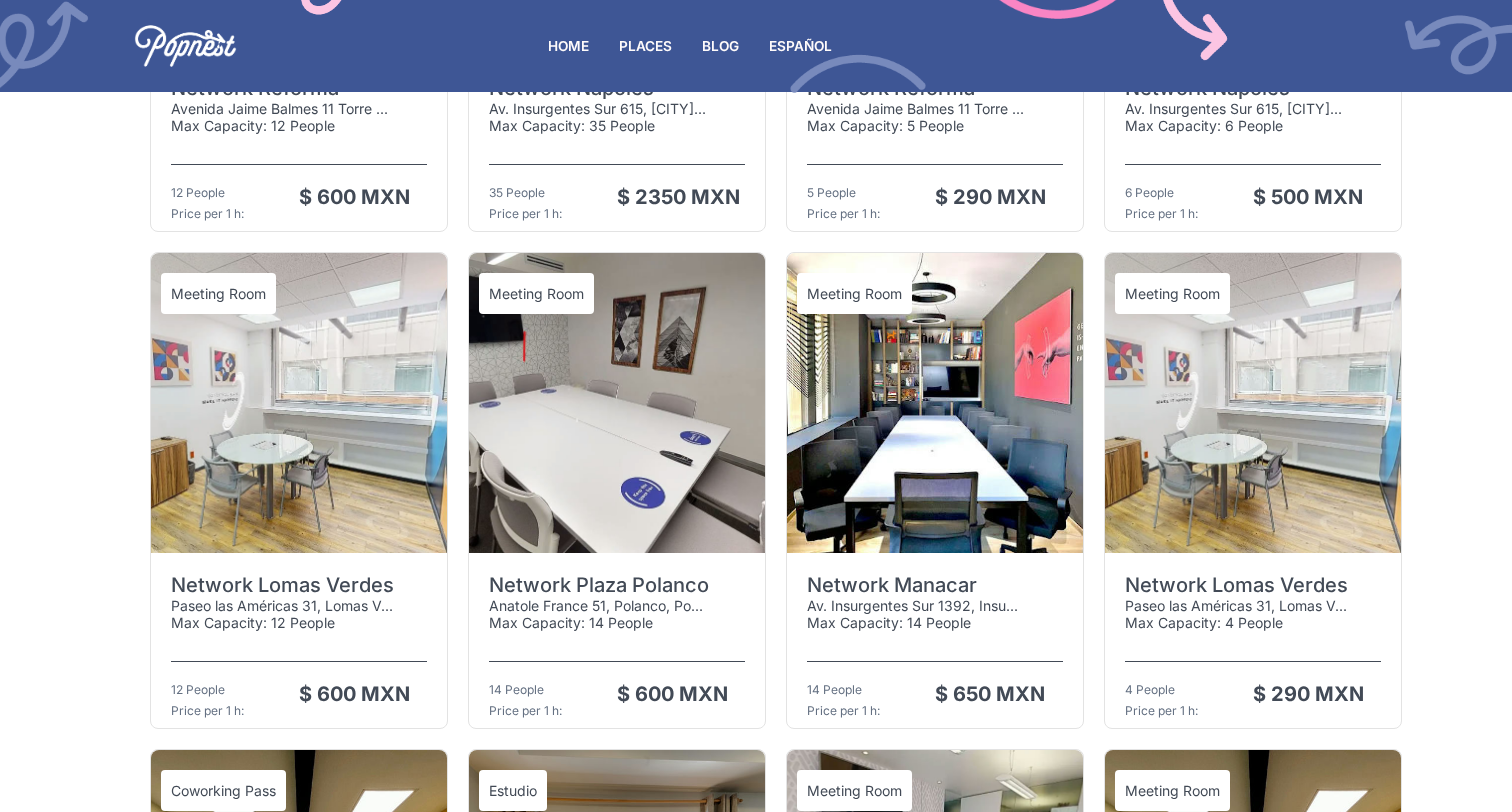 scroll, scrollTop: 7410, scrollLeft: 0, axis: vertical 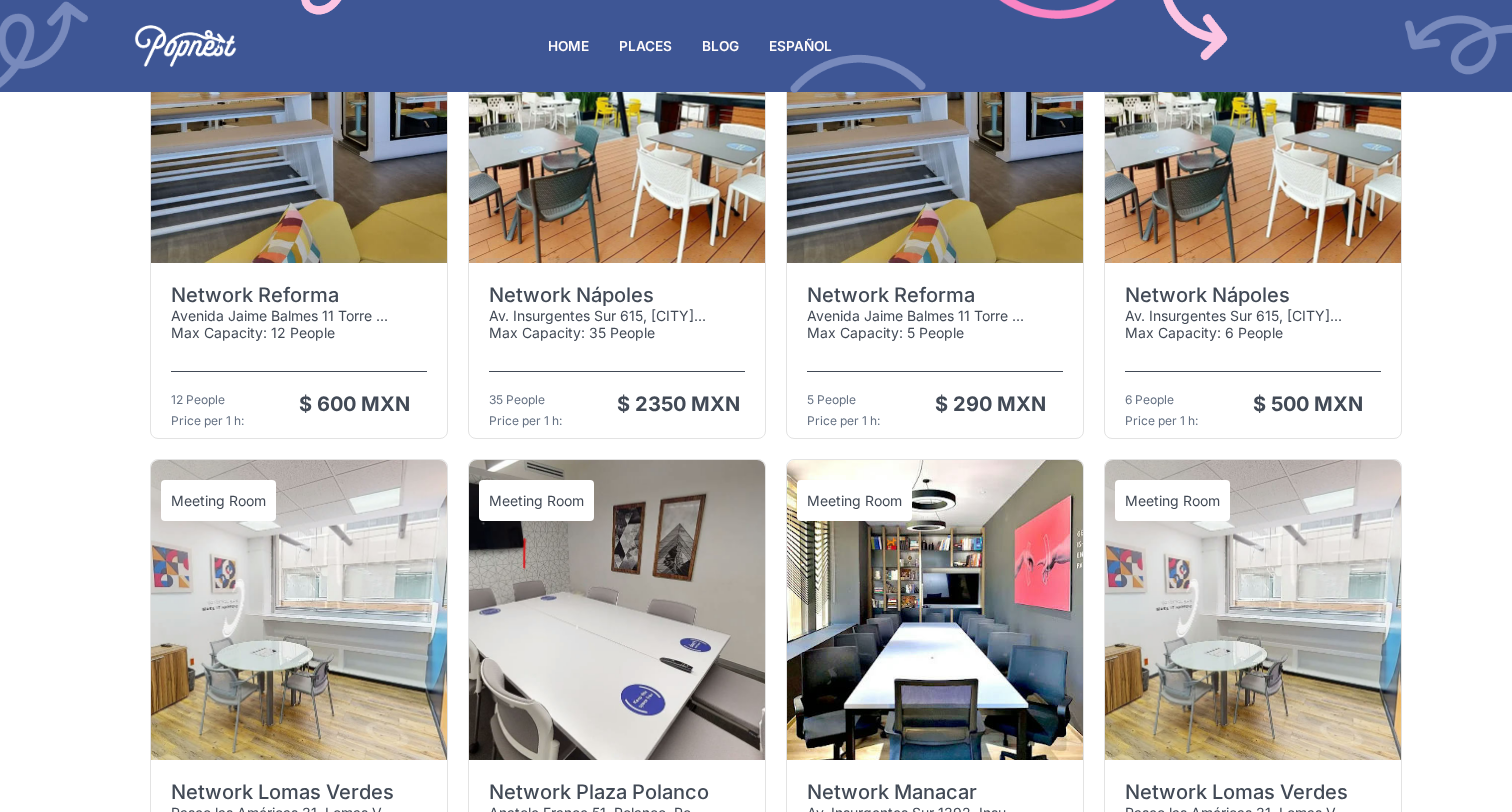 click at bounding box center [935, 610] 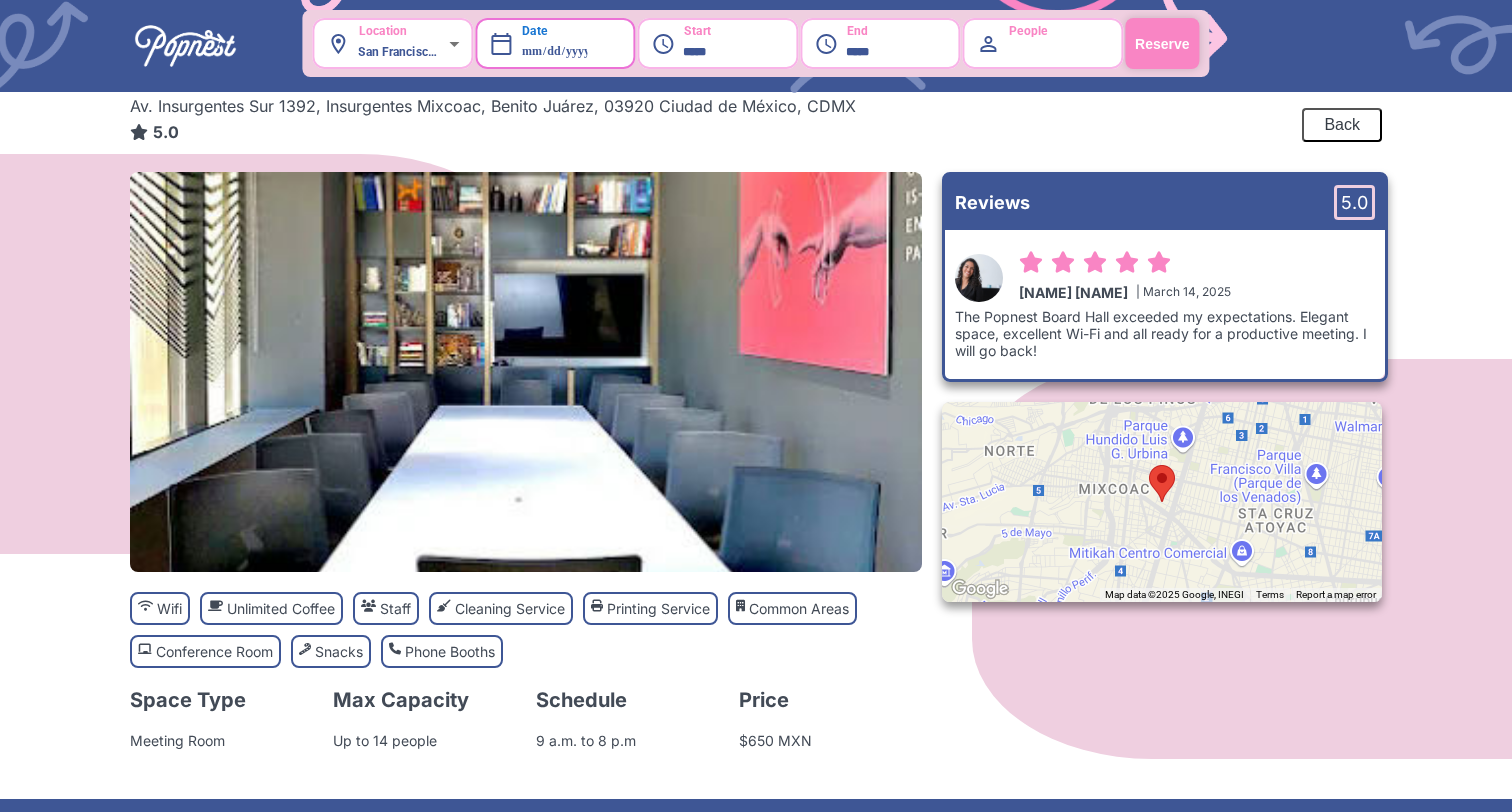 scroll, scrollTop: 0, scrollLeft: 0, axis: both 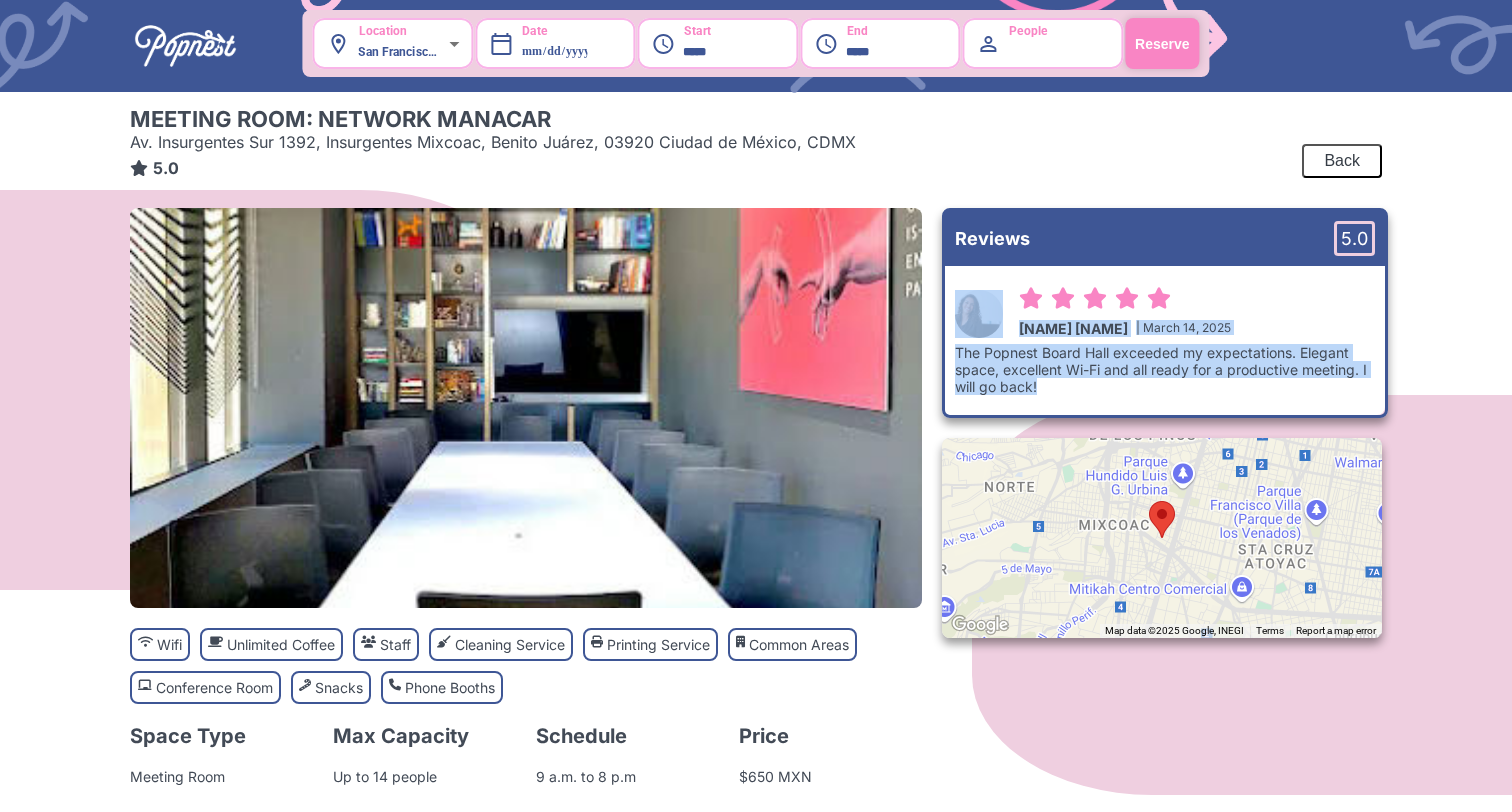 drag, startPoint x: 1059, startPoint y: 393, endPoint x: 969, endPoint y: 334, distance: 107.61505 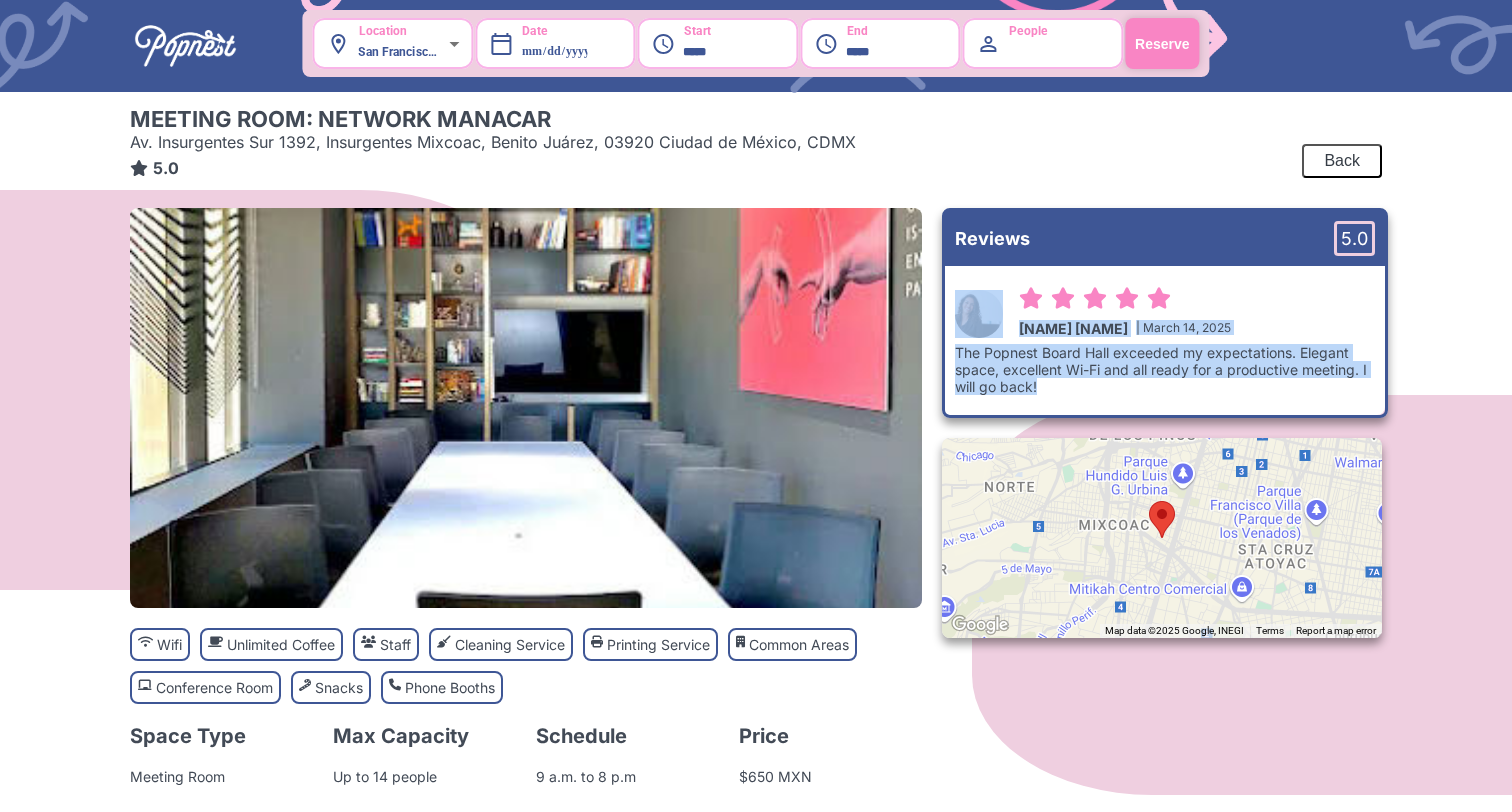 click on "[NAME] [LAST_NAME]    | [MONTH] 14, 2025 The Popnest Board Hall exceeded my expectations. Elegant space, excellent Wi-Fi and all ready for a productive meeting. I will go back!" at bounding box center (1165, 340) 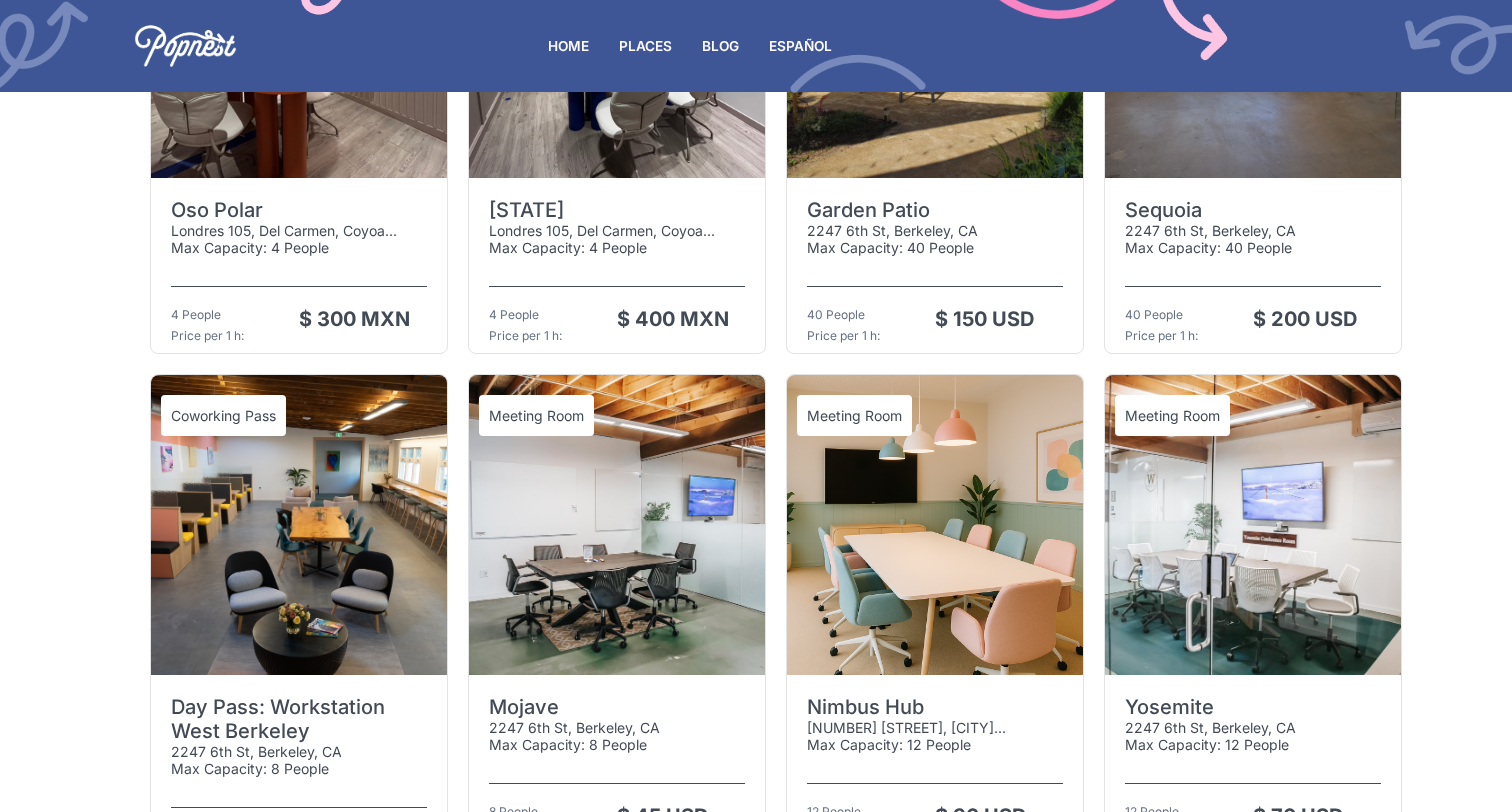 click at bounding box center (299, 525) 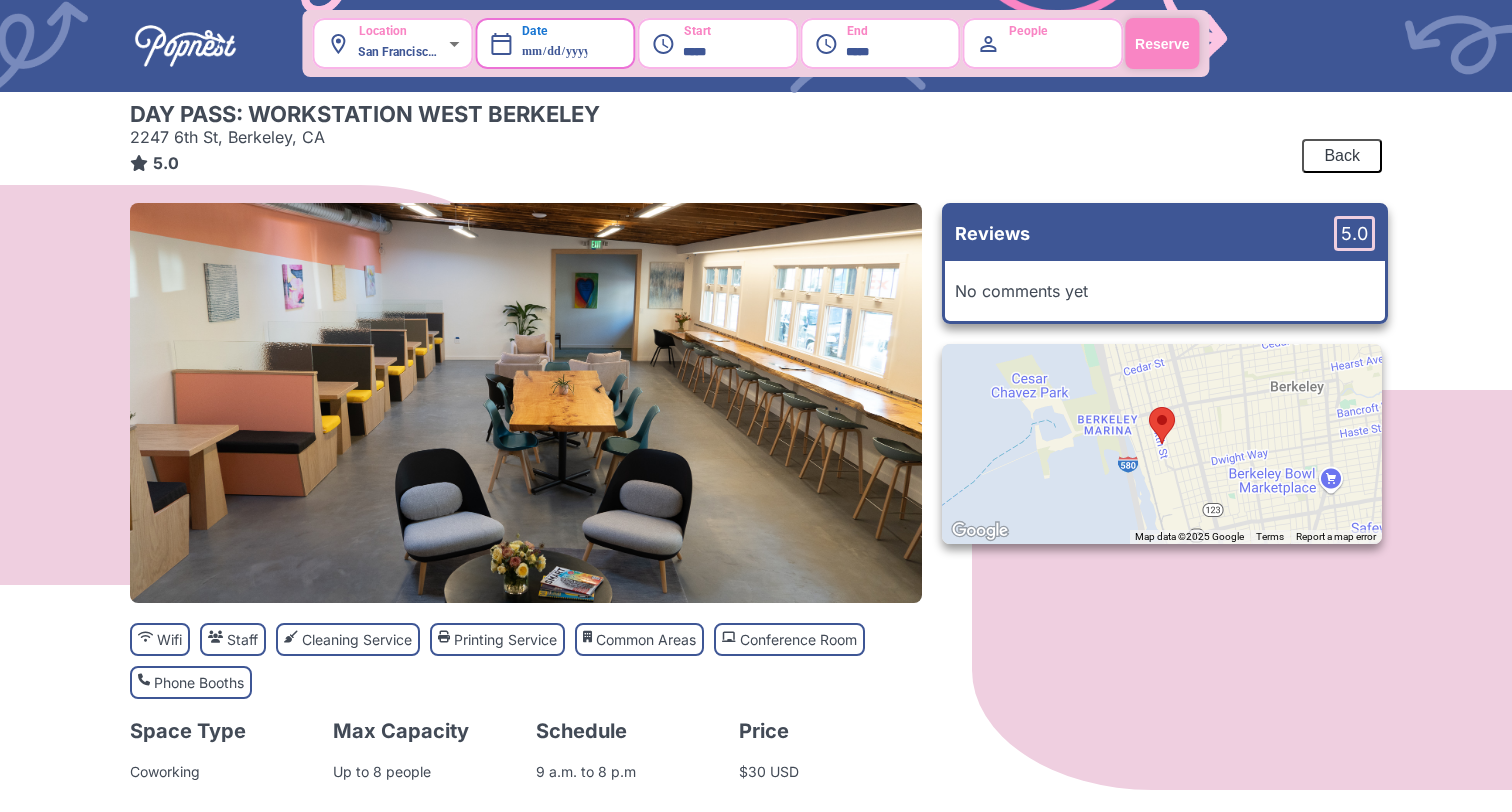 scroll, scrollTop: 0, scrollLeft: 0, axis: both 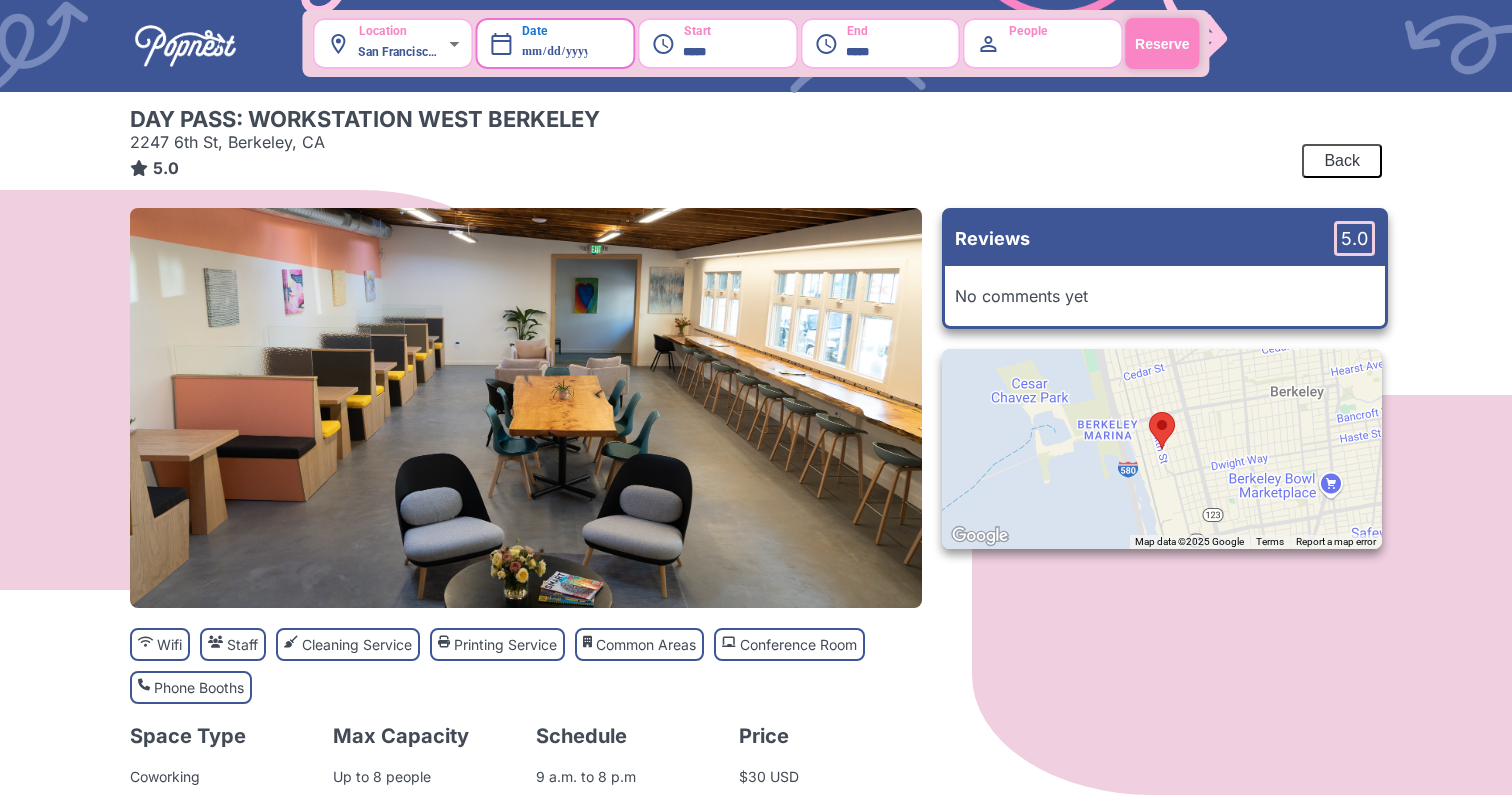 click at bounding box center [185, 46] 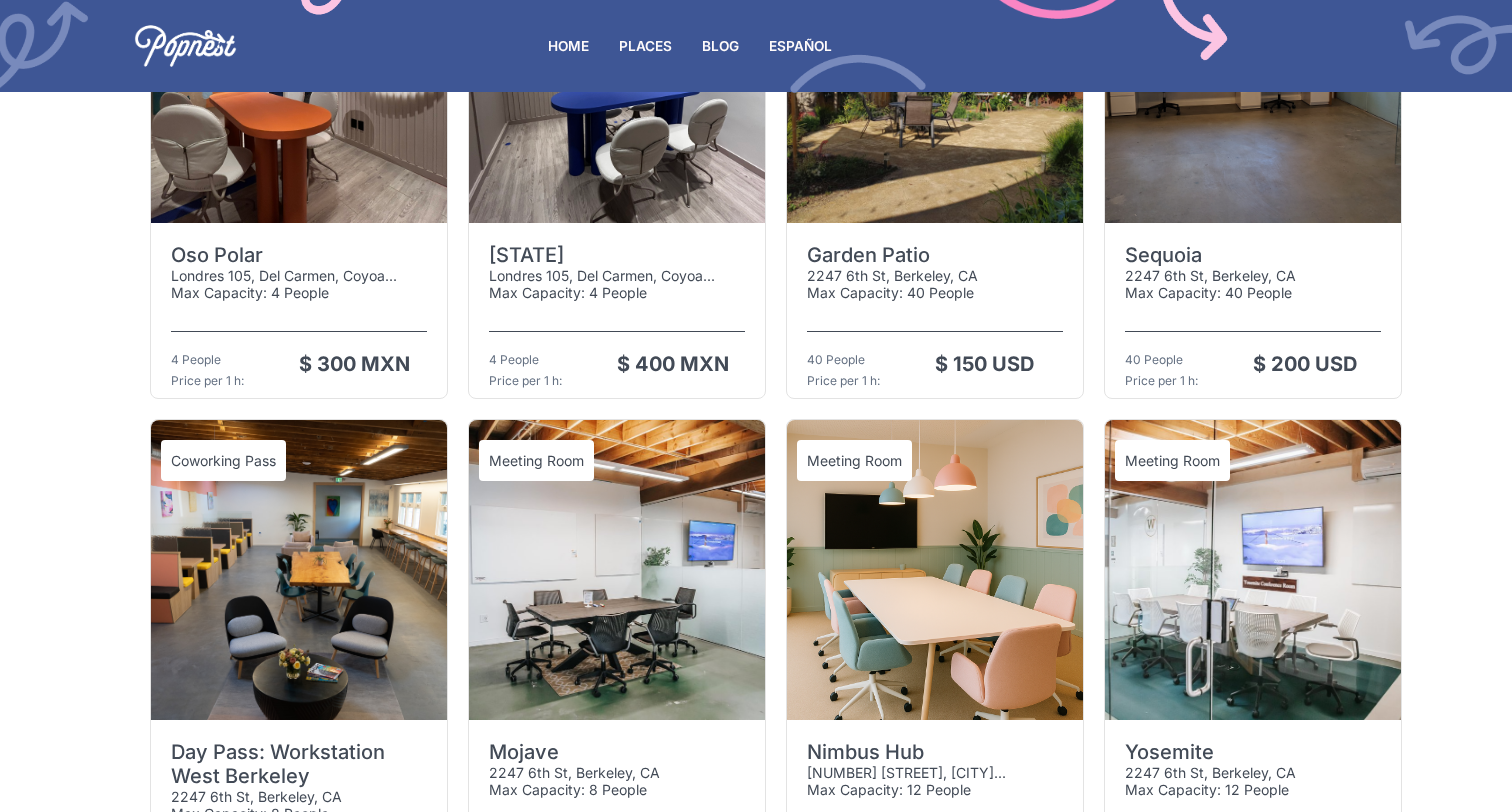 click at bounding box center (617, 570) 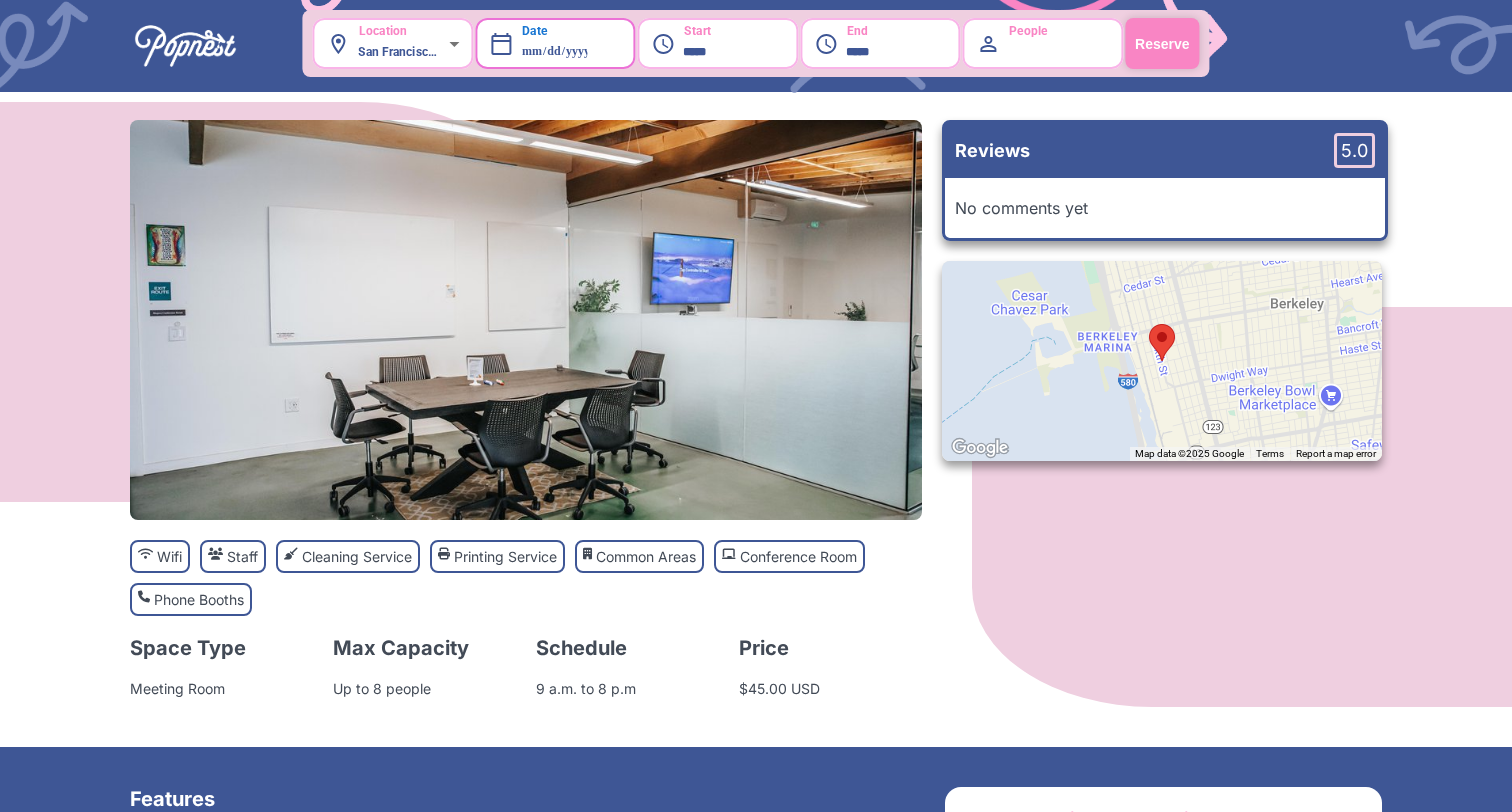 scroll, scrollTop: 0, scrollLeft: 0, axis: both 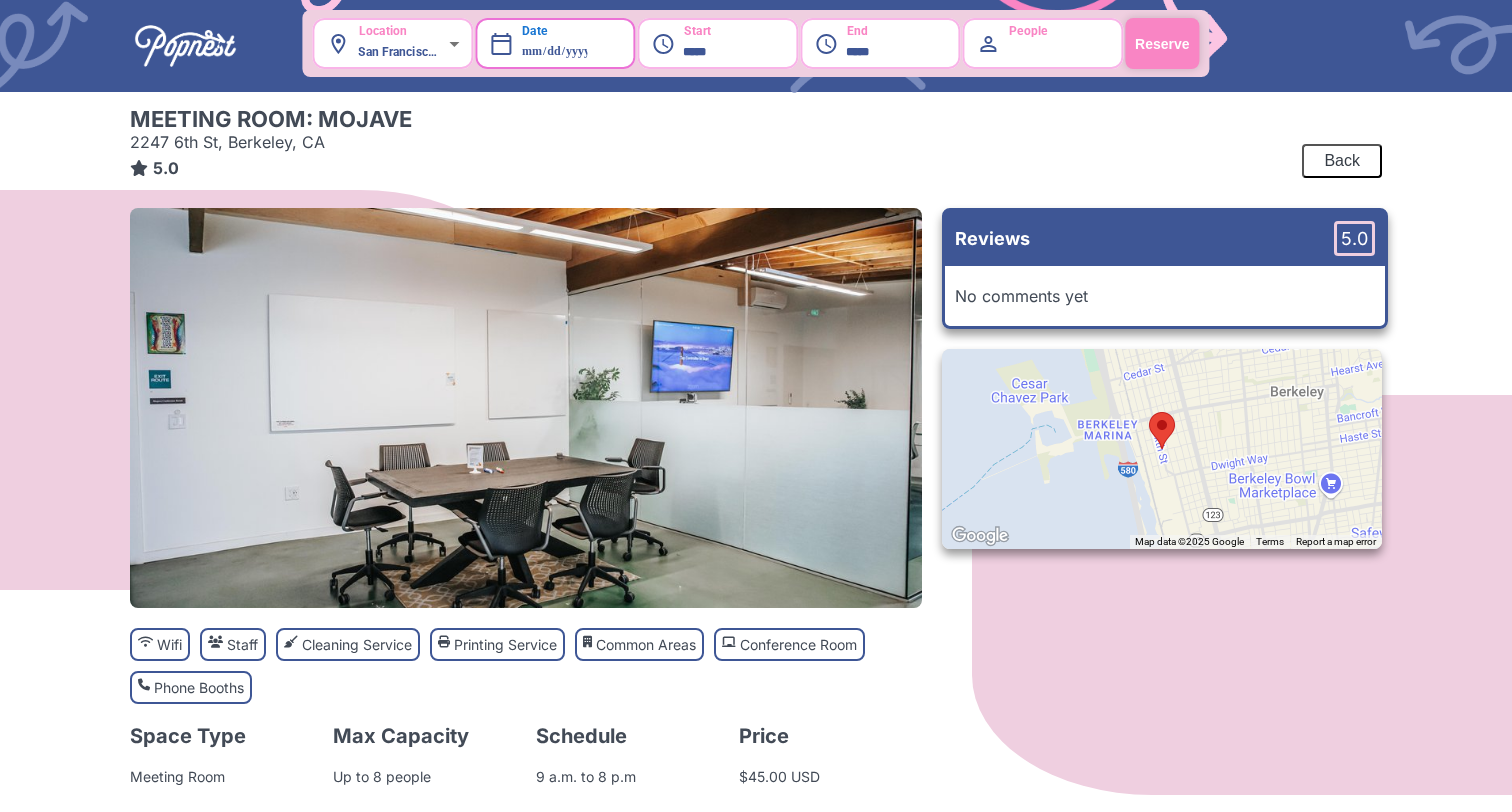 click at bounding box center (185, 46) 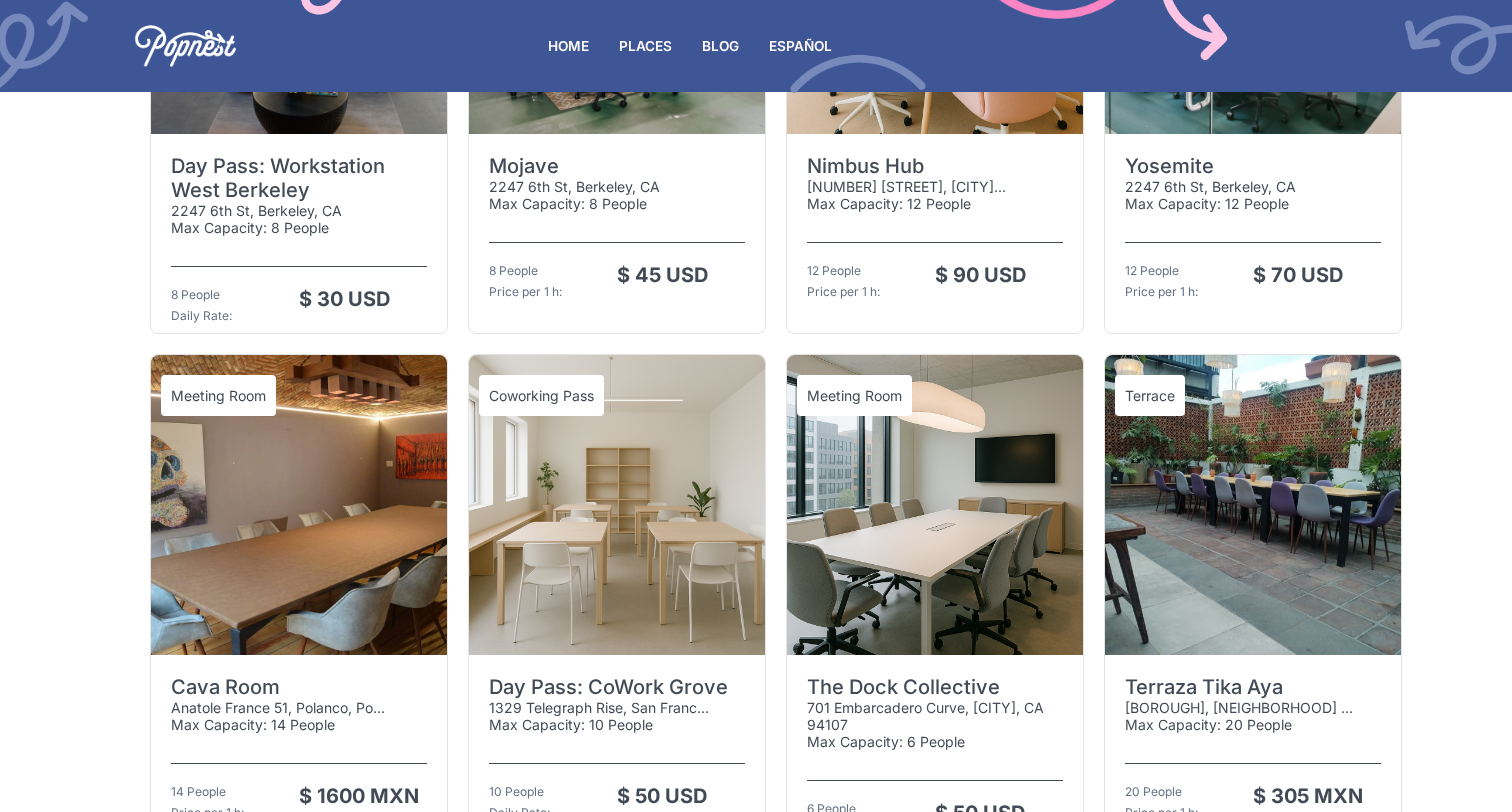 scroll, scrollTop: 2354, scrollLeft: 0, axis: vertical 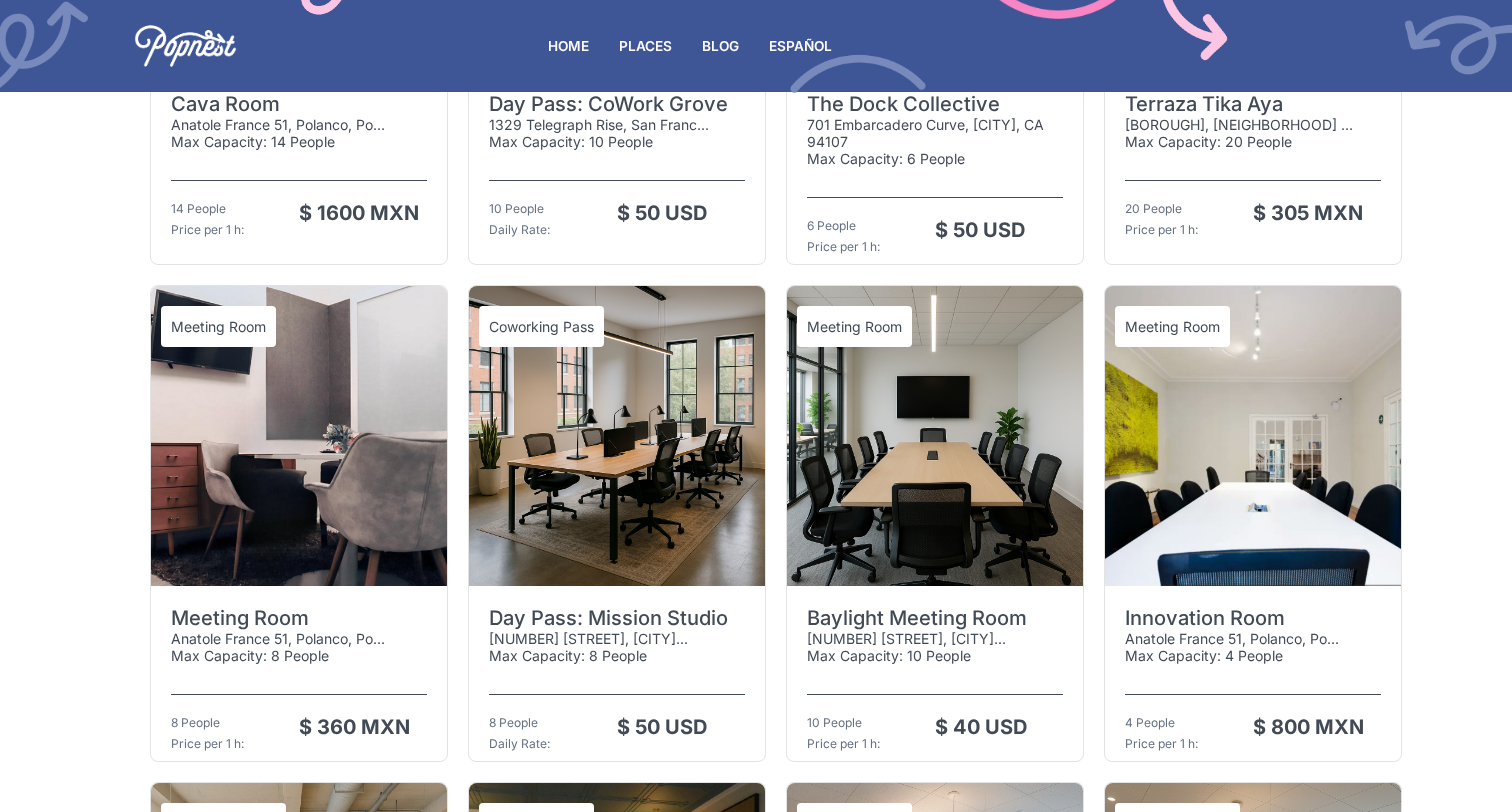click at bounding box center (1253, 436) 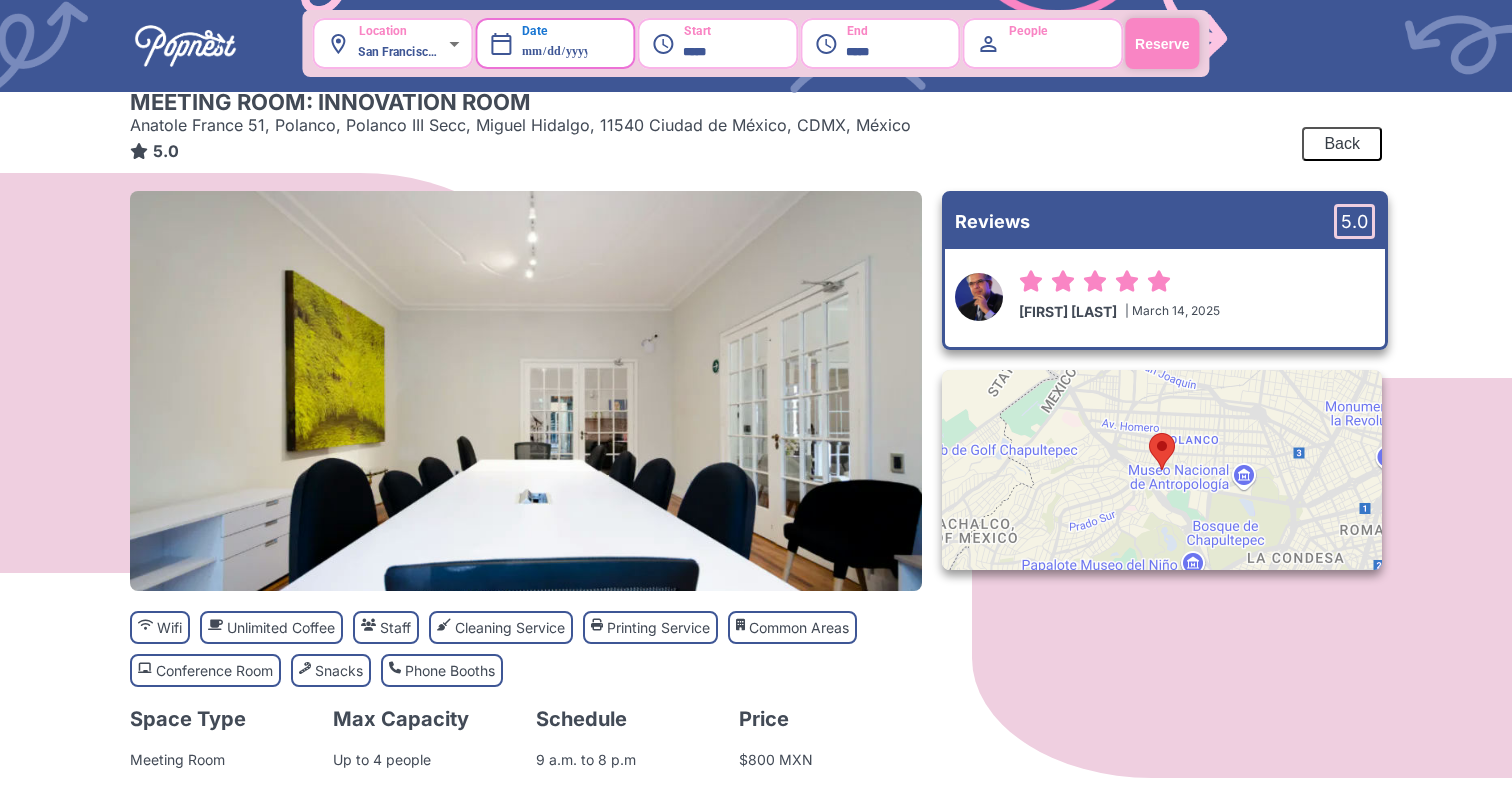 scroll, scrollTop: 0, scrollLeft: 0, axis: both 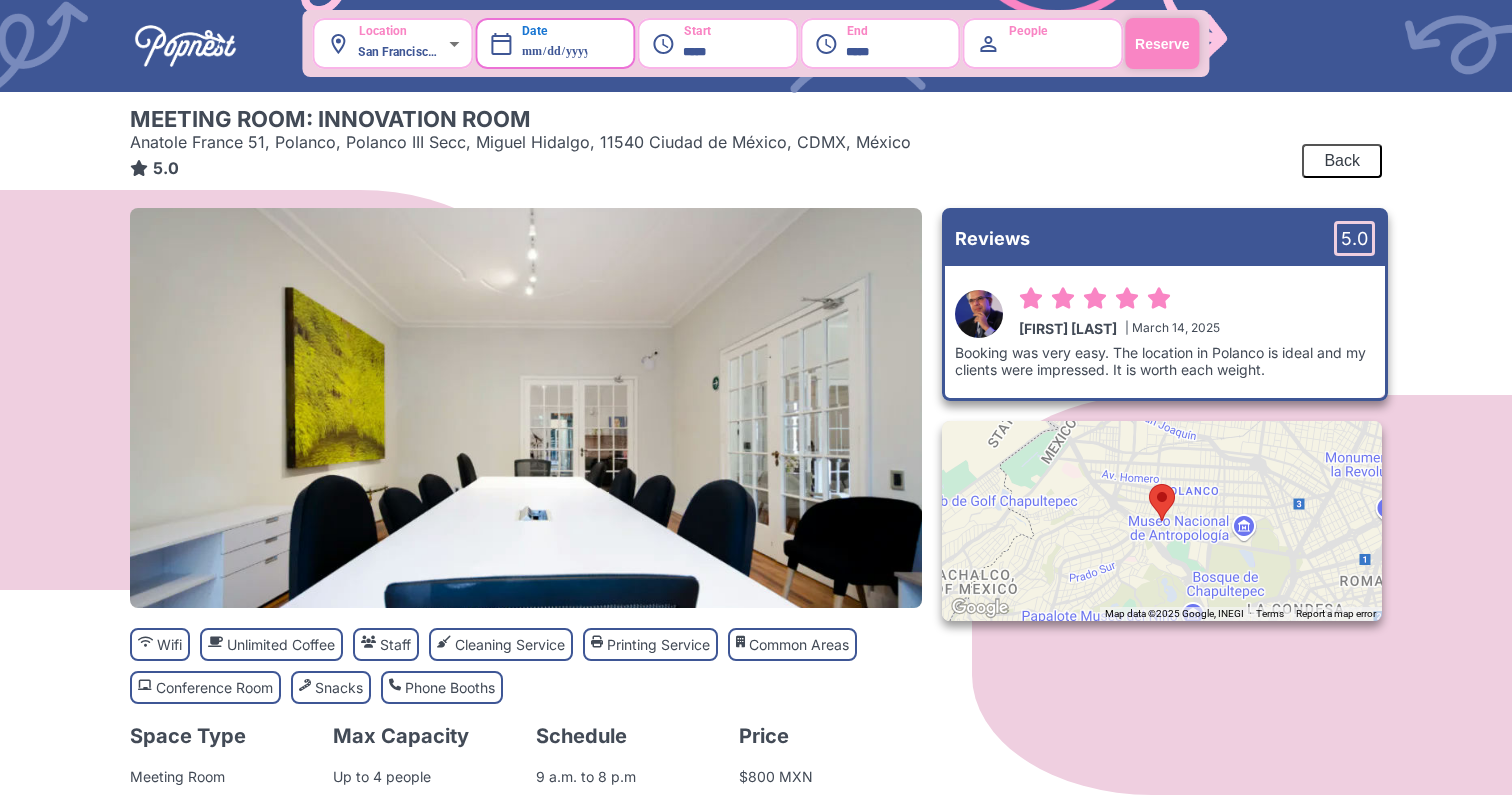 click at bounding box center [1162, 521] 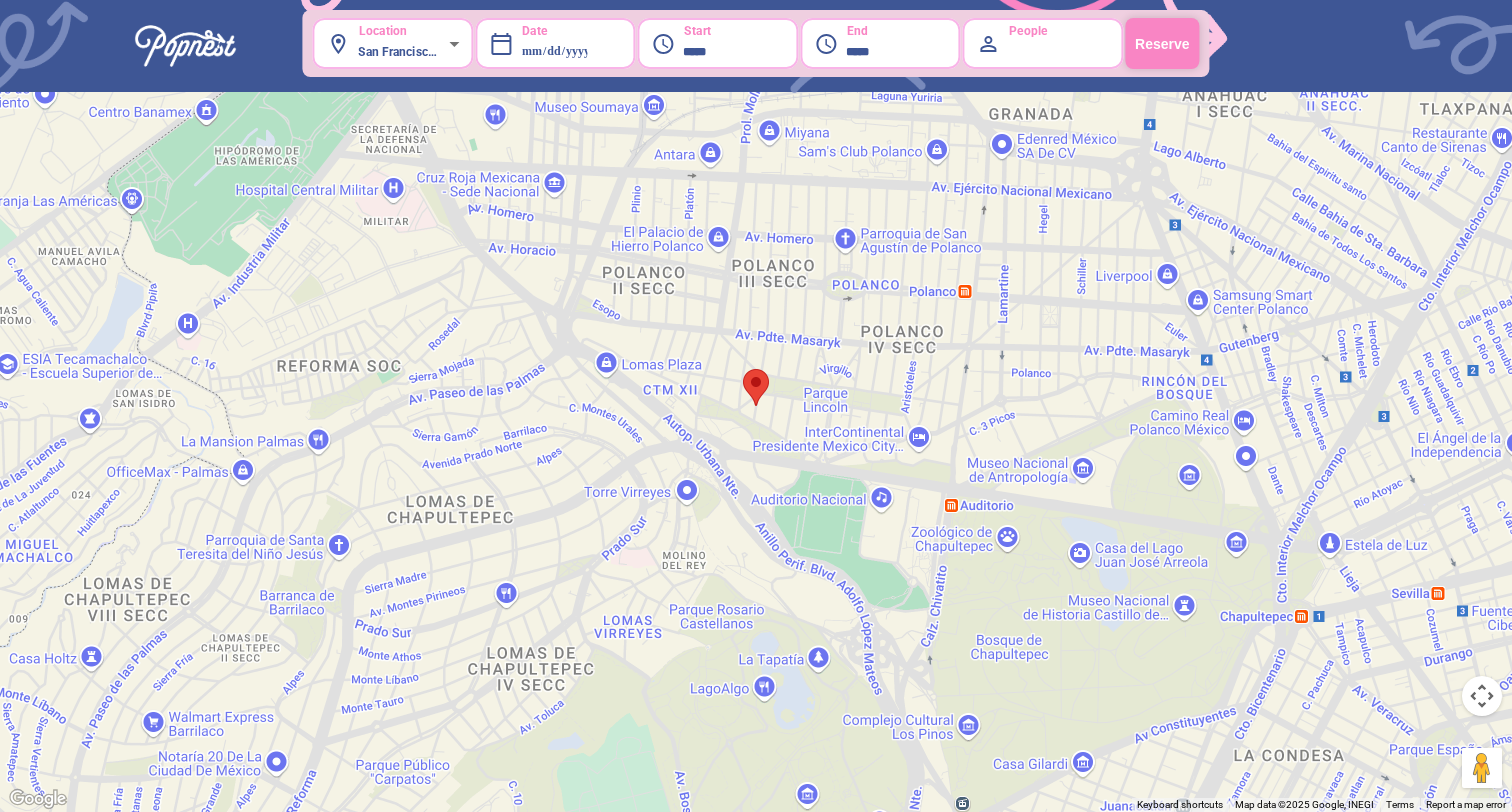 click at bounding box center (185, 46) 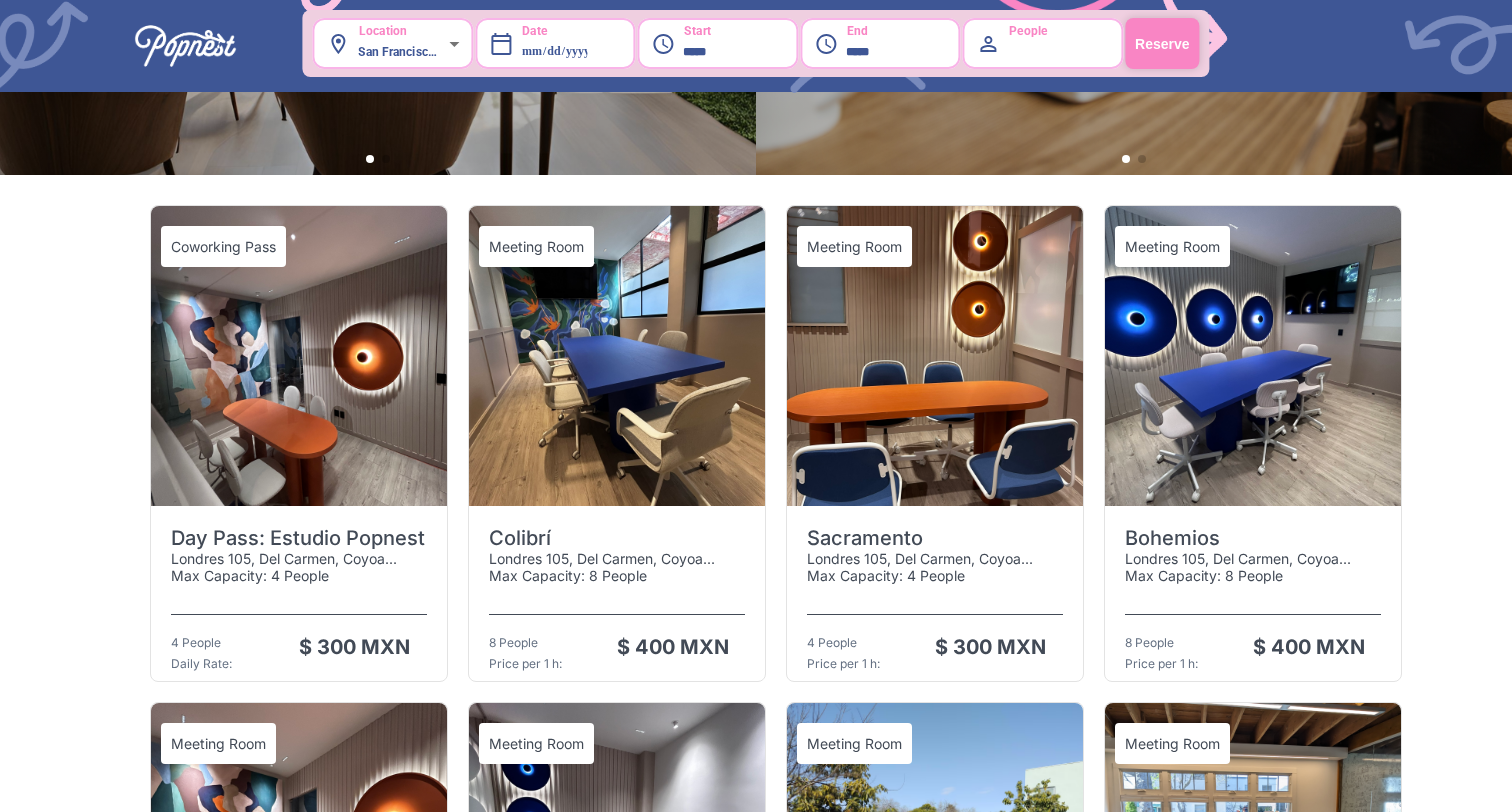 scroll, scrollTop: 0, scrollLeft: 0, axis: both 